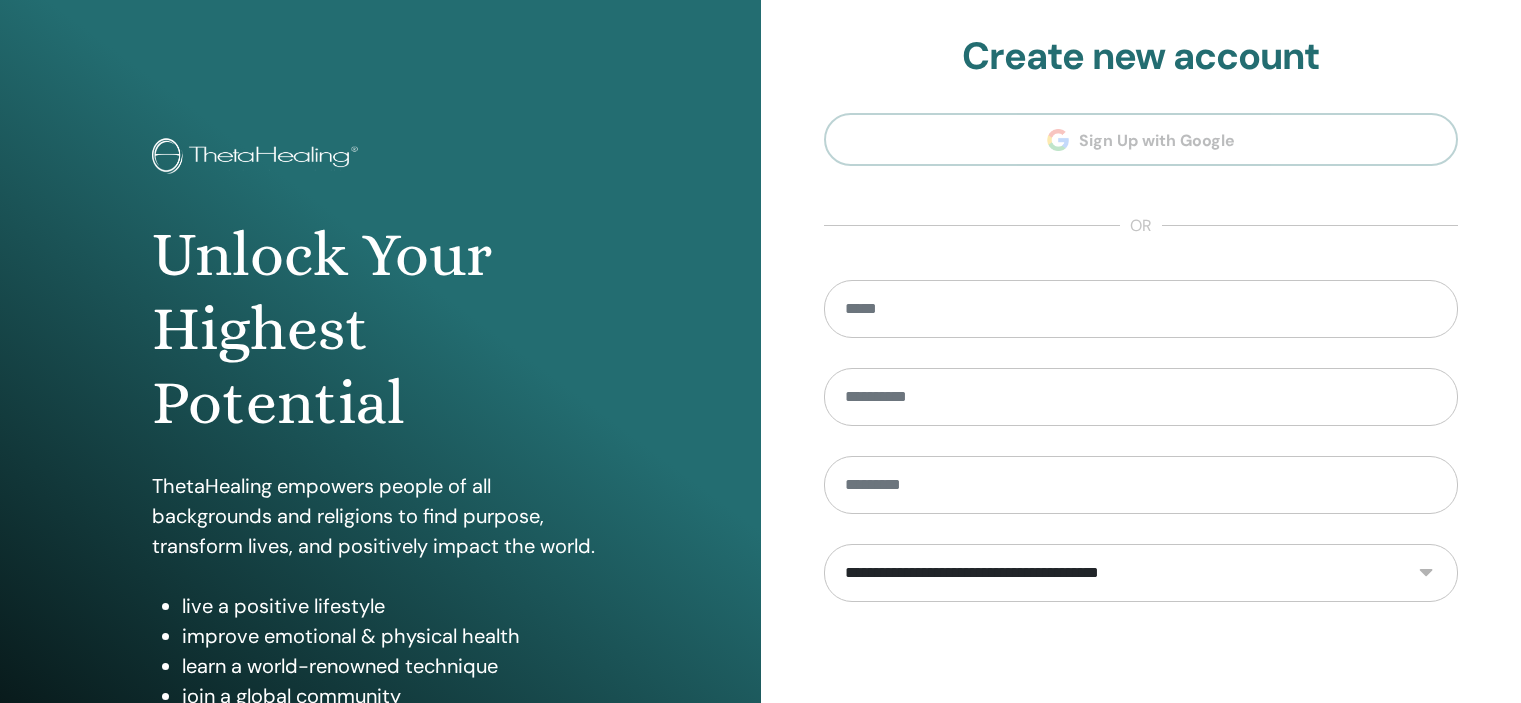 scroll, scrollTop: 0, scrollLeft: 0, axis: both 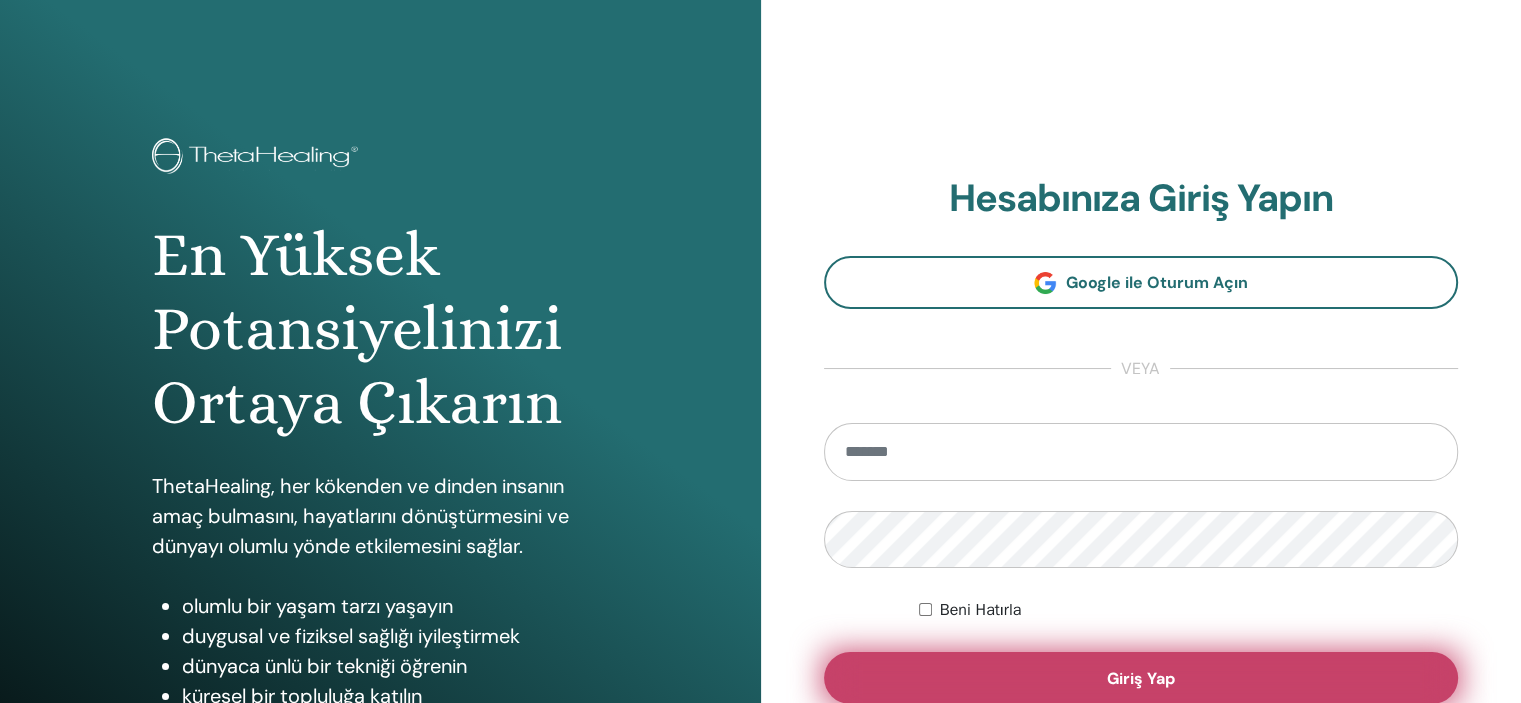 type on "**********" 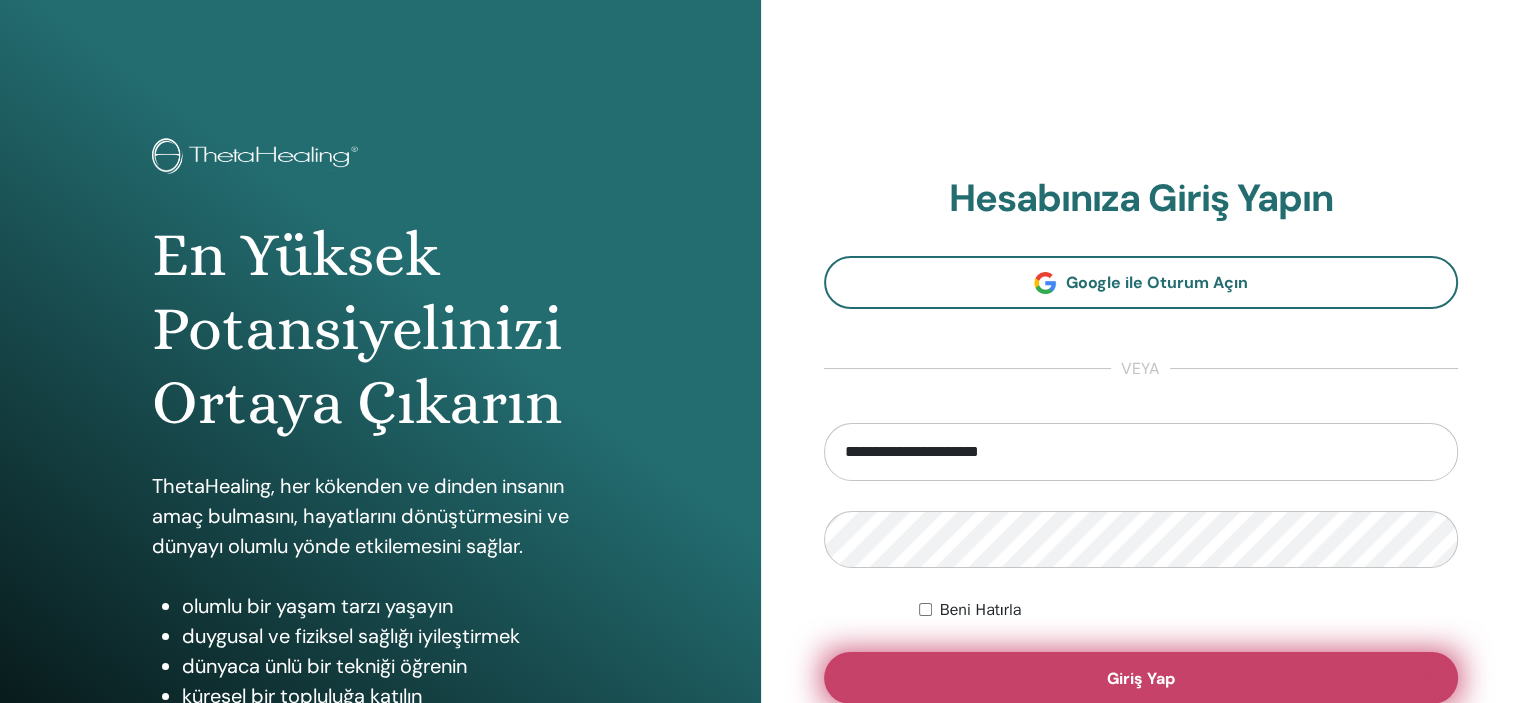 click on "Giriş Yap" at bounding box center (1141, 678) 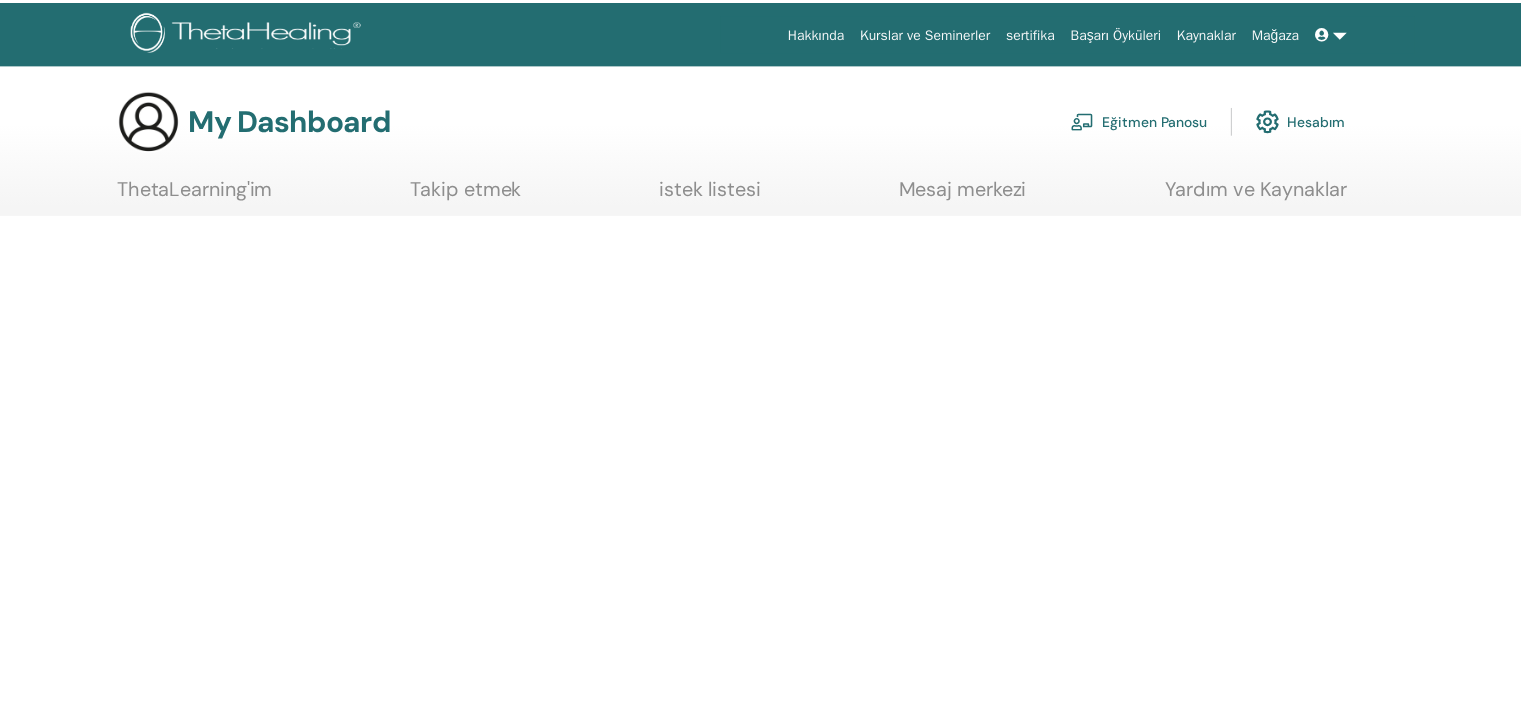 scroll, scrollTop: 0, scrollLeft: 0, axis: both 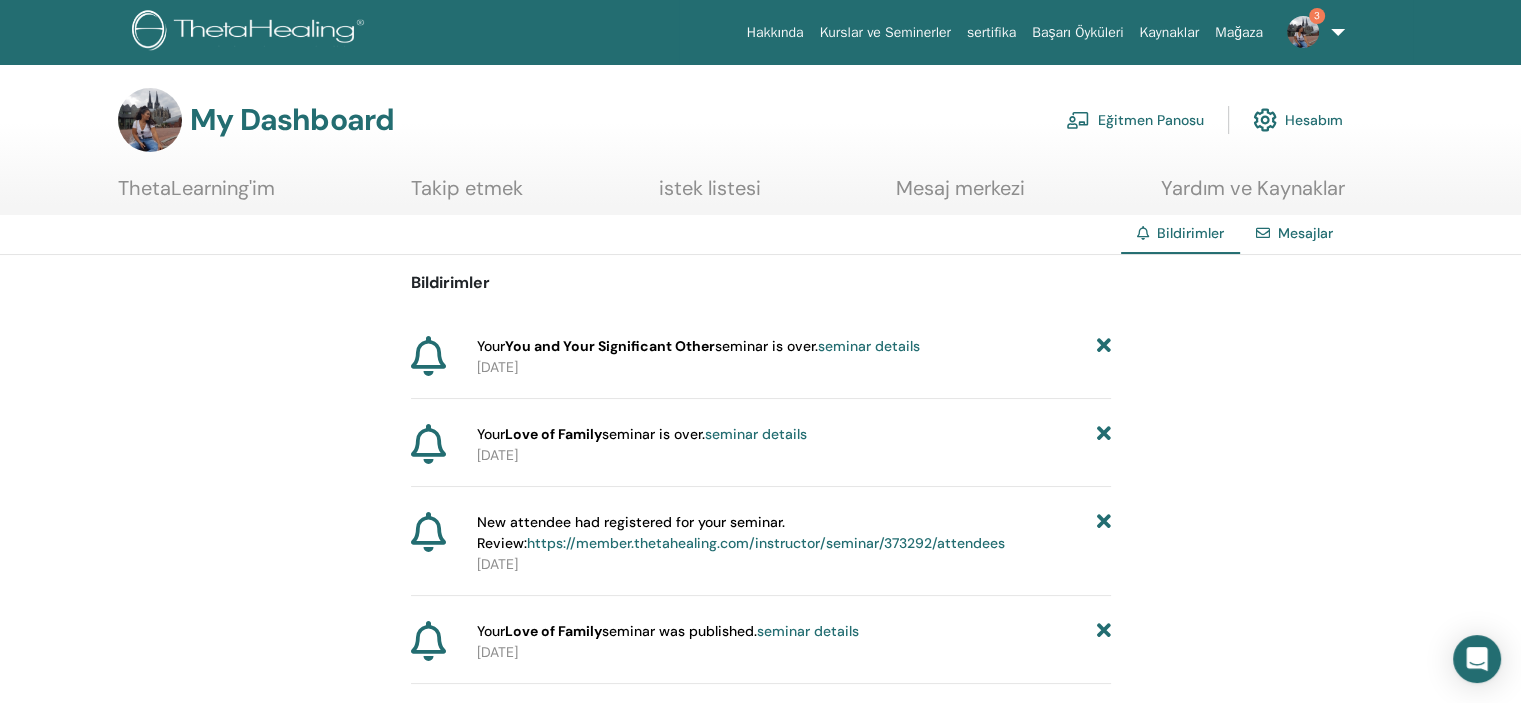 click on "seminar details" at bounding box center [756, 434] 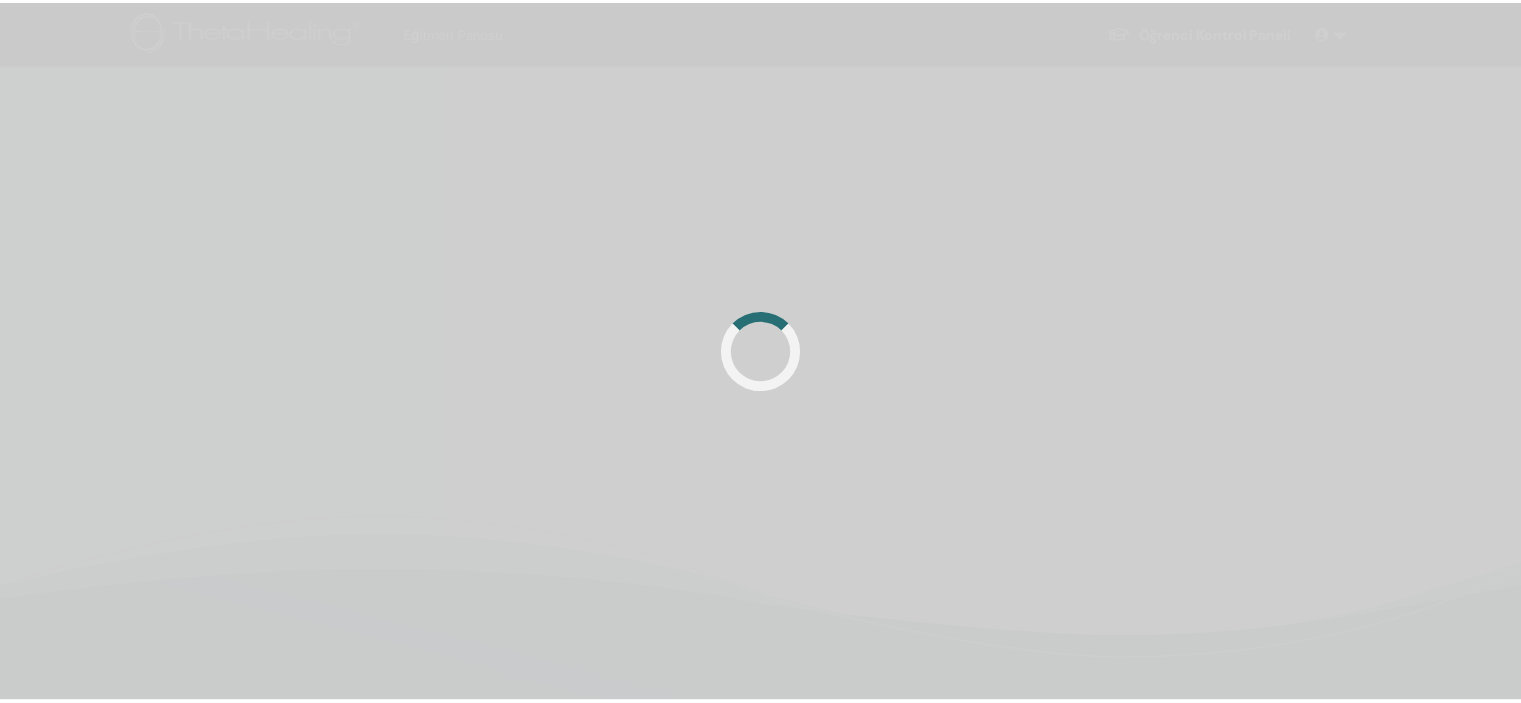 scroll, scrollTop: 0, scrollLeft: 0, axis: both 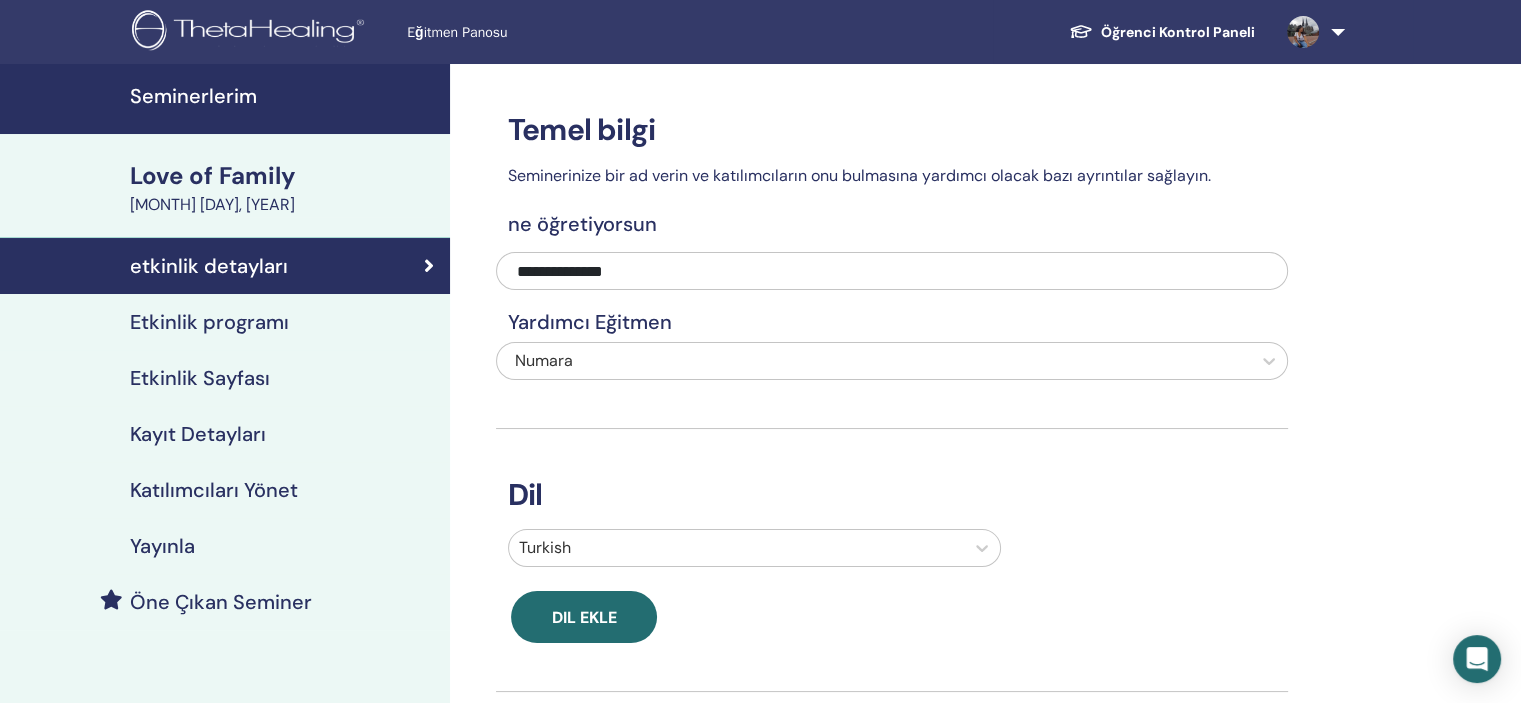 click on "Katılımcıları Yönet" at bounding box center (214, 490) 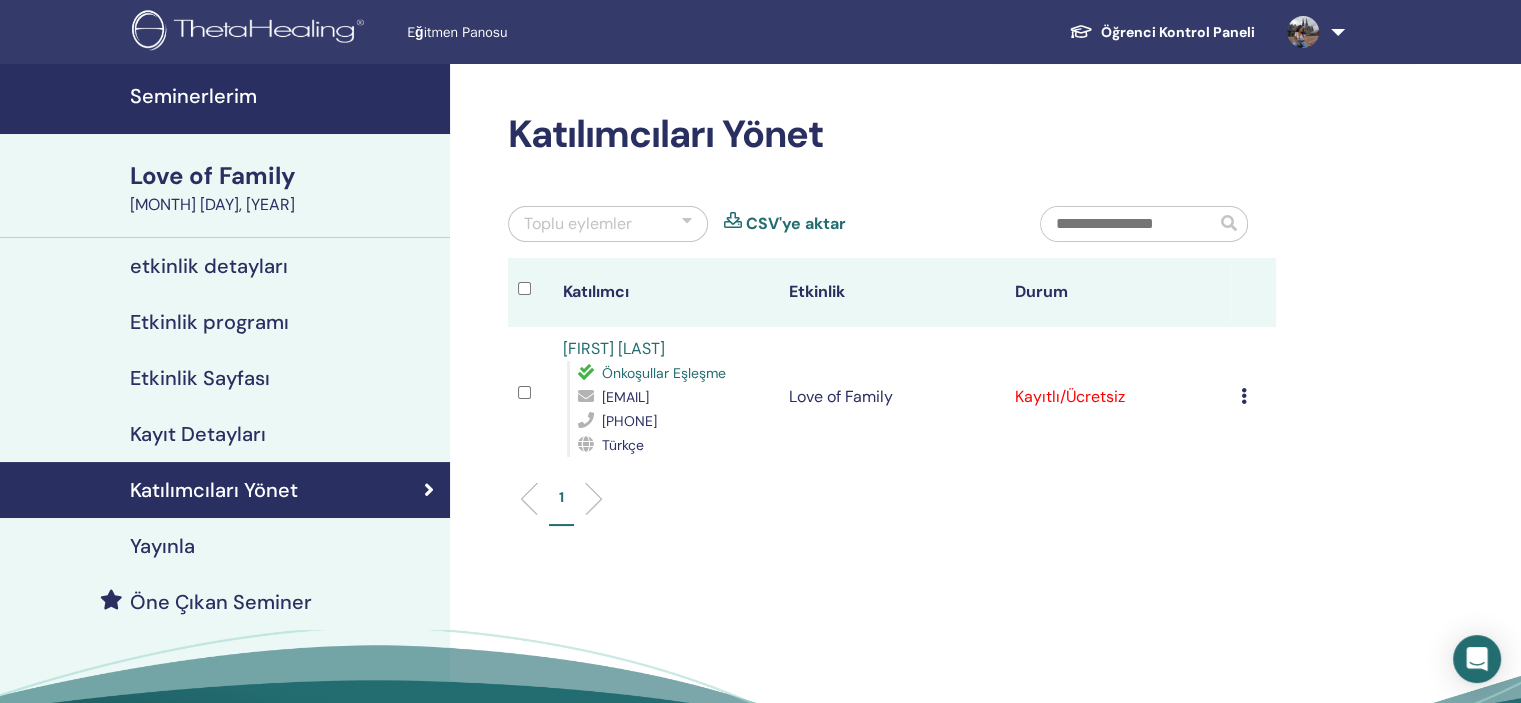 click at bounding box center [1244, 396] 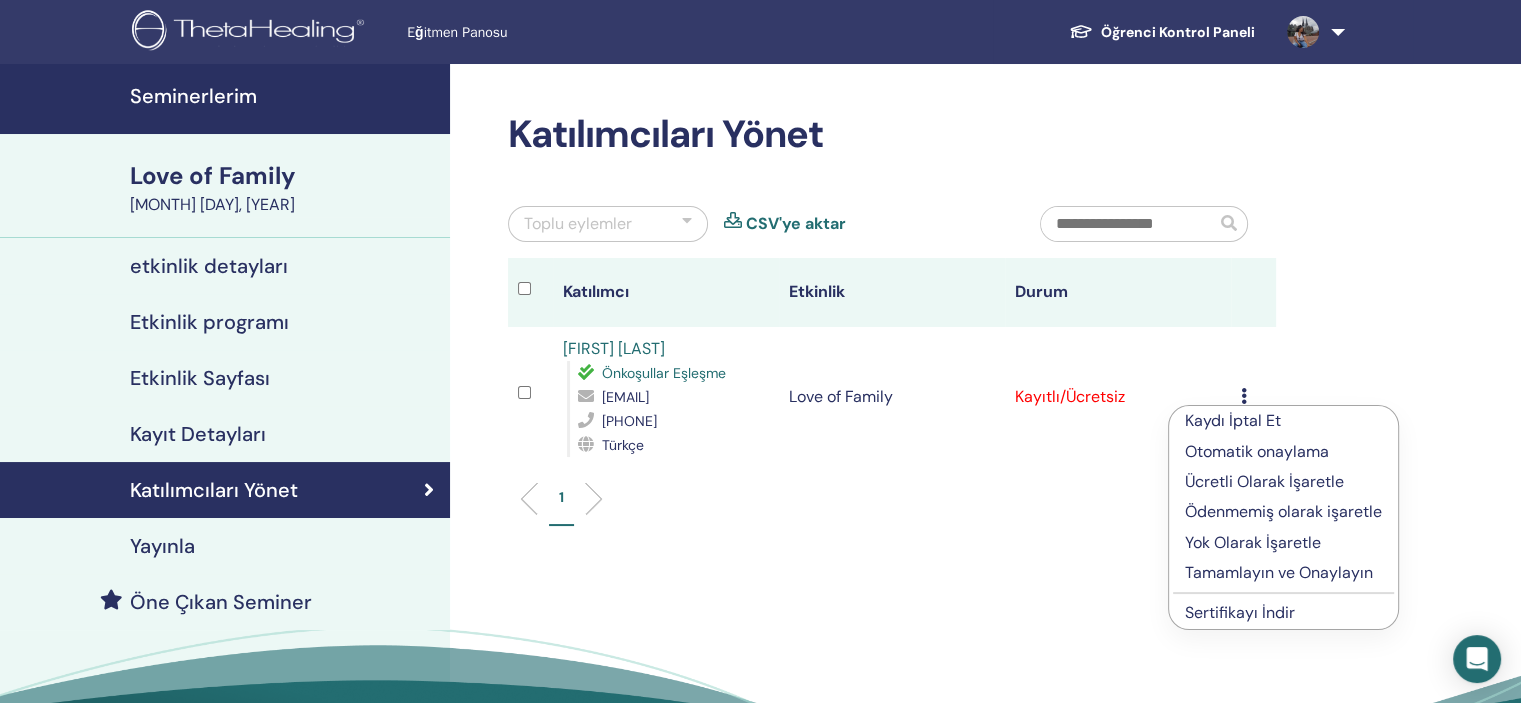click on "Tamamlayın ve Onaylayın" at bounding box center (1283, 573) 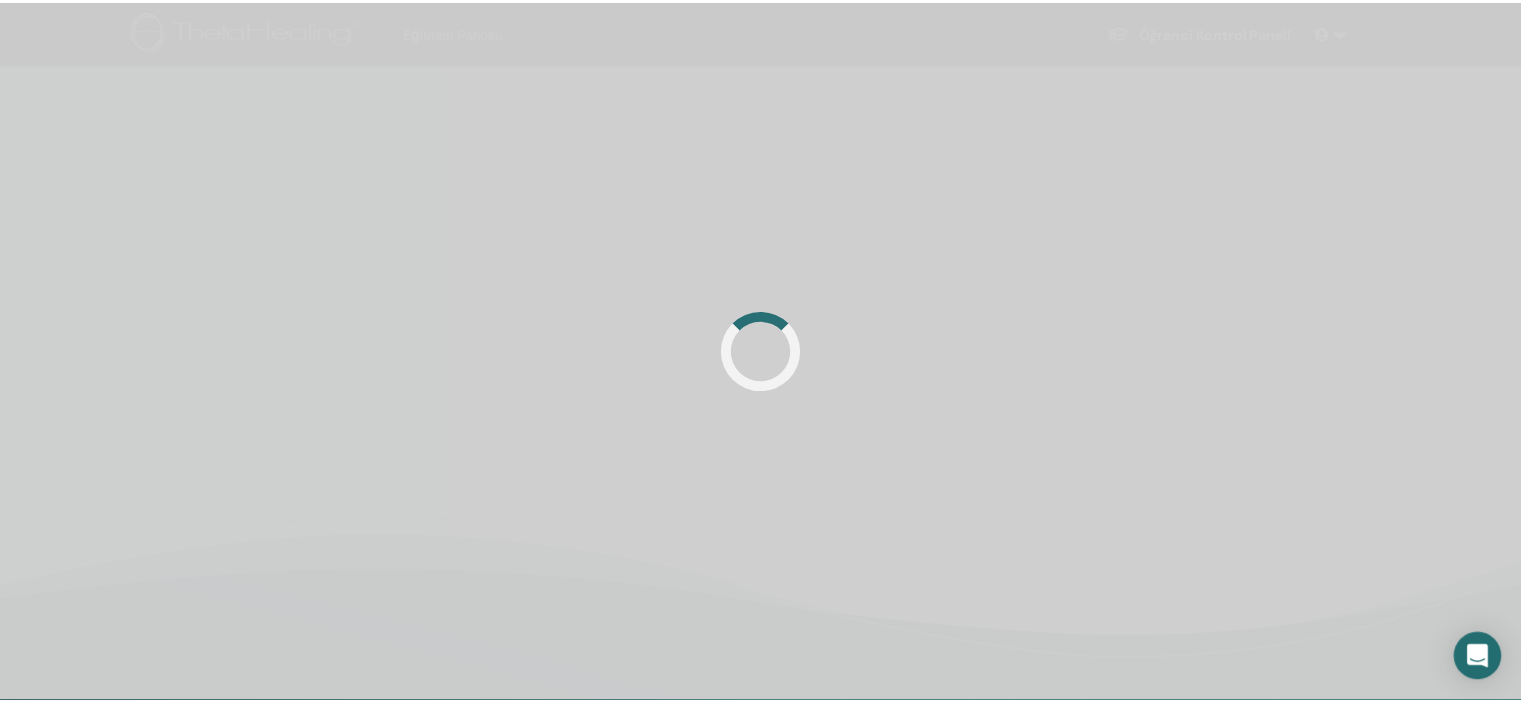 scroll, scrollTop: 0, scrollLeft: 0, axis: both 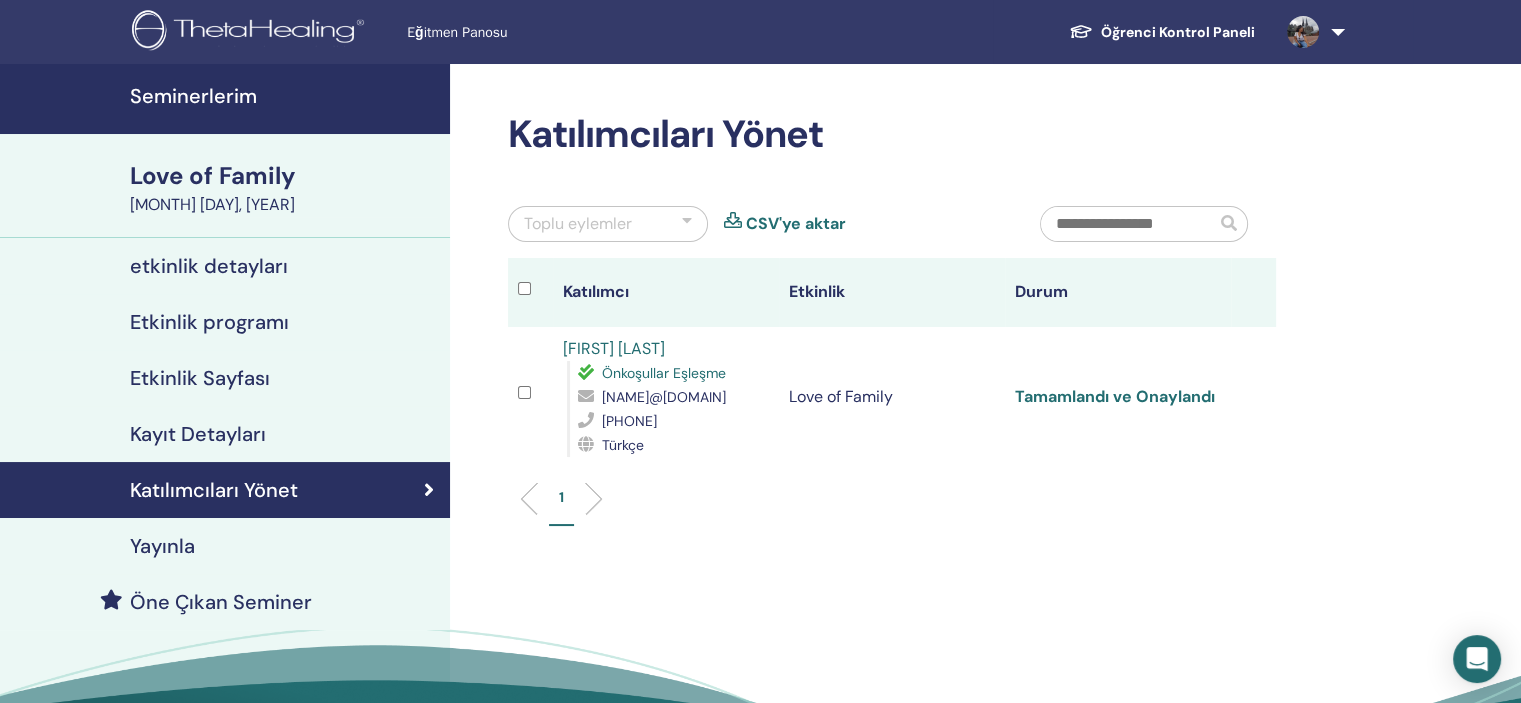 click on "Tamamlandı ve Onaylandı" at bounding box center (1115, 396) 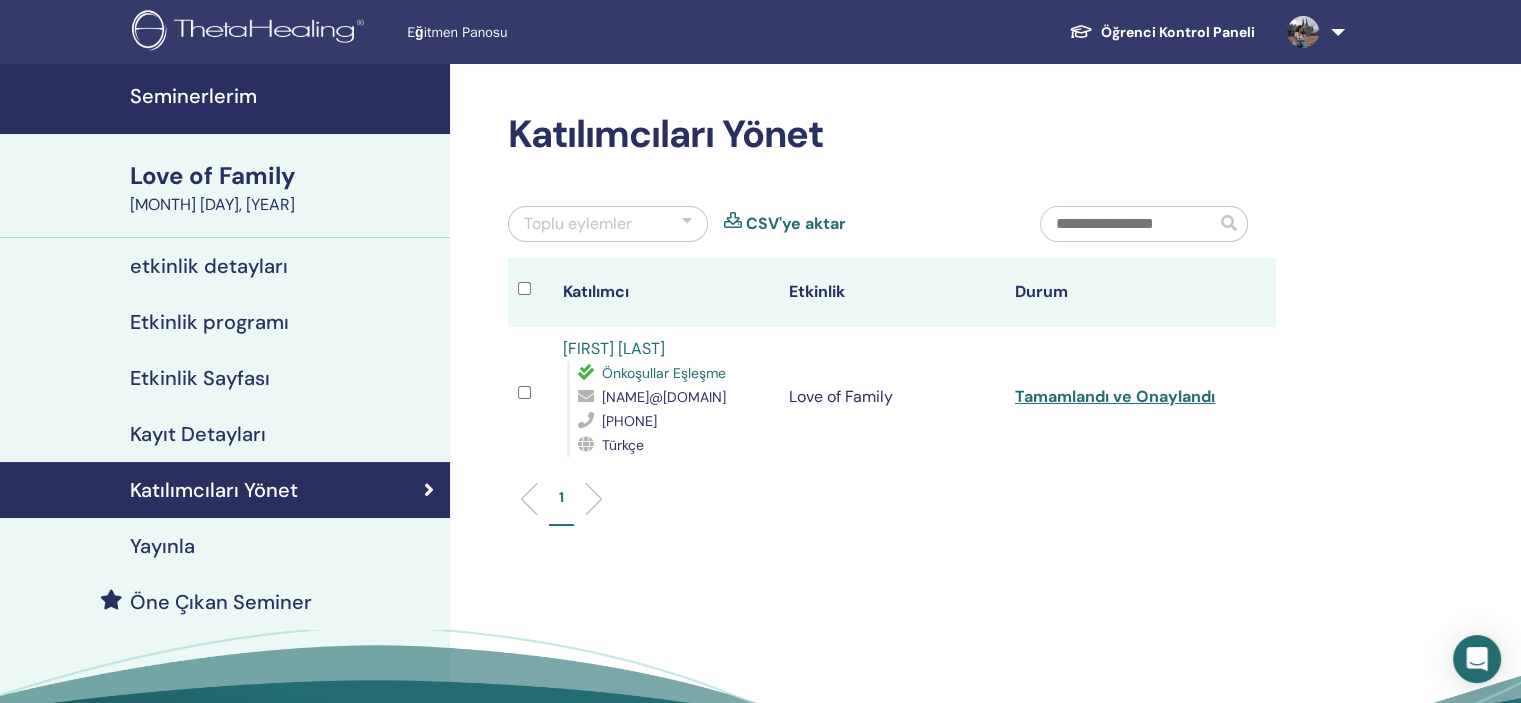 click at bounding box center (1303, 32) 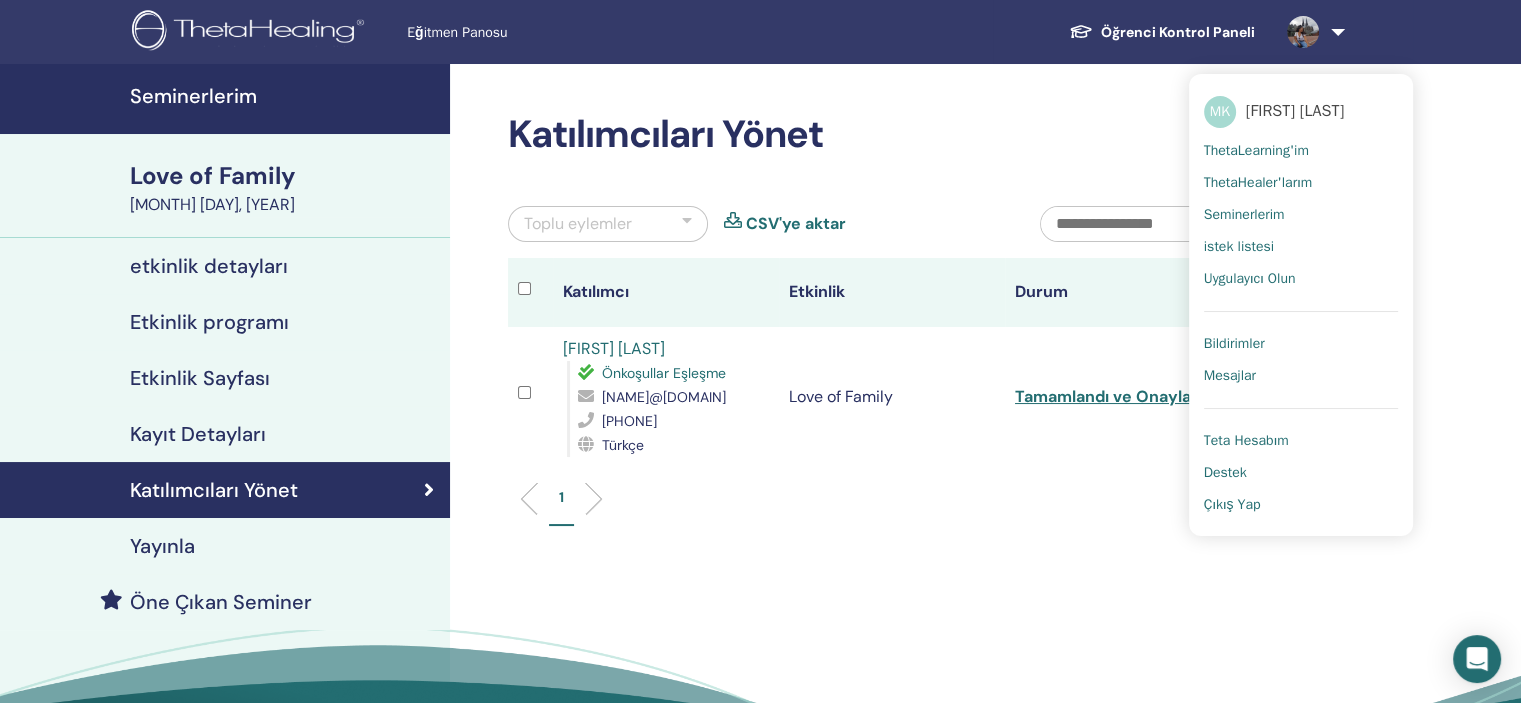click on "Bildirimler" at bounding box center (1234, 344) 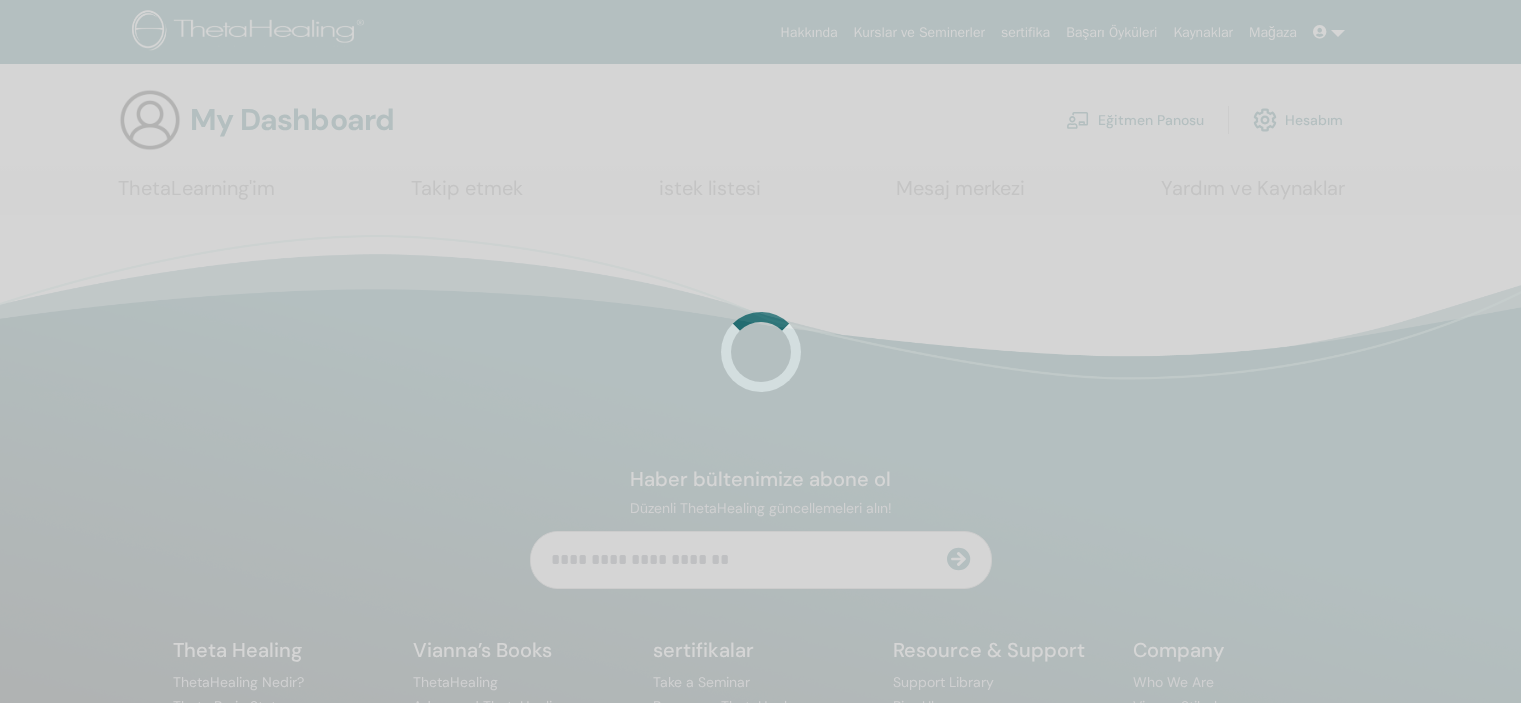 scroll, scrollTop: 0, scrollLeft: 0, axis: both 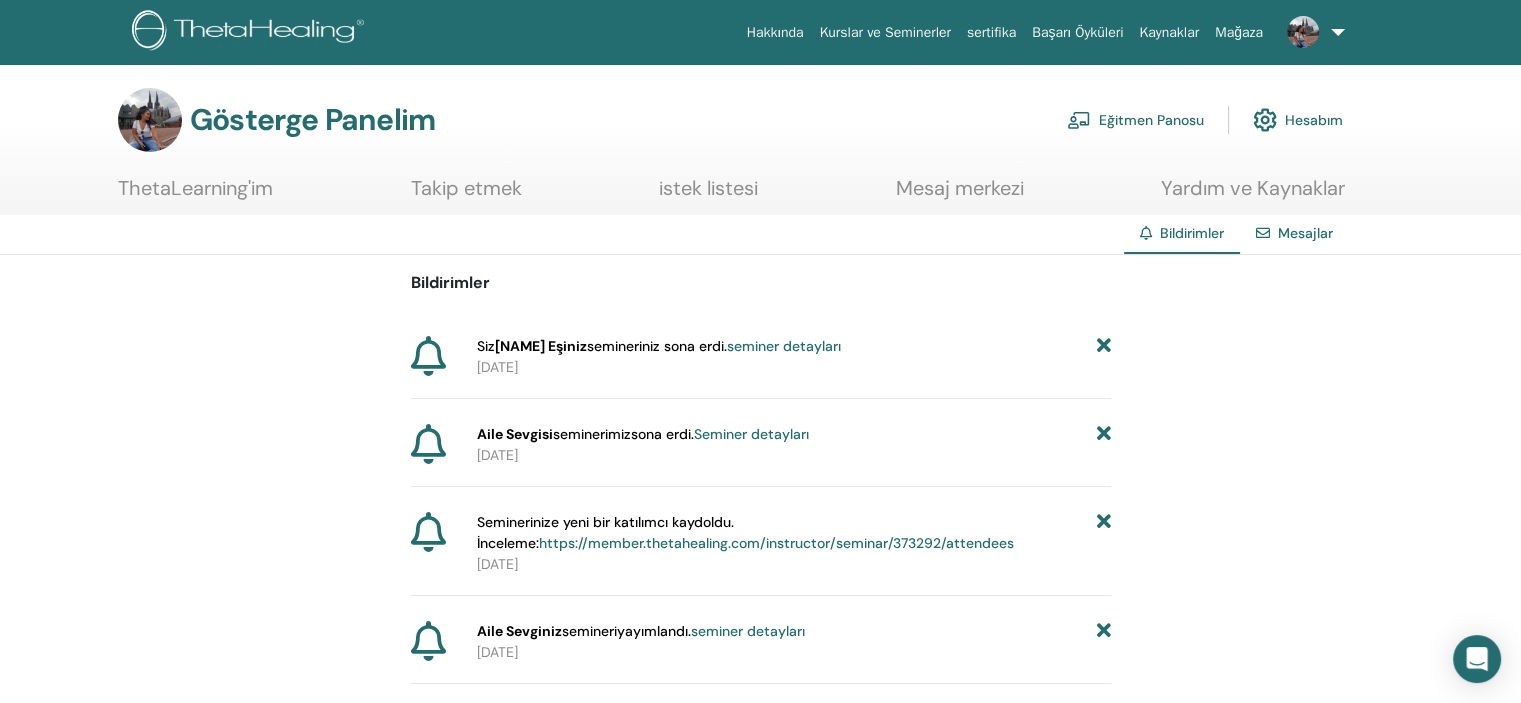 click on "seminer detayları" at bounding box center [784, 346] 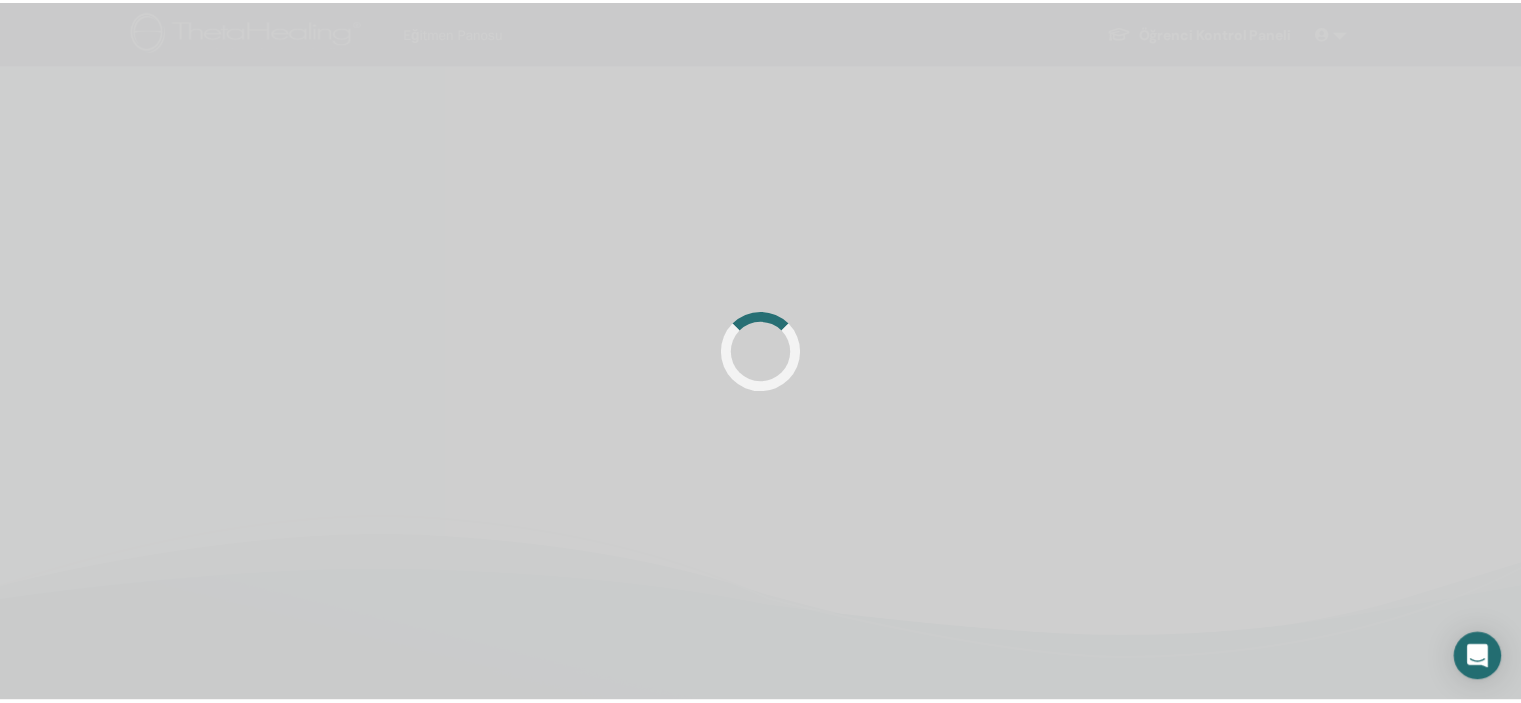 scroll, scrollTop: 0, scrollLeft: 0, axis: both 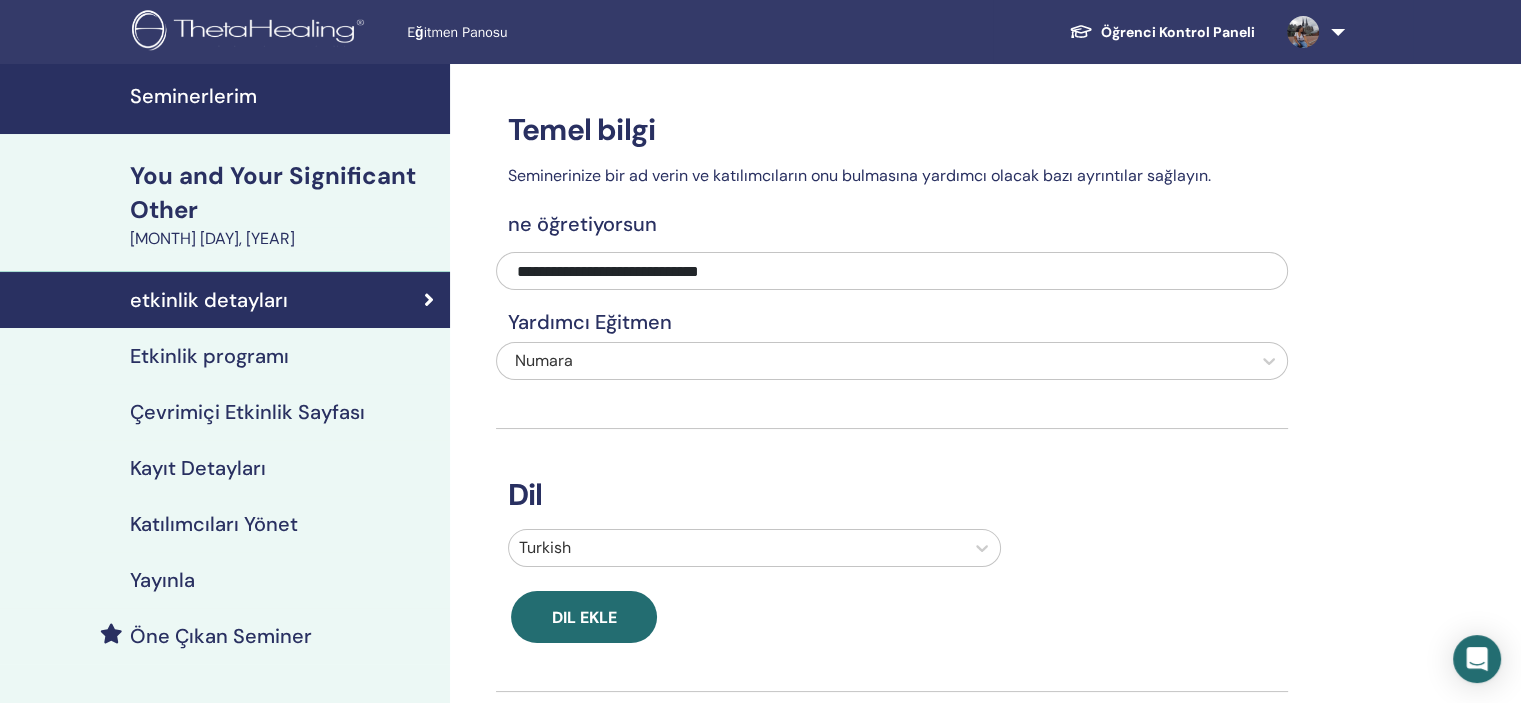 click on "Katılımcıları Yönet" at bounding box center (214, 524) 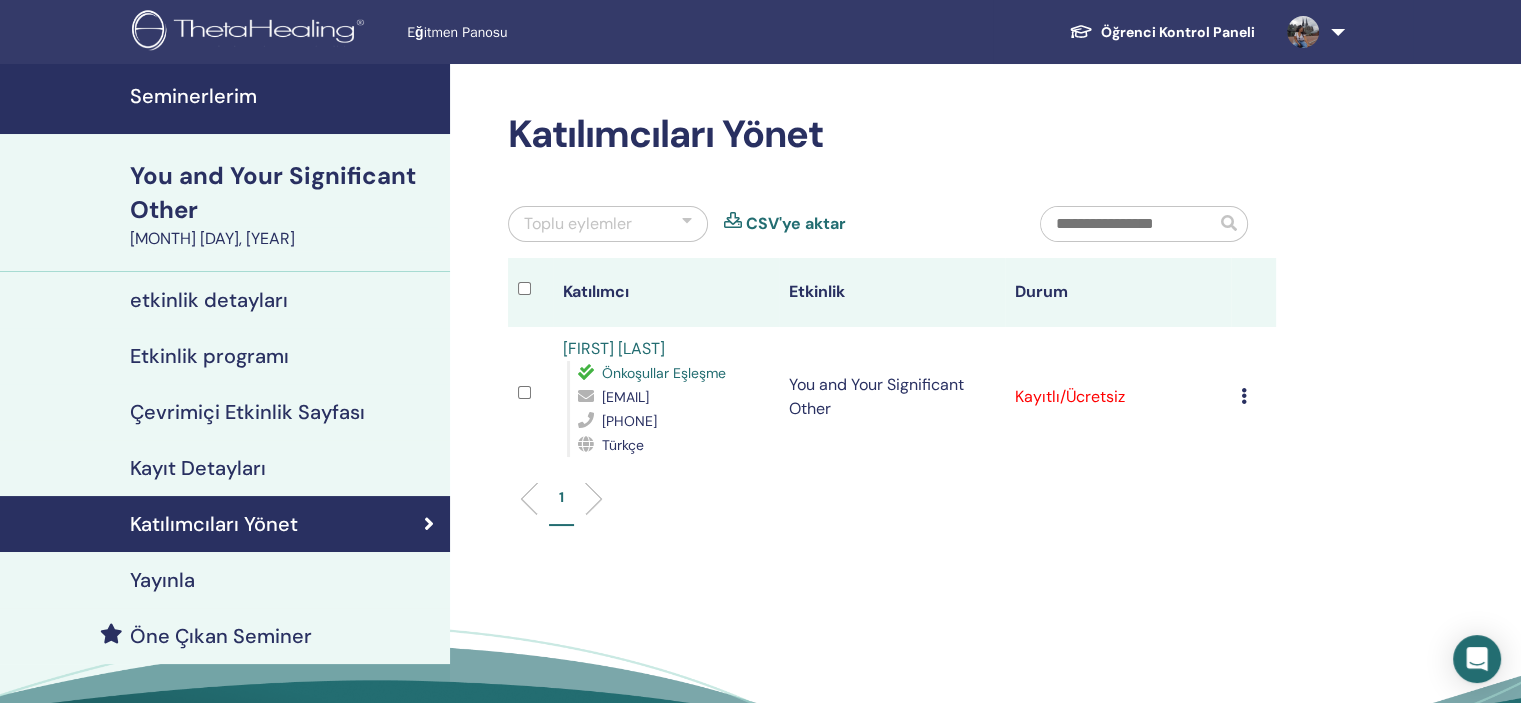 click at bounding box center [1244, 396] 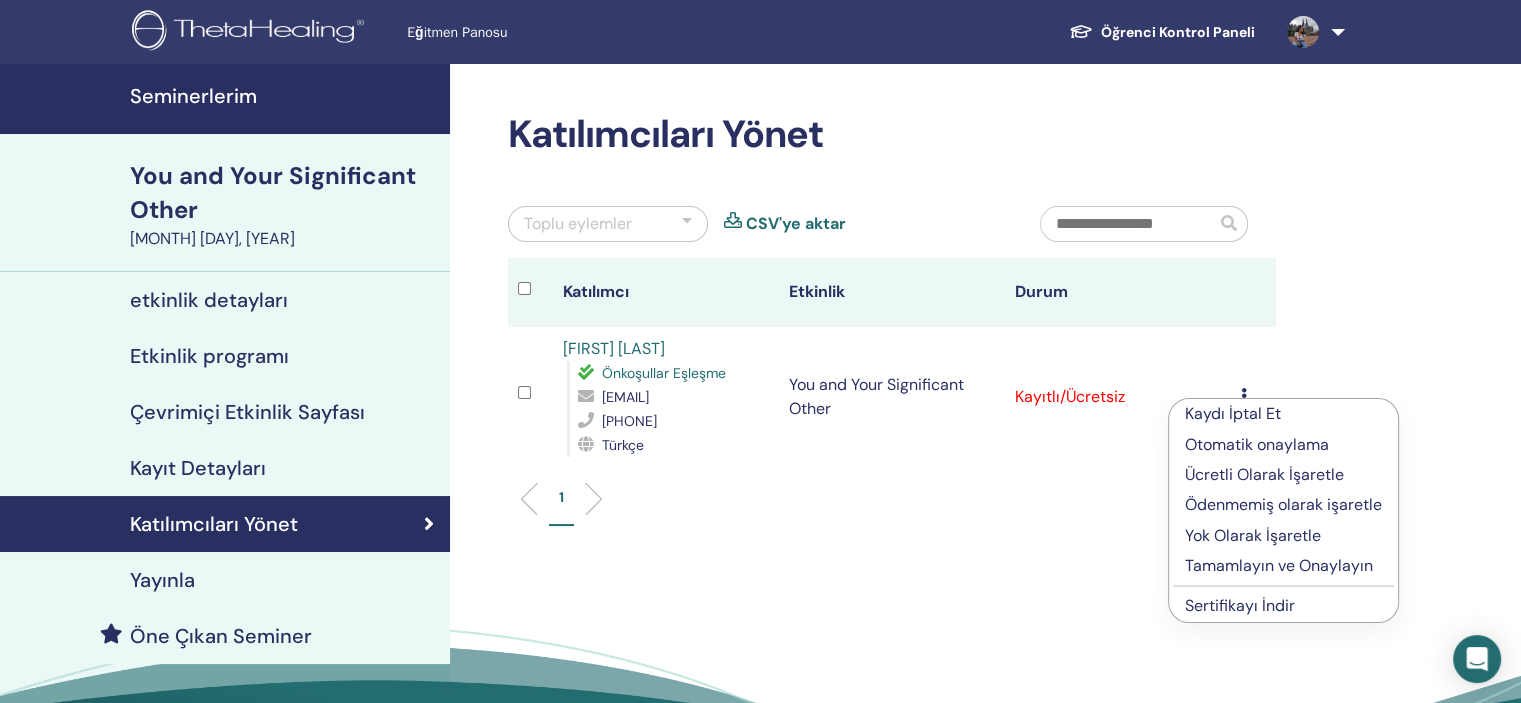 click on "Tamamlayın ve Onaylayın" at bounding box center [1283, 566] 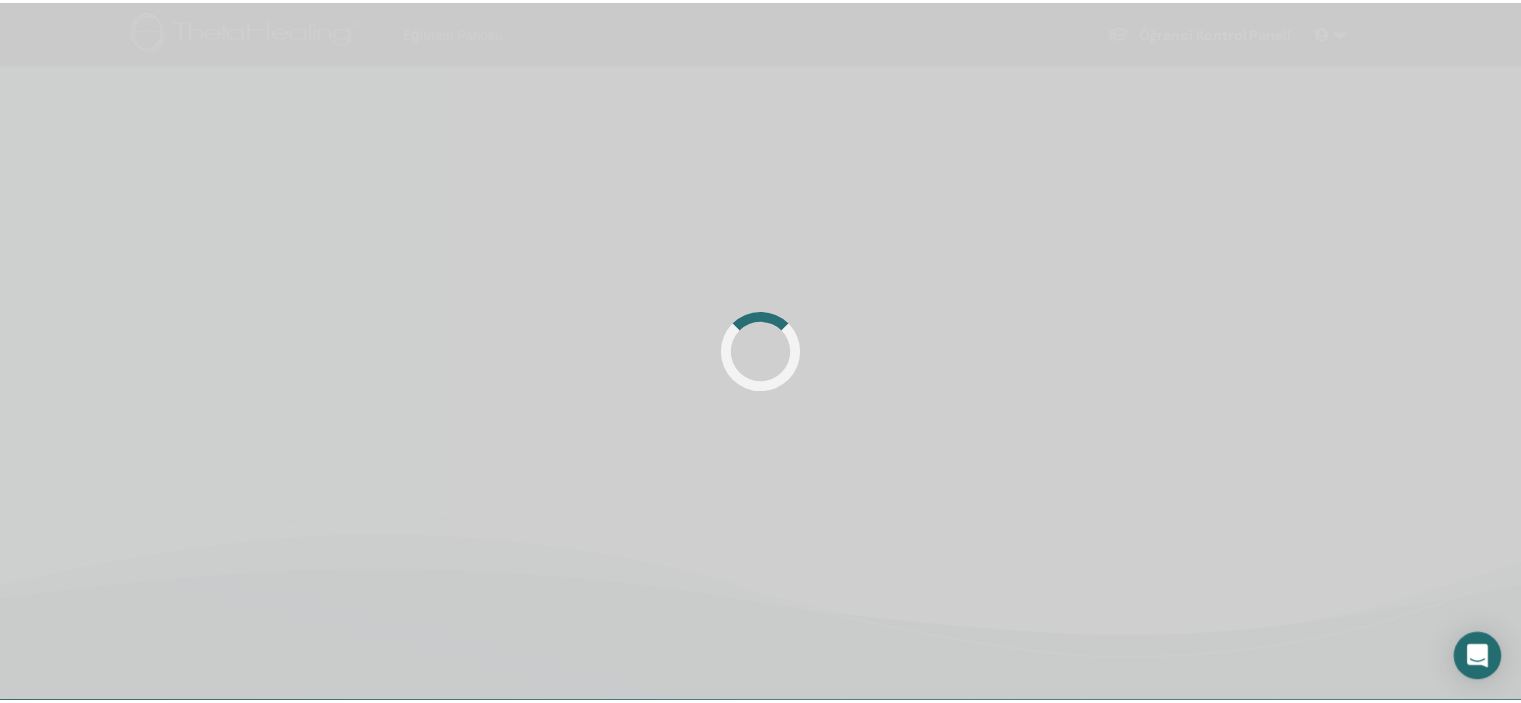 scroll, scrollTop: 0, scrollLeft: 0, axis: both 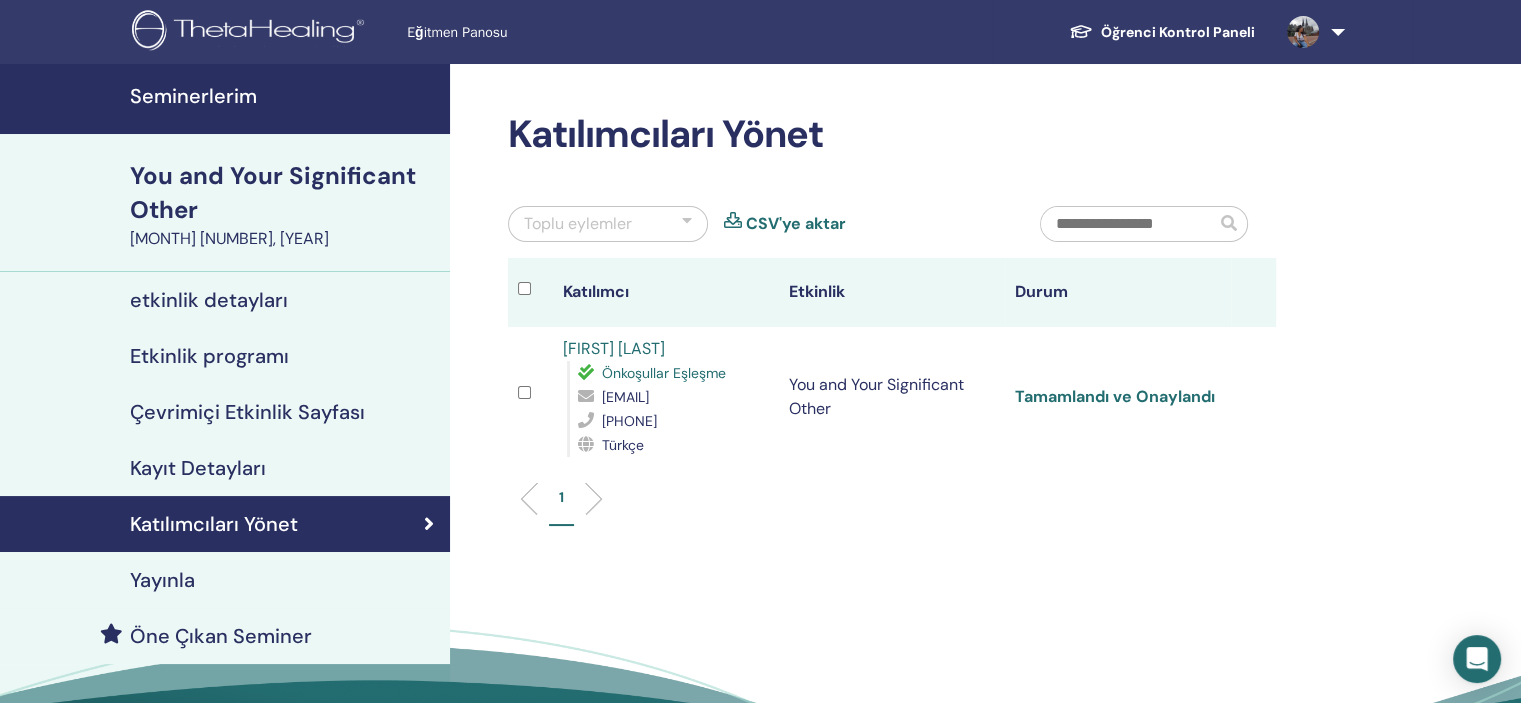 click on "Tamamlandı ve Onaylandı" at bounding box center [1115, 396] 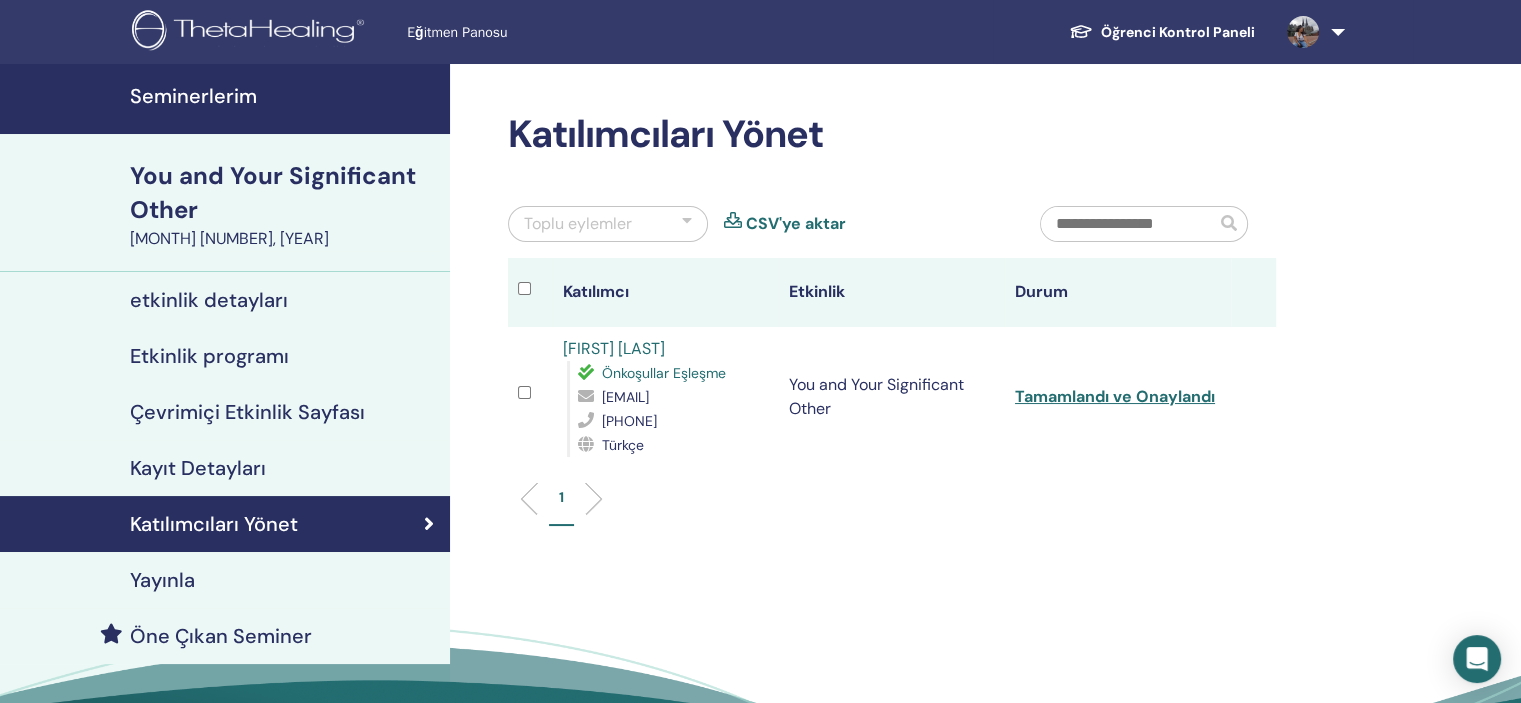 click on "Öğrenci Kontrol Paneli" at bounding box center (1162, 32) 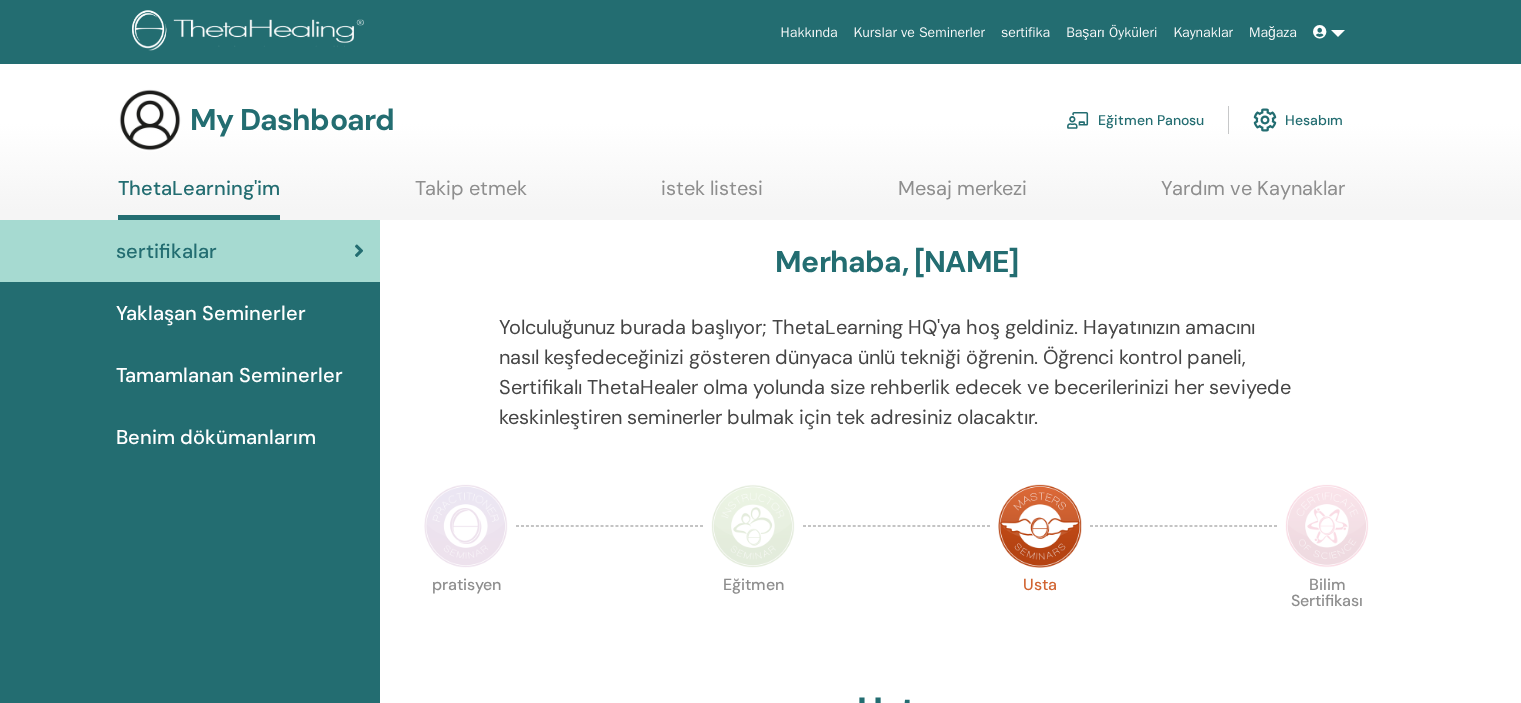scroll, scrollTop: 0, scrollLeft: 0, axis: both 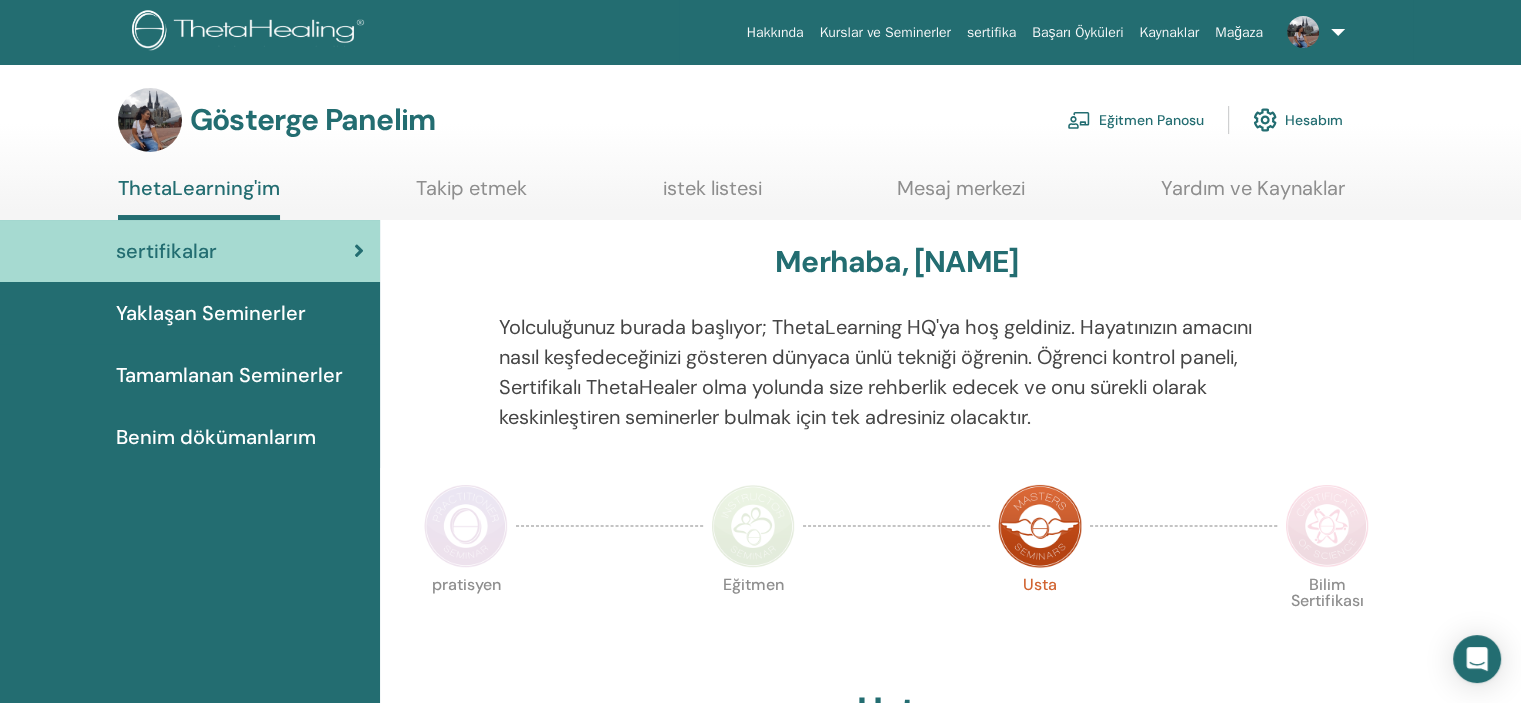 click on "Eğitmen Panosu" at bounding box center (1151, 119) 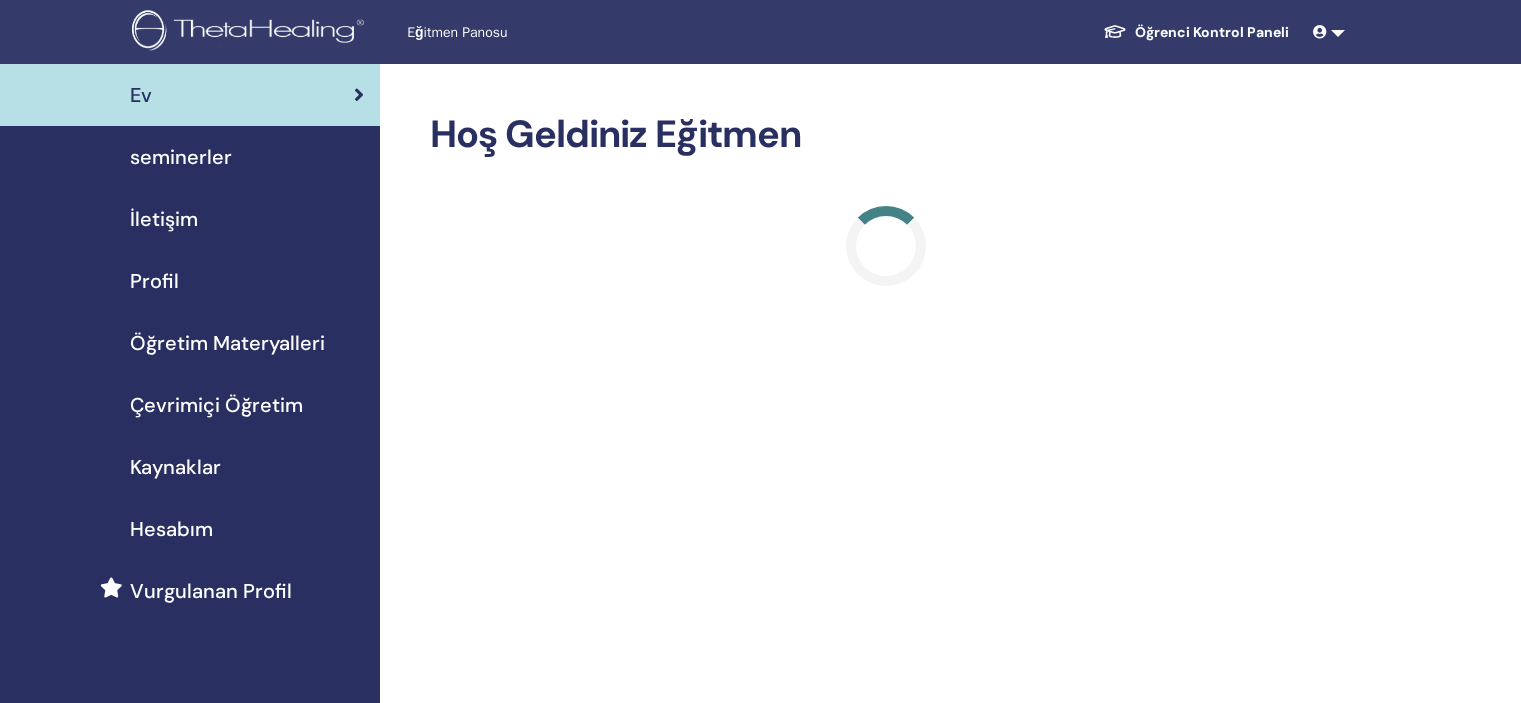 scroll, scrollTop: 0, scrollLeft: 0, axis: both 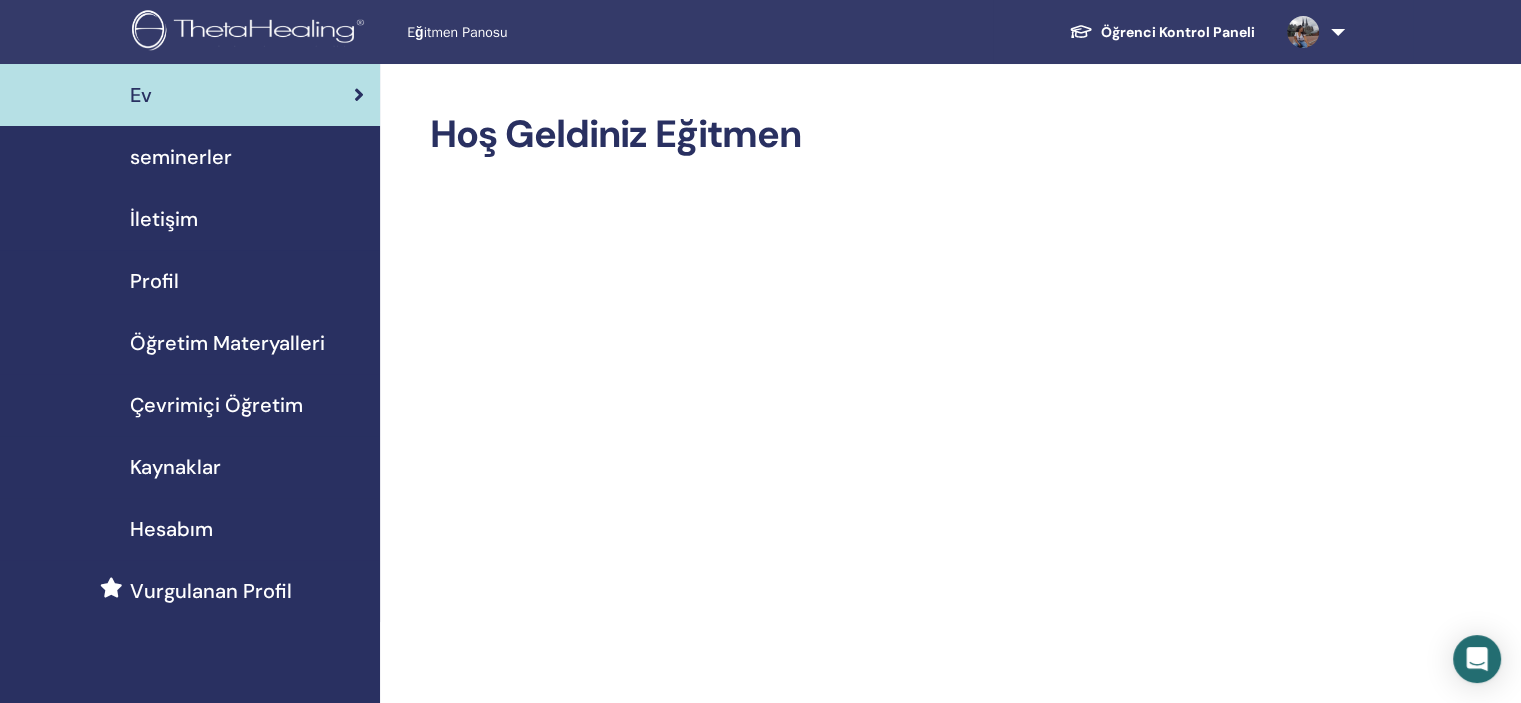 click on "seminerler" at bounding box center [181, 157] 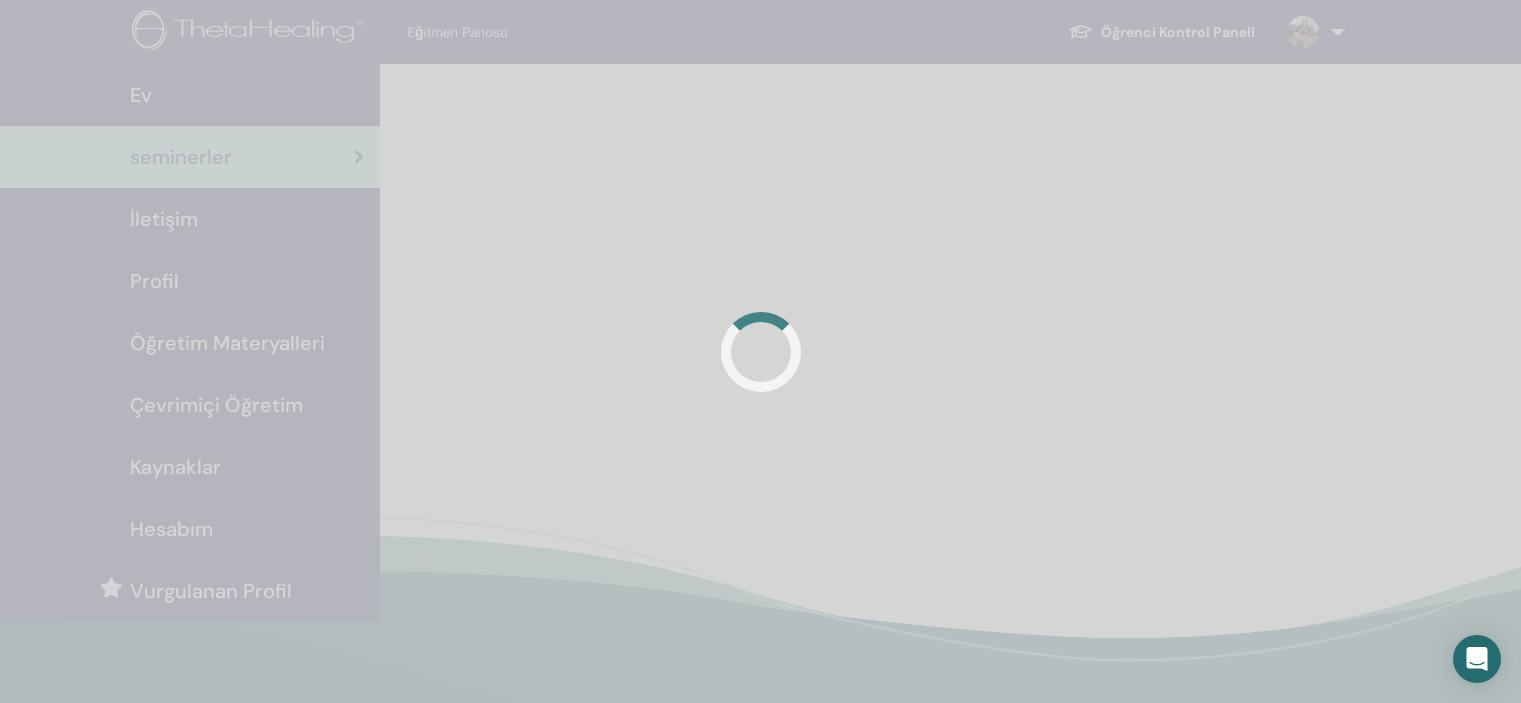 scroll, scrollTop: 0, scrollLeft: 0, axis: both 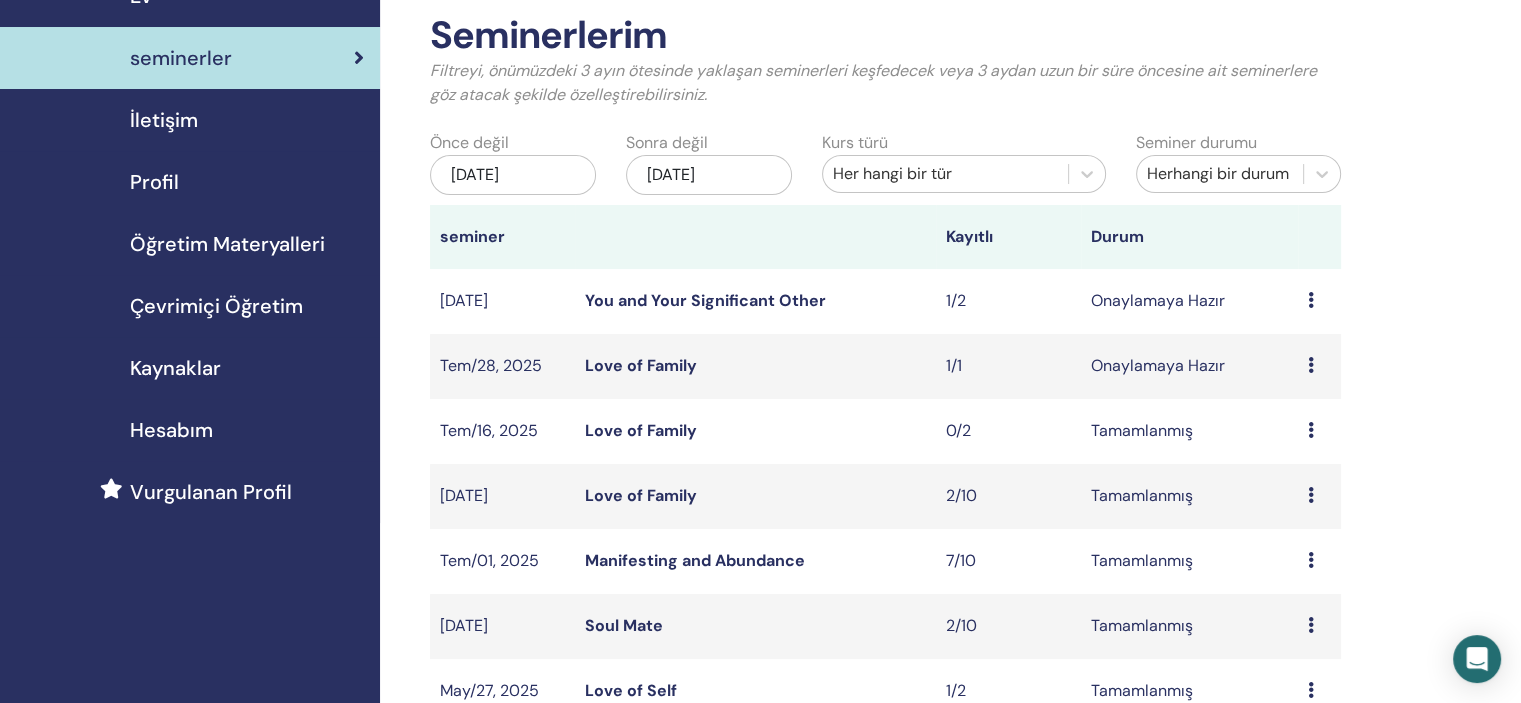 click on "Ön izleme Düzenlemek katılımcılar İptal" at bounding box center [1319, 301] 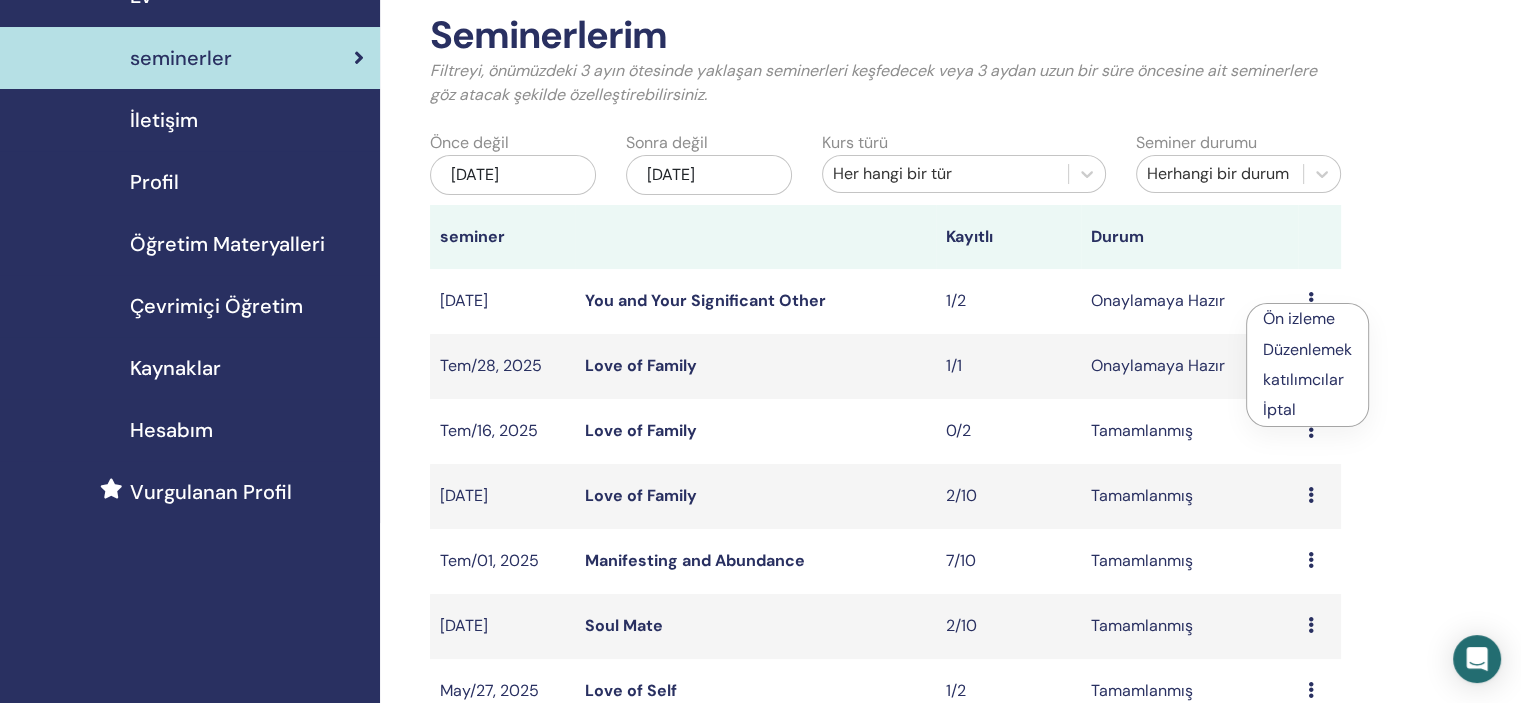 click on "Seminerlerim Filtreyi, önümüzdeki 3 ayın ötesinde yaklaşan seminerleri keşfedecek veya 3 aydan uzun bir süre öncesine ait seminerlere göz atacak şekilde özelleştirebilirsiniz. Önce değil [DATE], 2025 Sonra değil [DATE], 2025 Kurs türü Her hangi bir tür Seminer durumu Herhangi bir durum seminer Kayıtlı Durum [DATE], 2025 You and Your Significant Other 1/2 Onaylamaya Hazır Ön izleme Düzenlemek katılımcılar İptal [DATE], 2025 Love of Family 1/1 Onaylamaya Hazır Ön izleme Düzenlemek katılımcılar İptal [DATE], 2025 Love of Family 0/2 Tamamlanmış Ön izleme katılımcılar [DATE], 2025 Love of Family 2/10 Tamamlanmış Ön izleme katılımcılar [DATE], 2025 Manifesting and Abundance 7/10 Tamamlanmış Ön izleme katılımcılar [DATE], 2025 Soul Mate 2/10 Tamamlanmış Ön izleme katılımcılar [DATE], 2025 Love of Self 1/2 Tamamlanmış Ön izleme katılımcılar [DATE], 2025 Love of Self 1/1 Tamamlanmış Ön izleme katılımcılar [DATE], 2025 1/2 0/2" at bounding box center [950, 754] 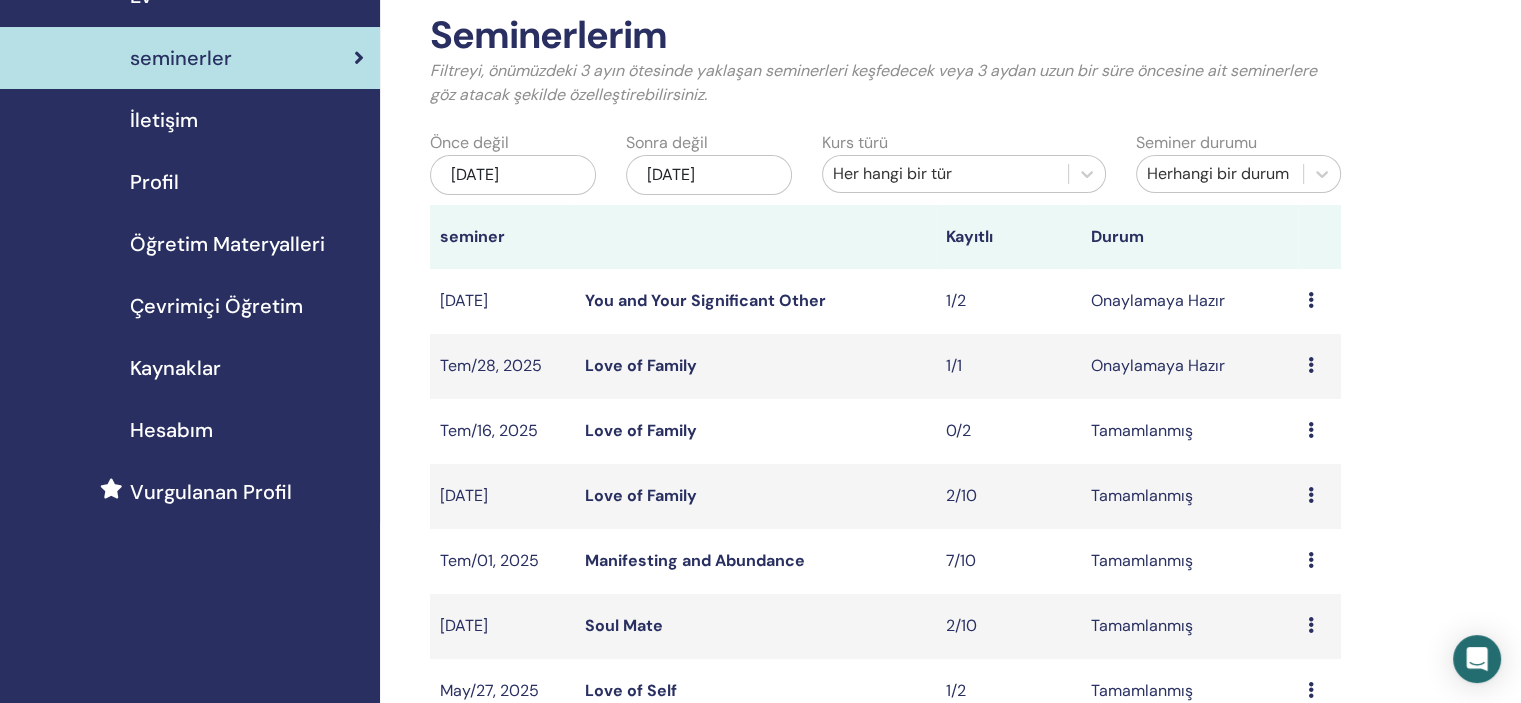 click on "Love of Family" at bounding box center (641, 365) 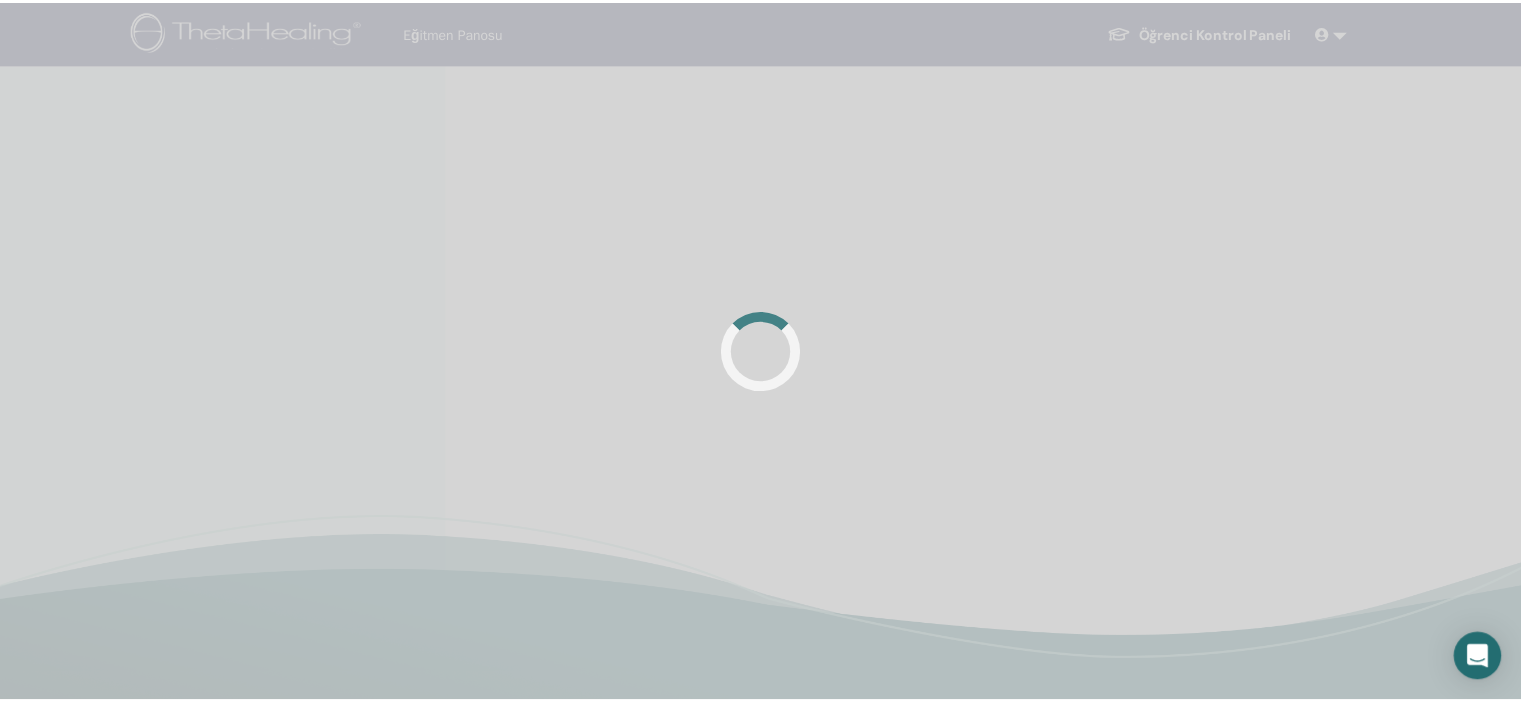 scroll, scrollTop: 0, scrollLeft: 0, axis: both 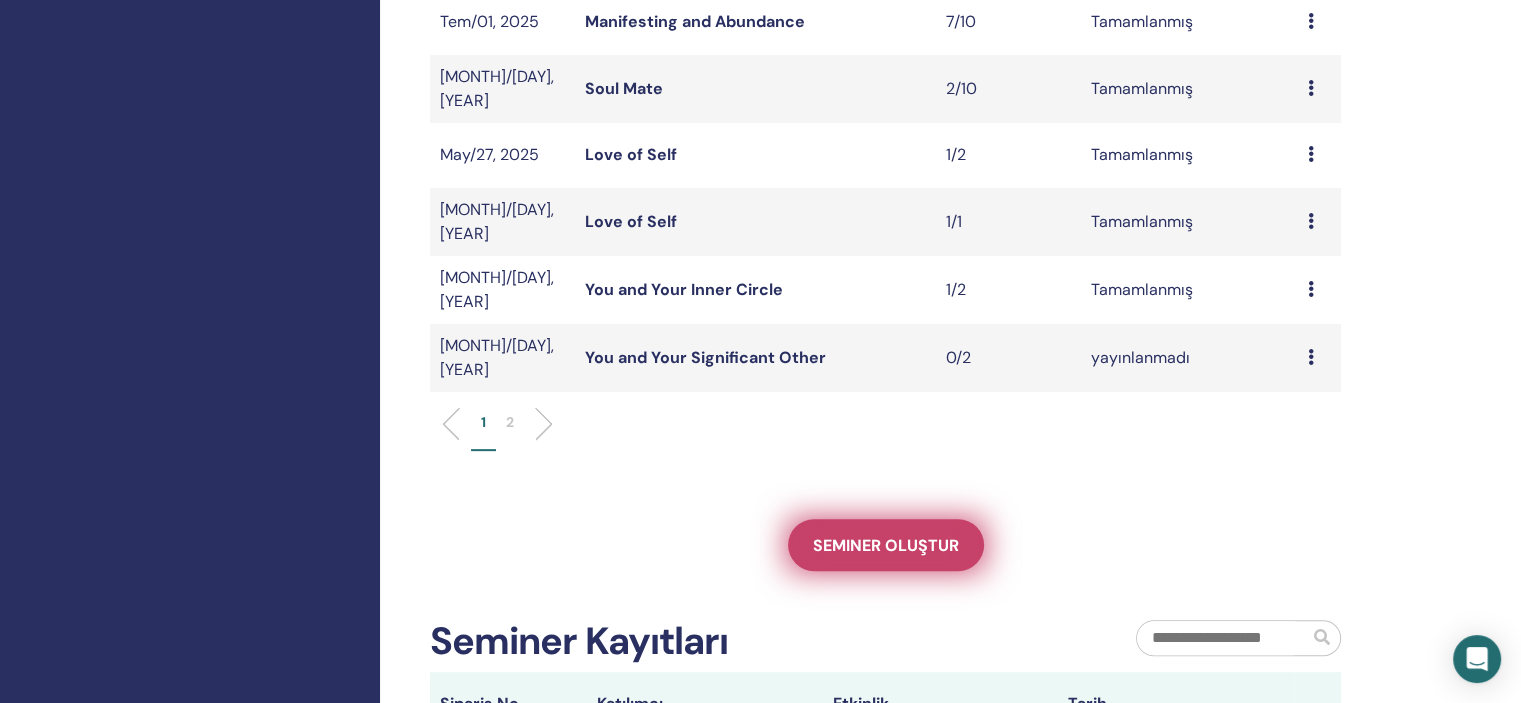 click on "Seminer oluştur" at bounding box center [886, 545] 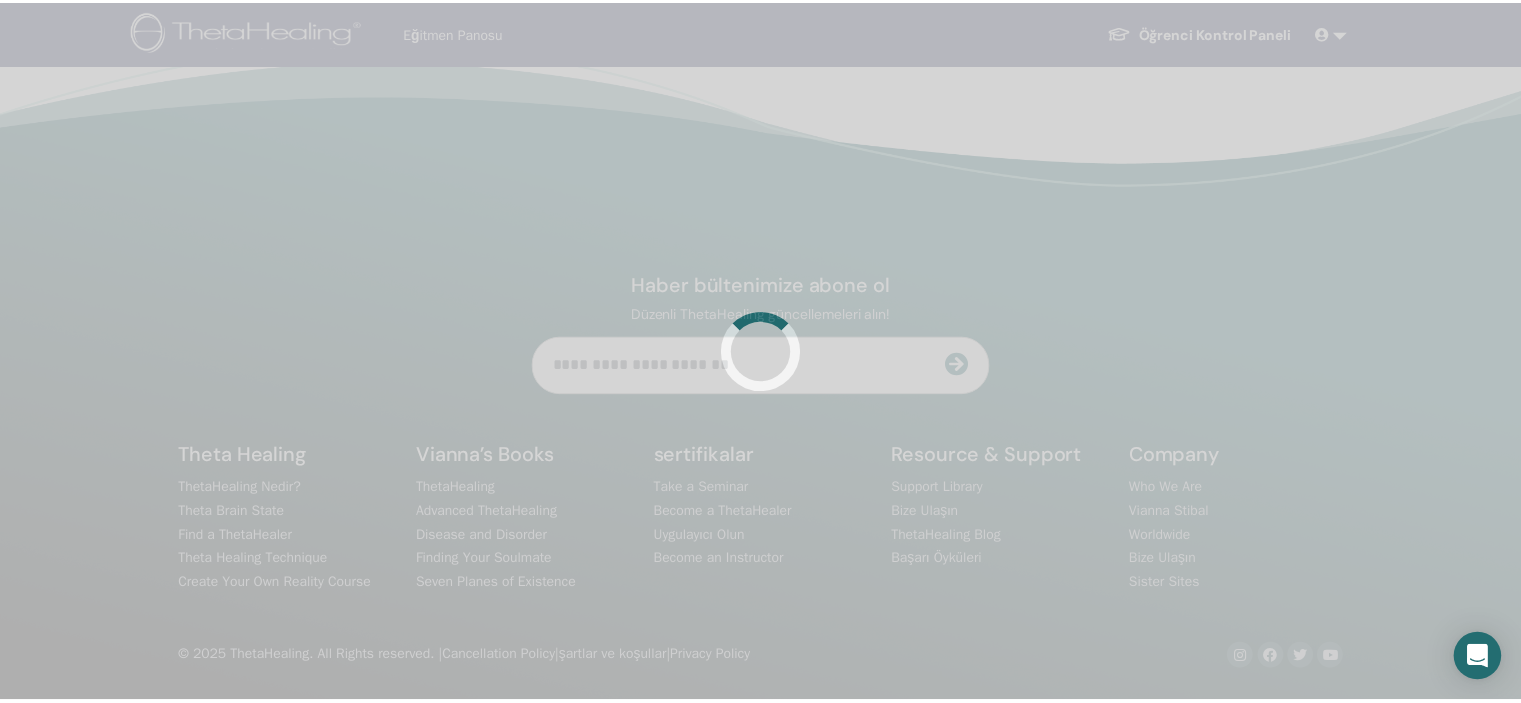scroll, scrollTop: 0, scrollLeft: 0, axis: both 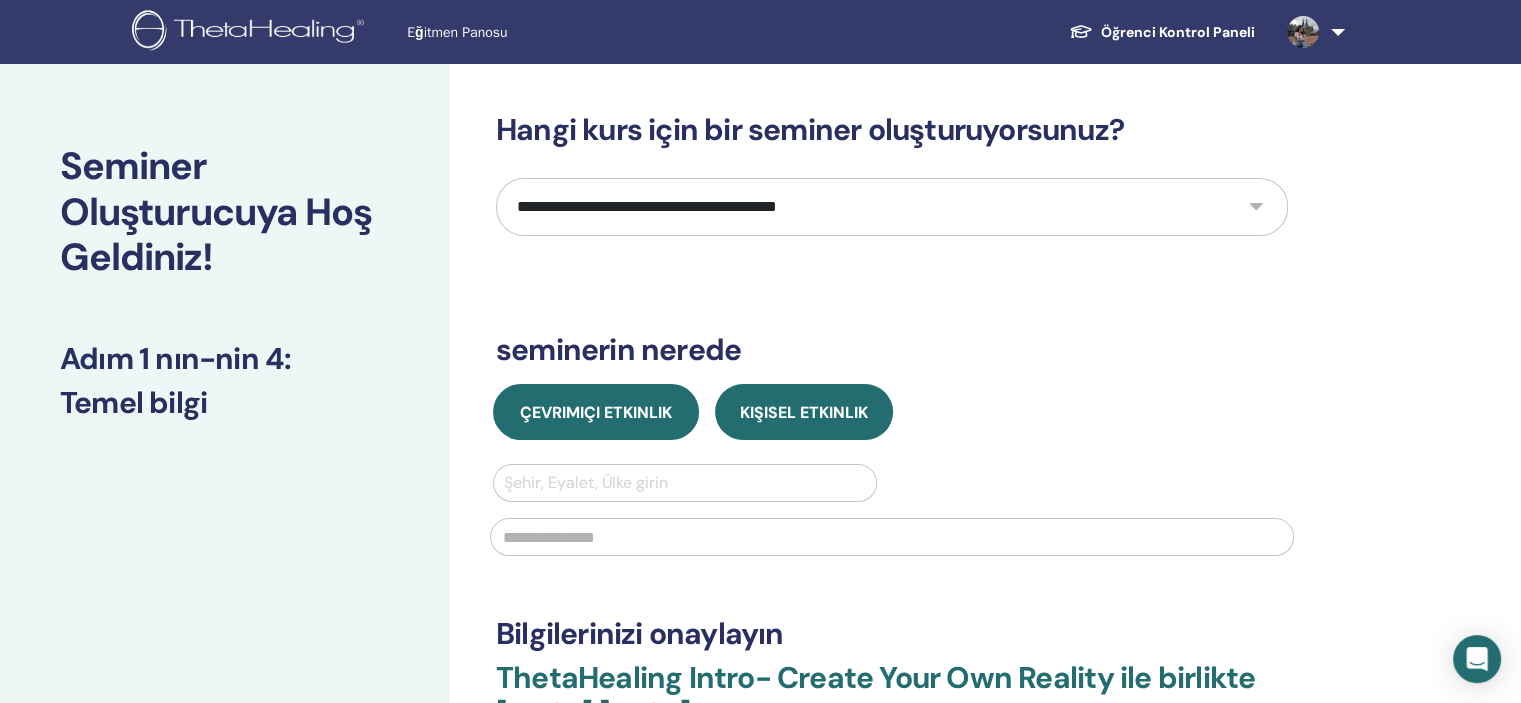 click on "Çevrimiçi Etkinlik" at bounding box center [596, 412] 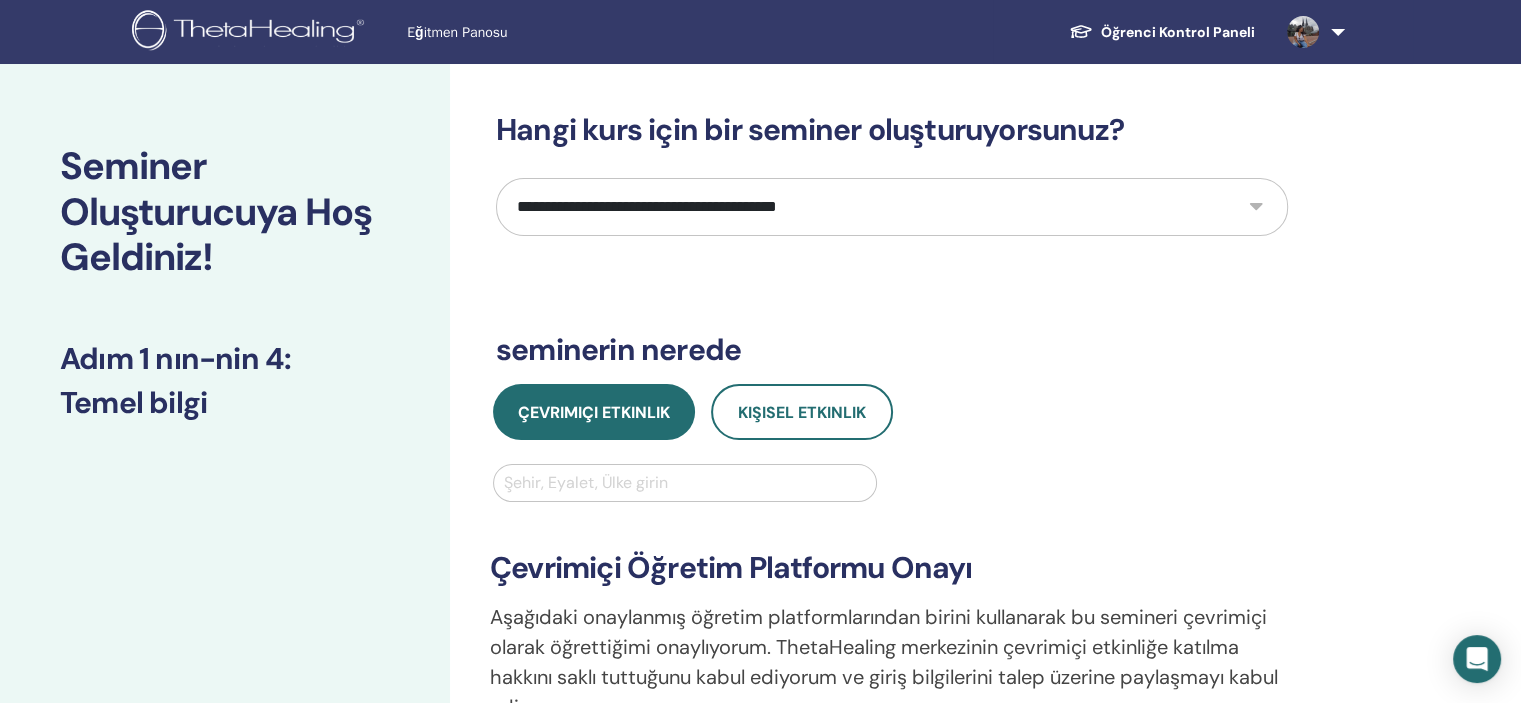 click on "**********" at bounding box center (892, 207) 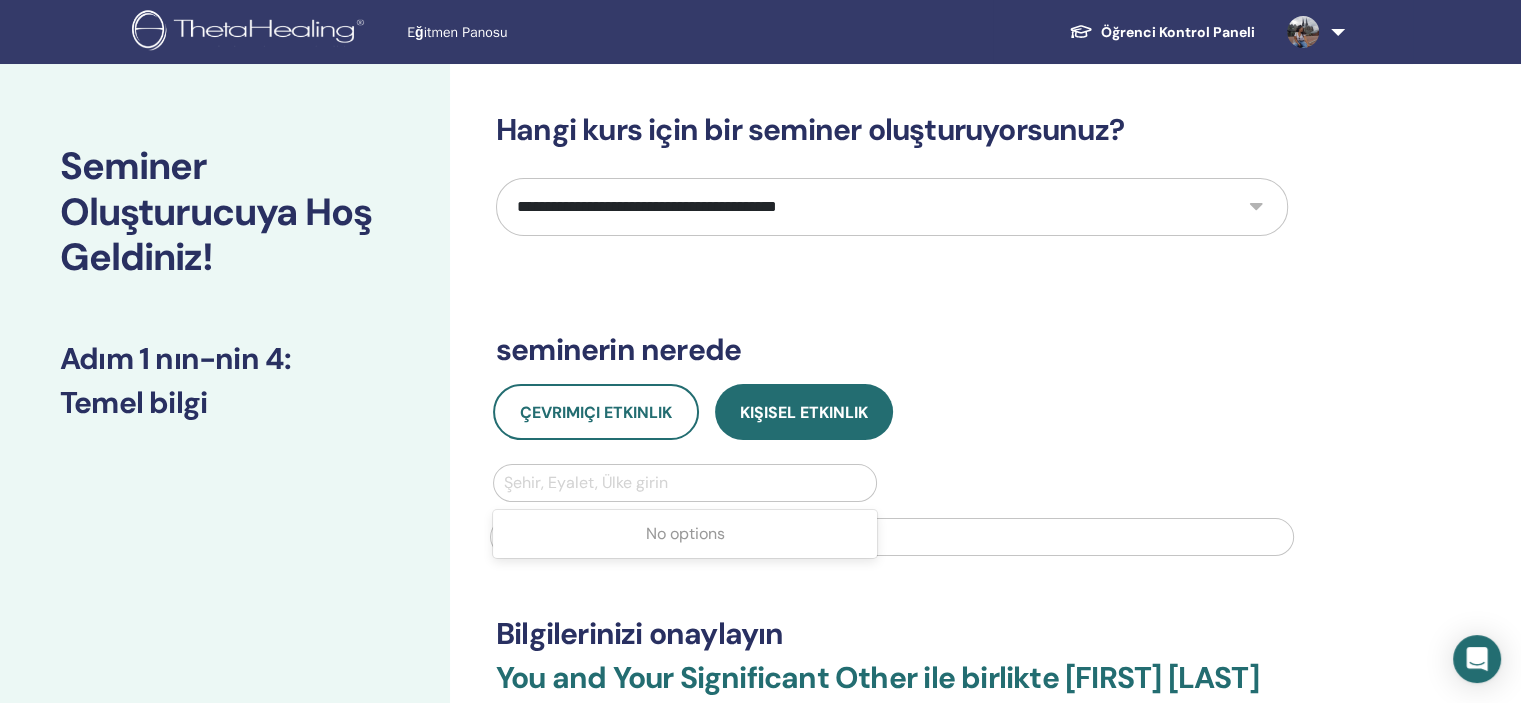 click at bounding box center (685, 483) 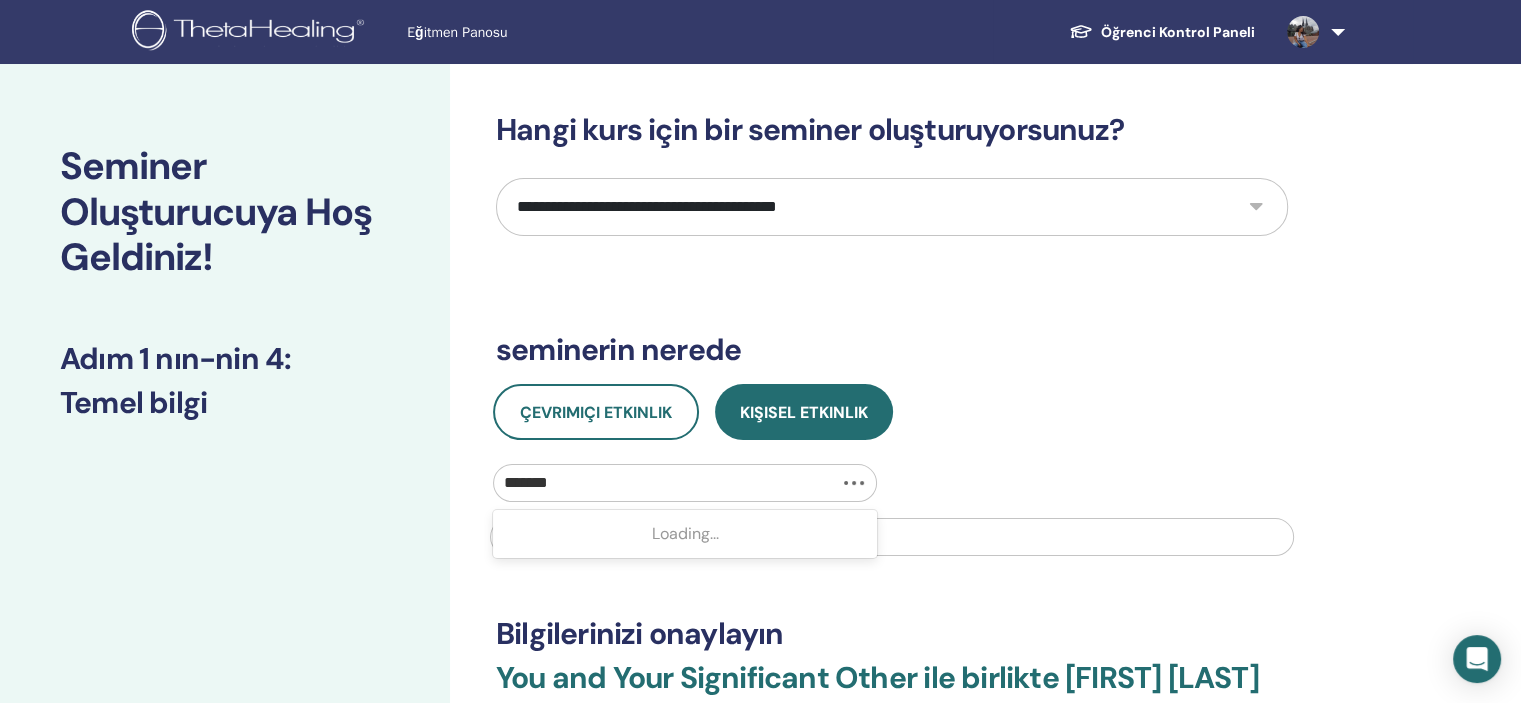 type on "********" 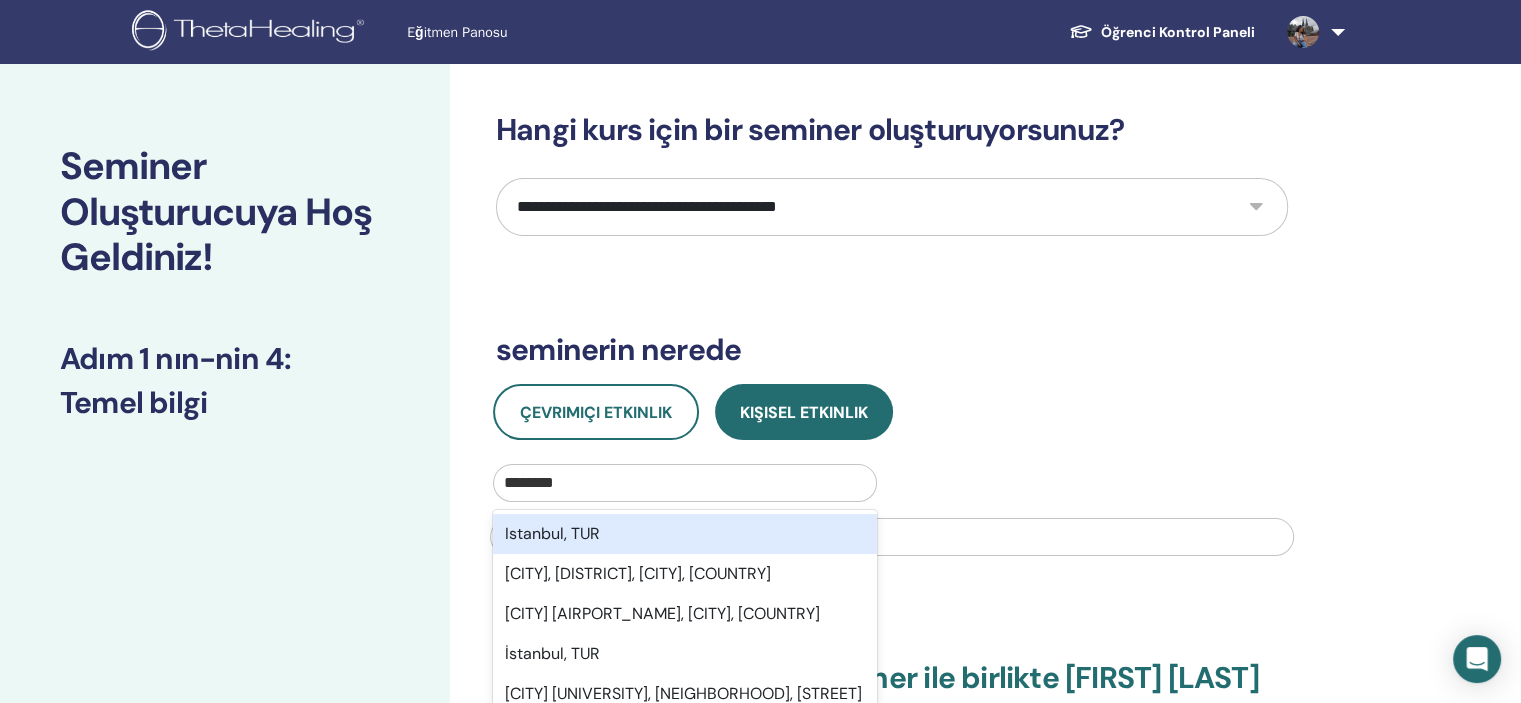 click on "Istanbul, TUR" at bounding box center (685, 534) 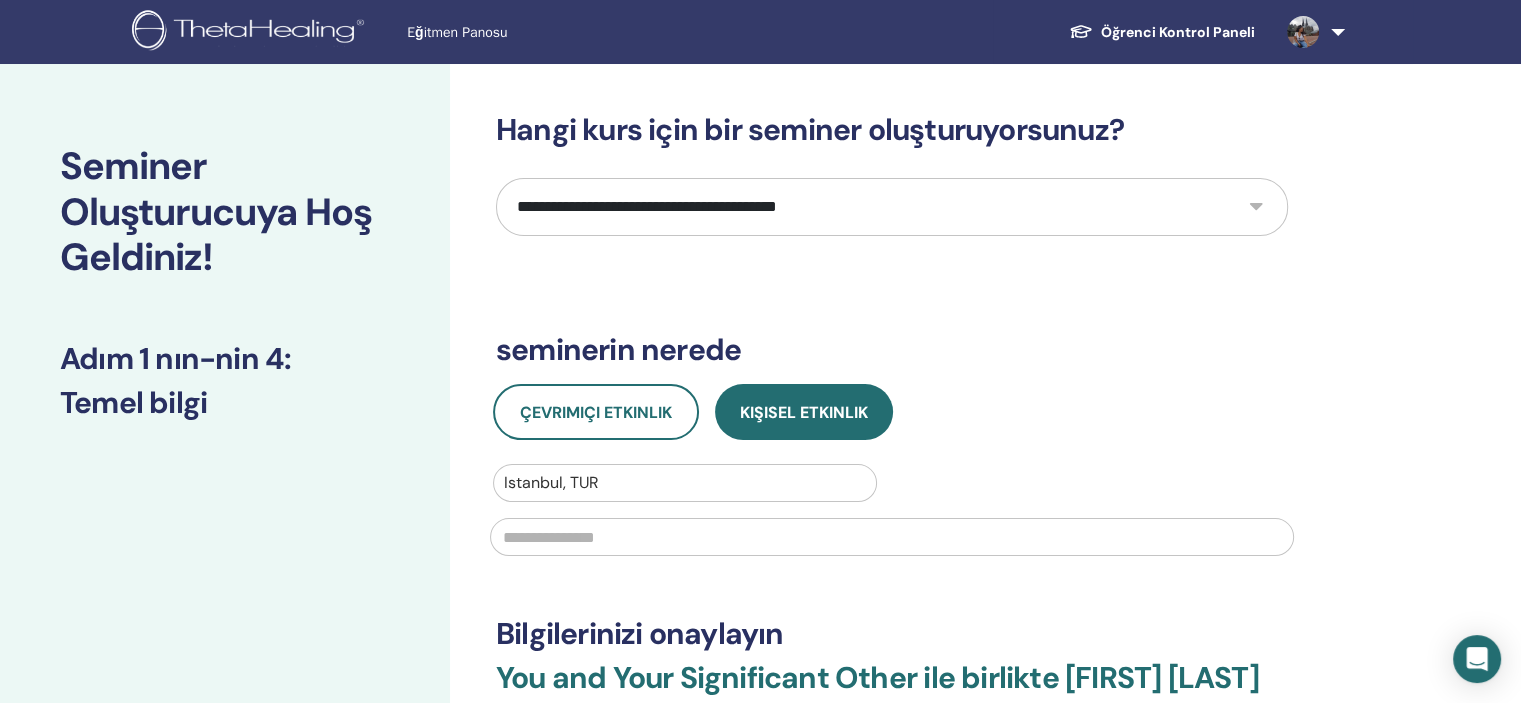click at bounding box center (892, 537) 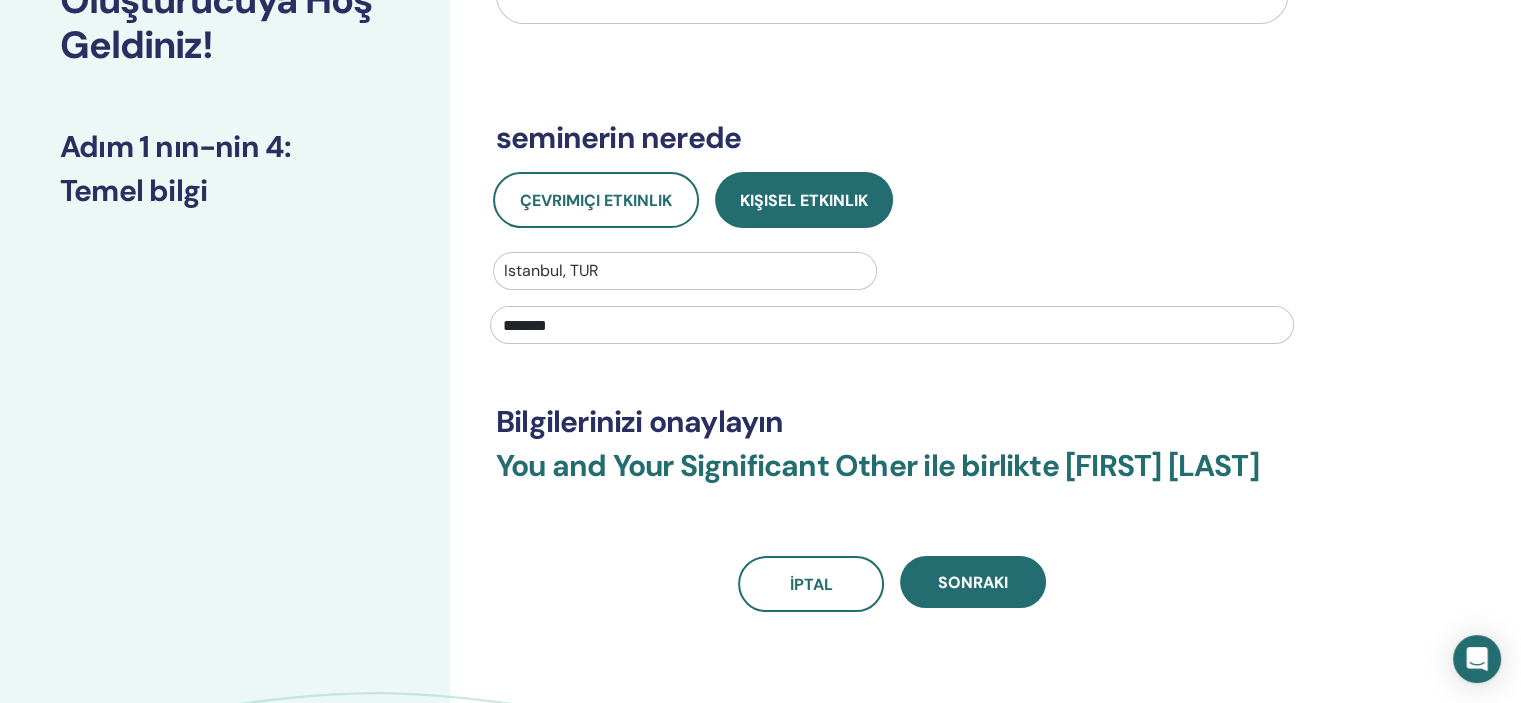 scroll, scrollTop: 214, scrollLeft: 0, axis: vertical 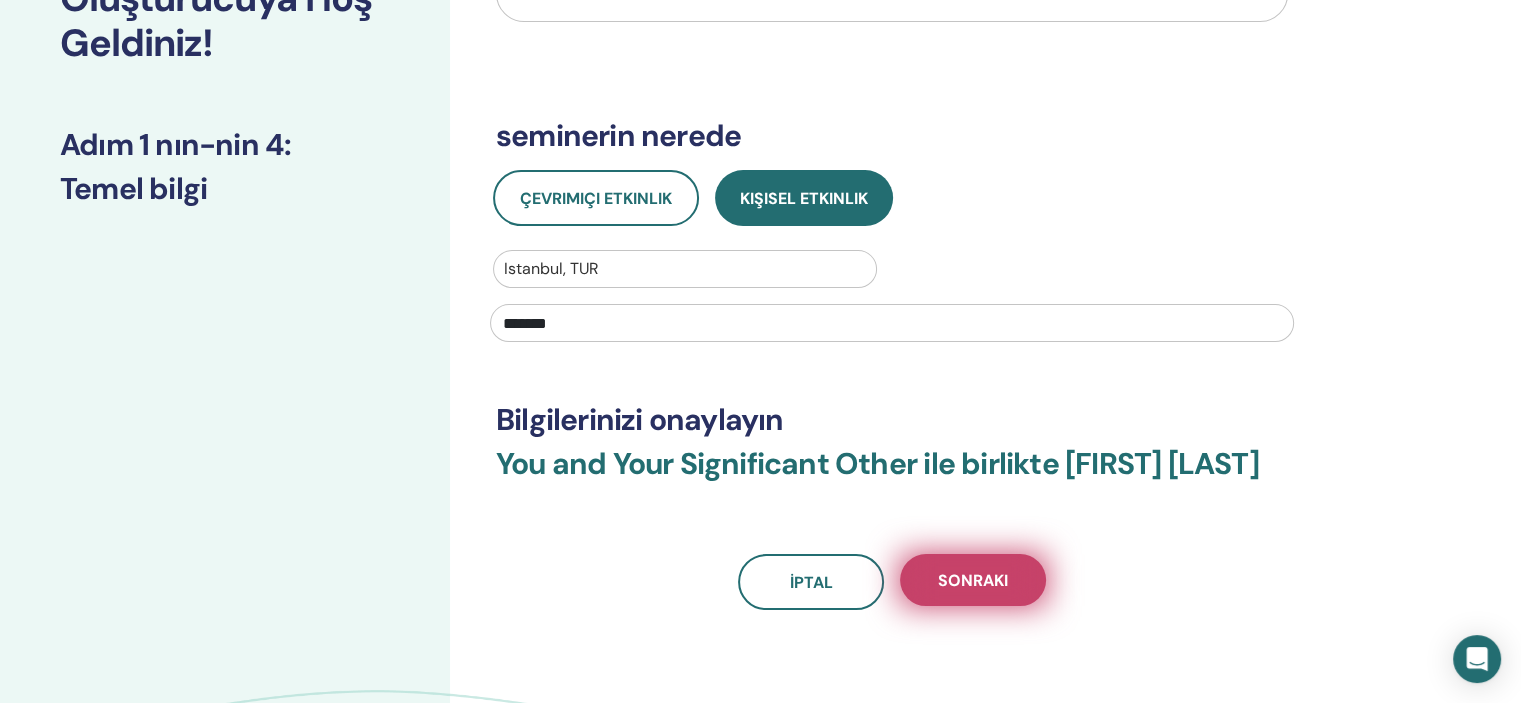 type on "*******" 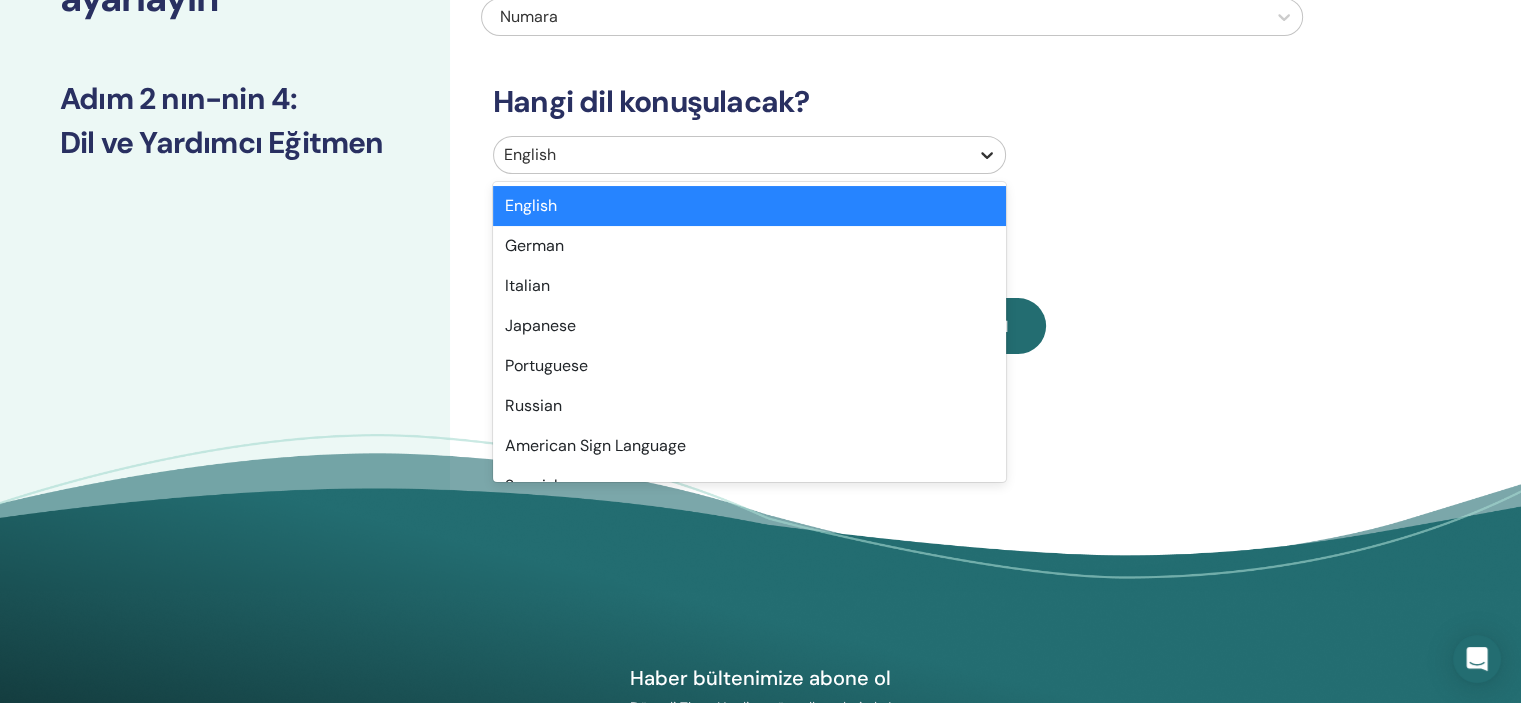 click 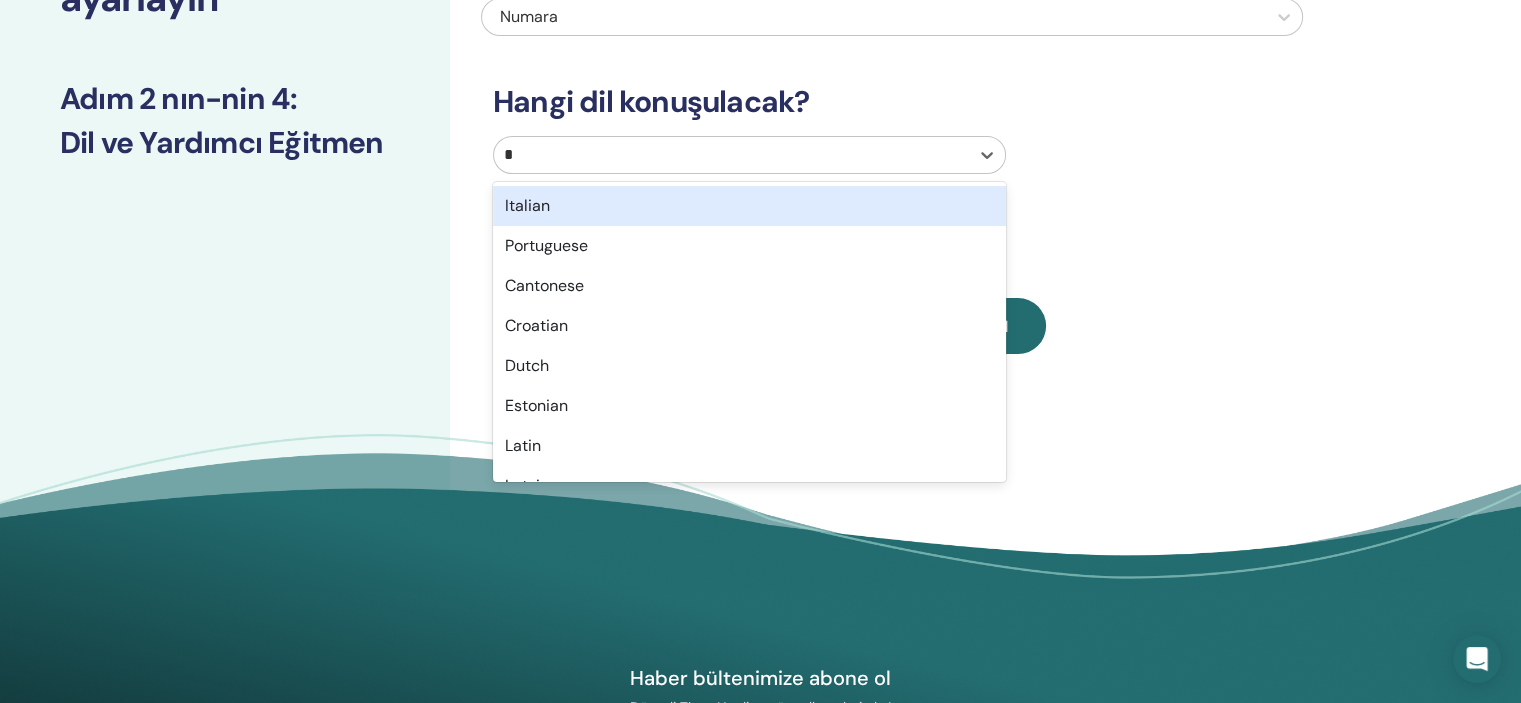 type on "**" 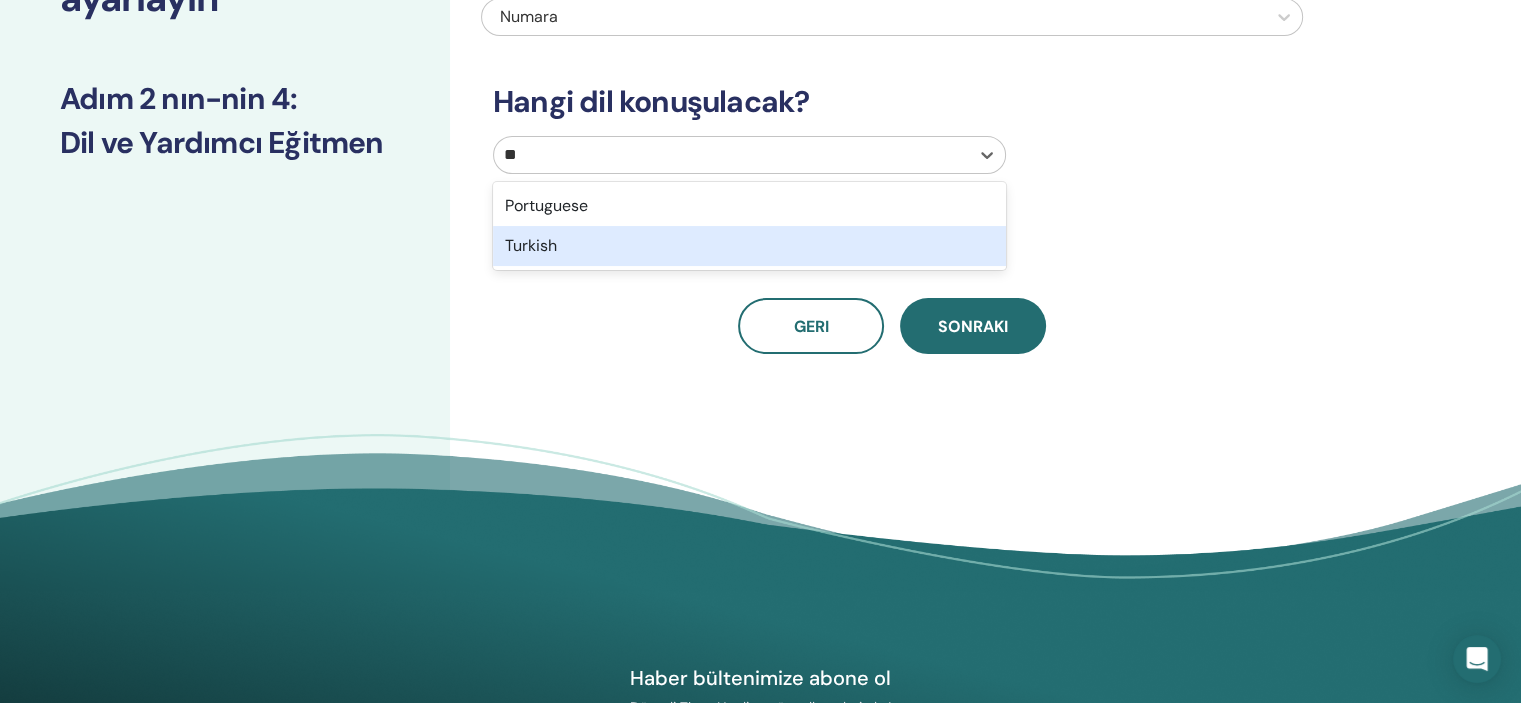 click on "Turkish" at bounding box center (749, 246) 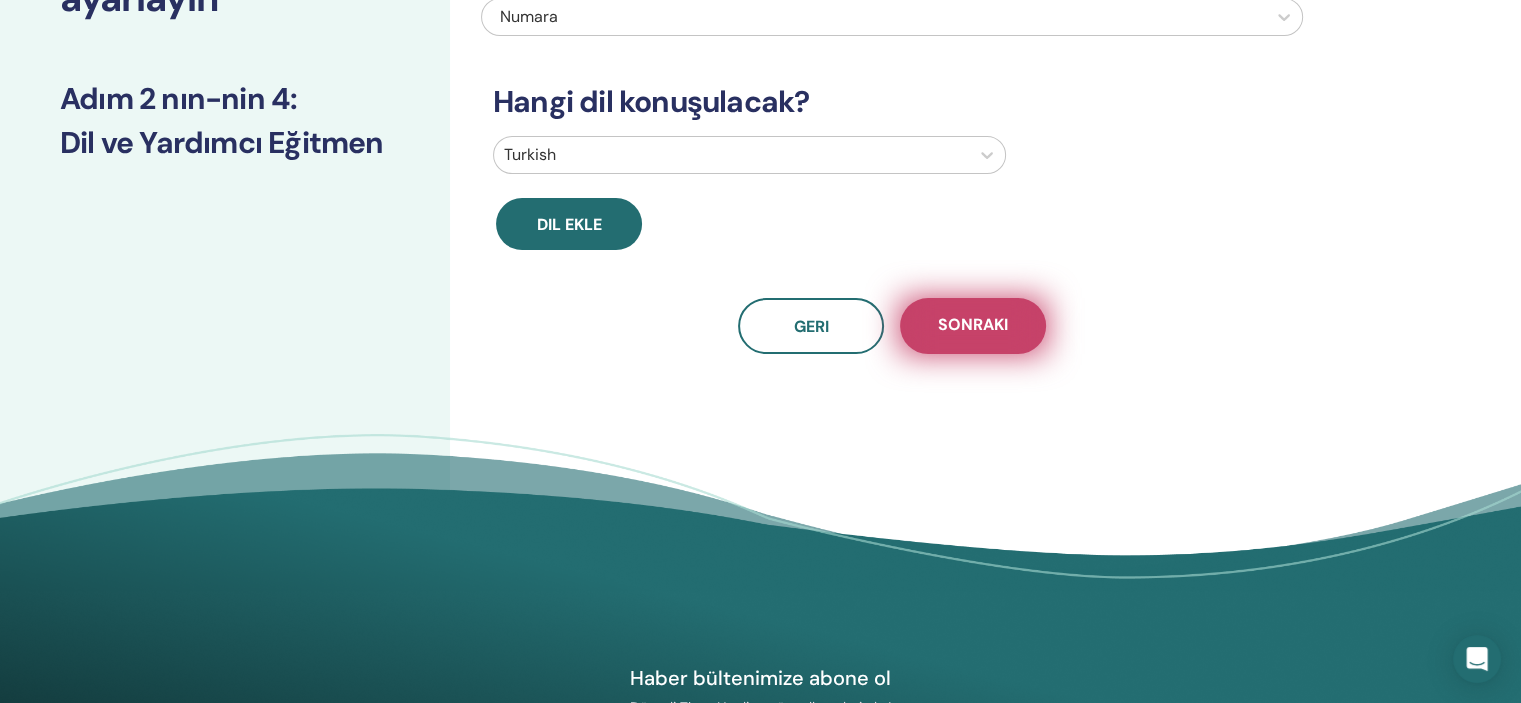 click on "Sonraki" at bounding box center (973, 326) 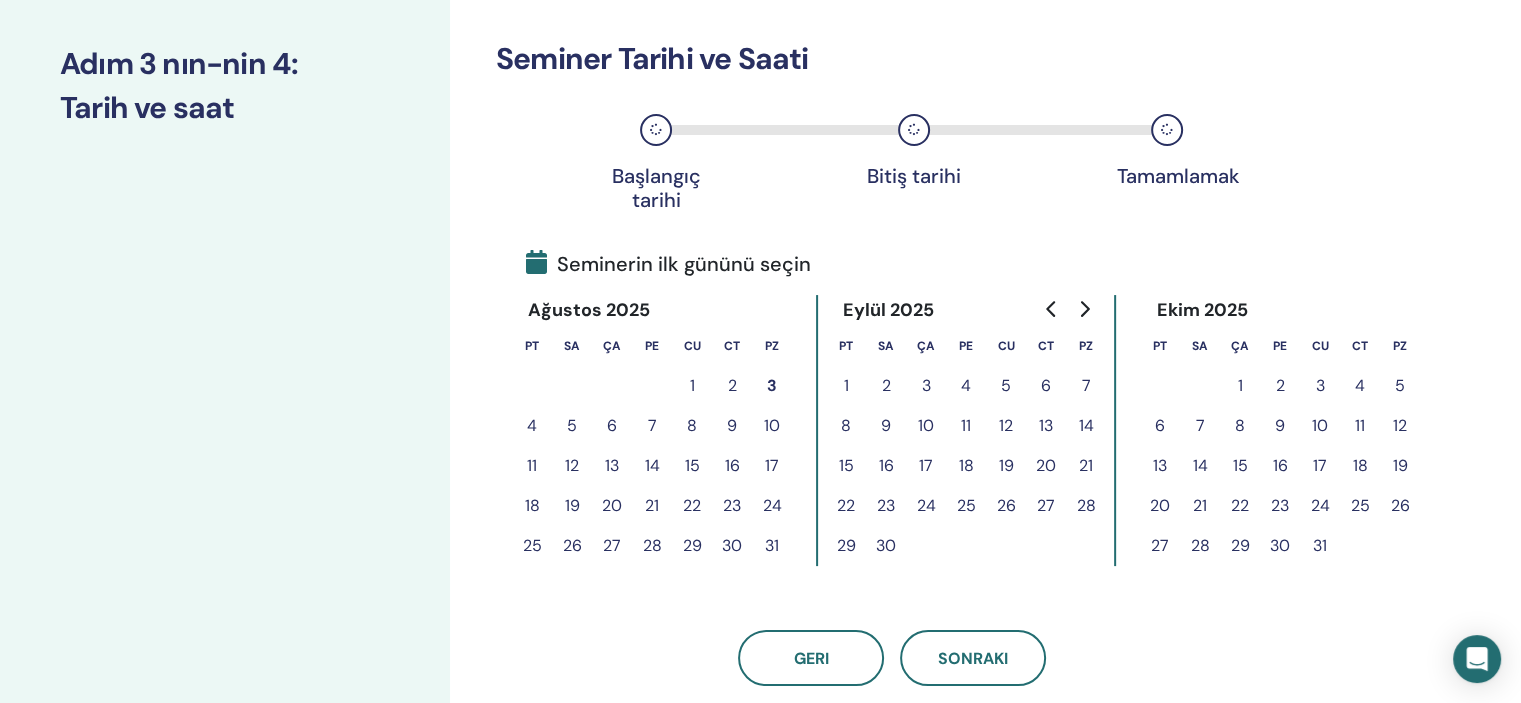 scroll, scrollTop: 255, scrollLeft: 0, axis: vertical 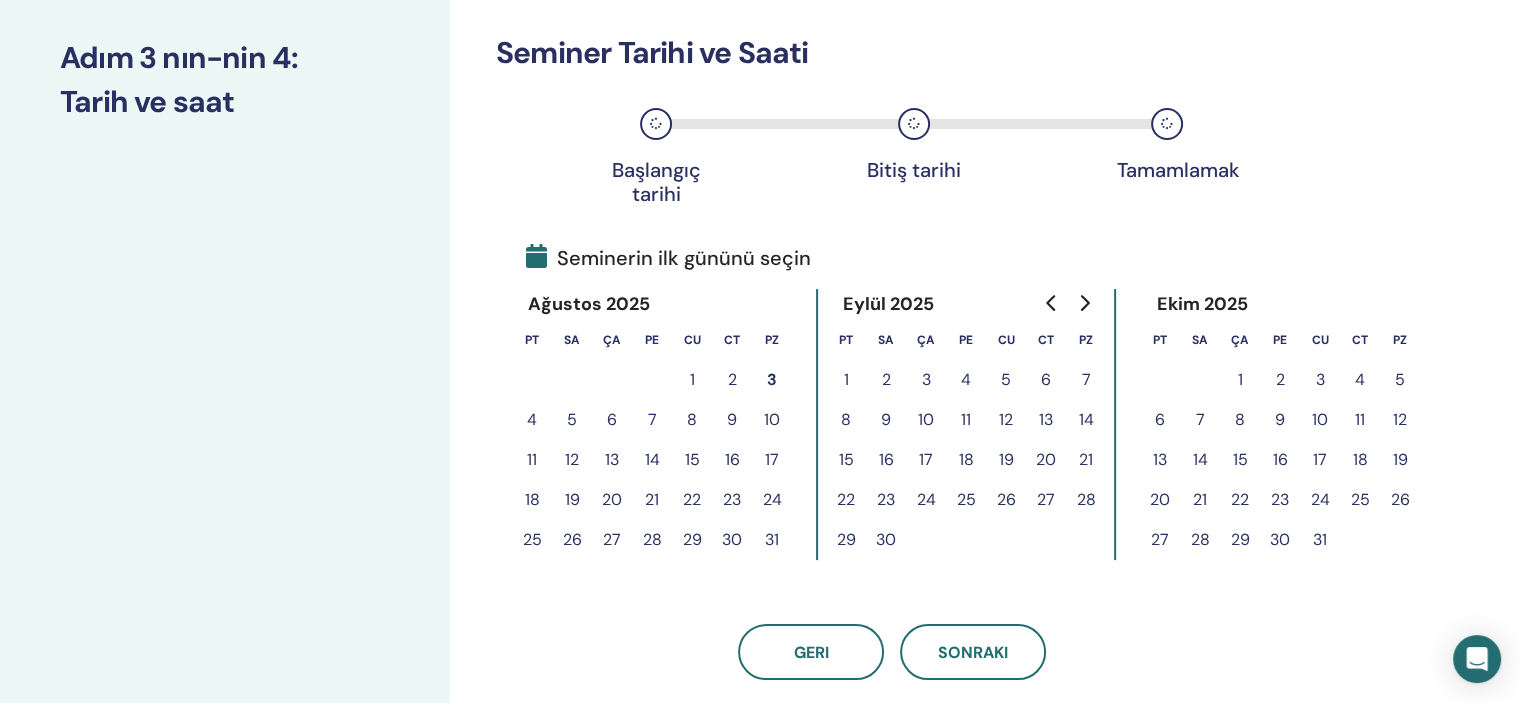 click on "4" at bounding box center (532, 420) 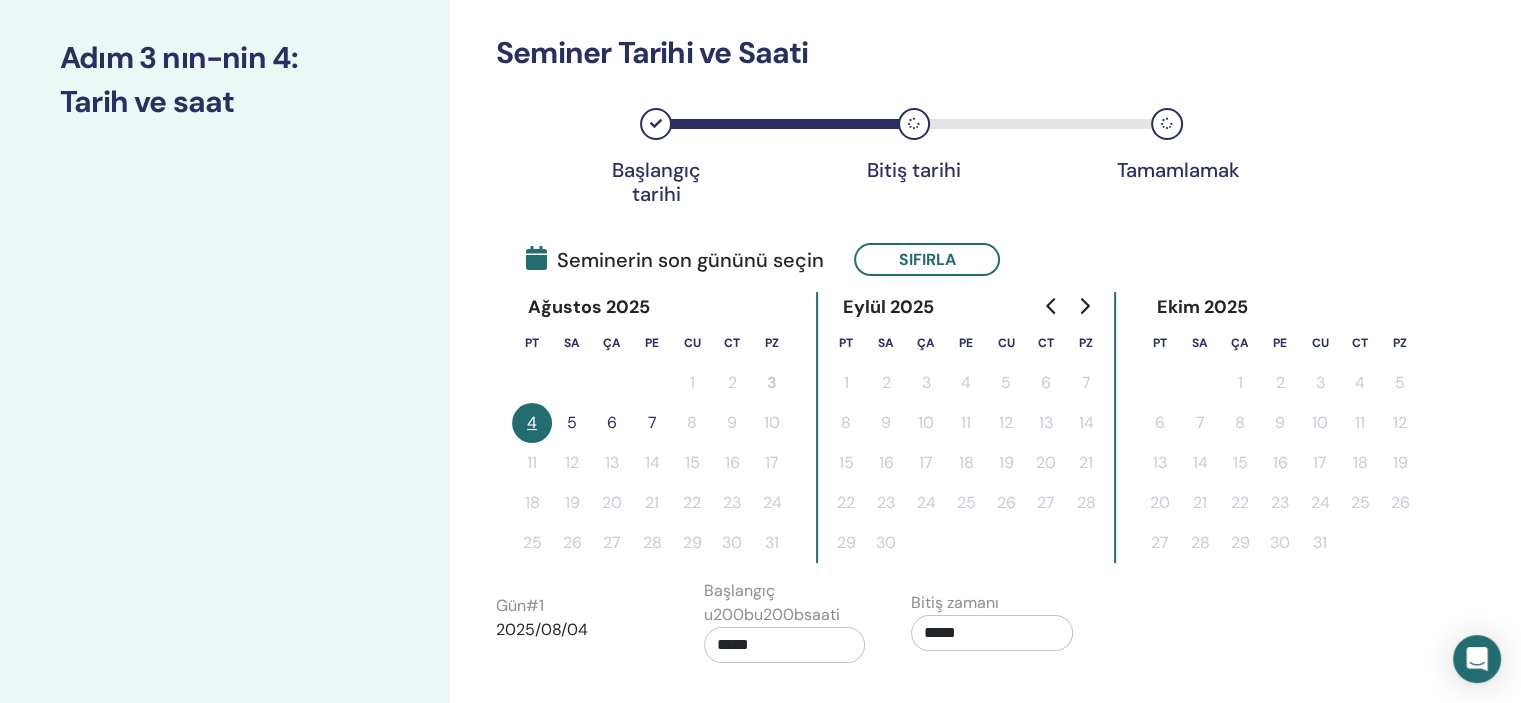 click on "5" at bounding box center [572, 423] 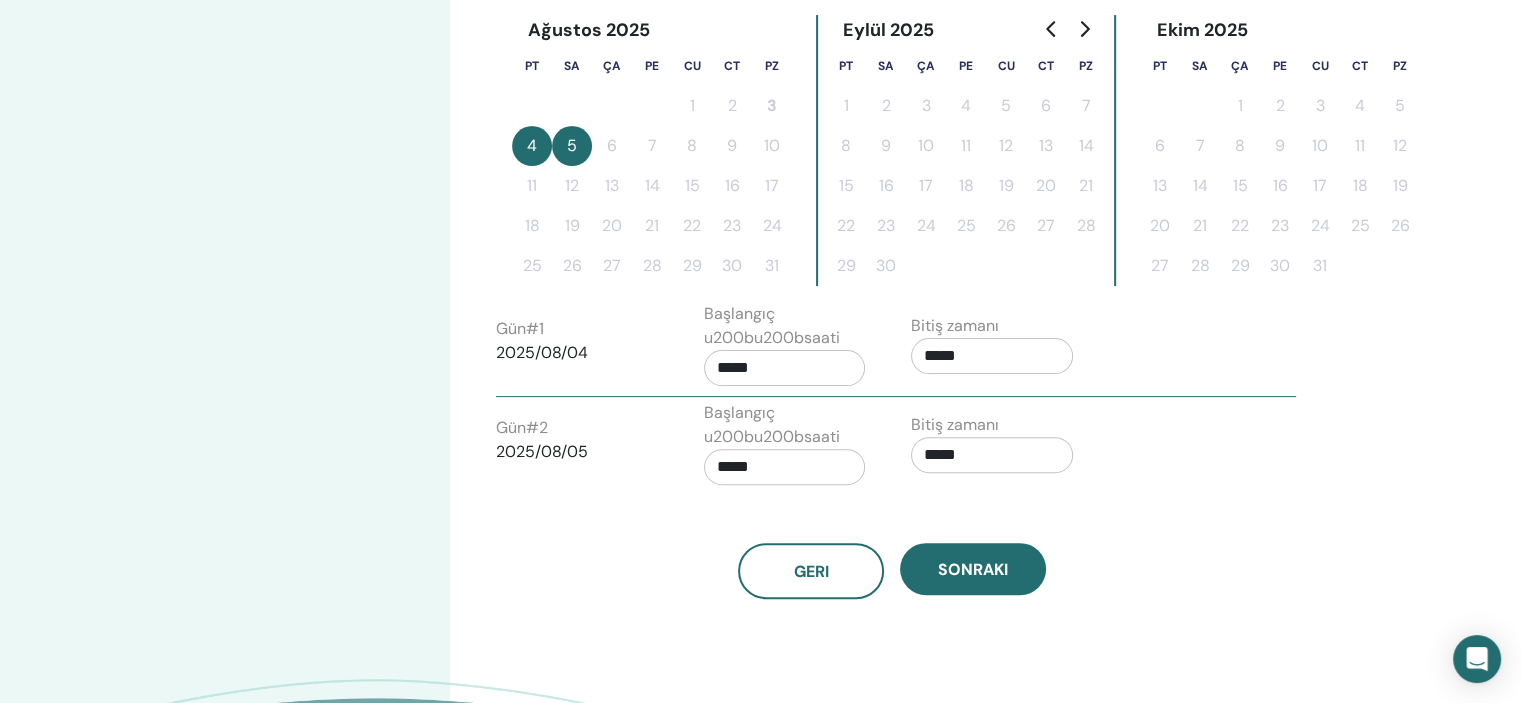 scroll, scrollTop: 565, scrollLeft: 0, axis: vertical 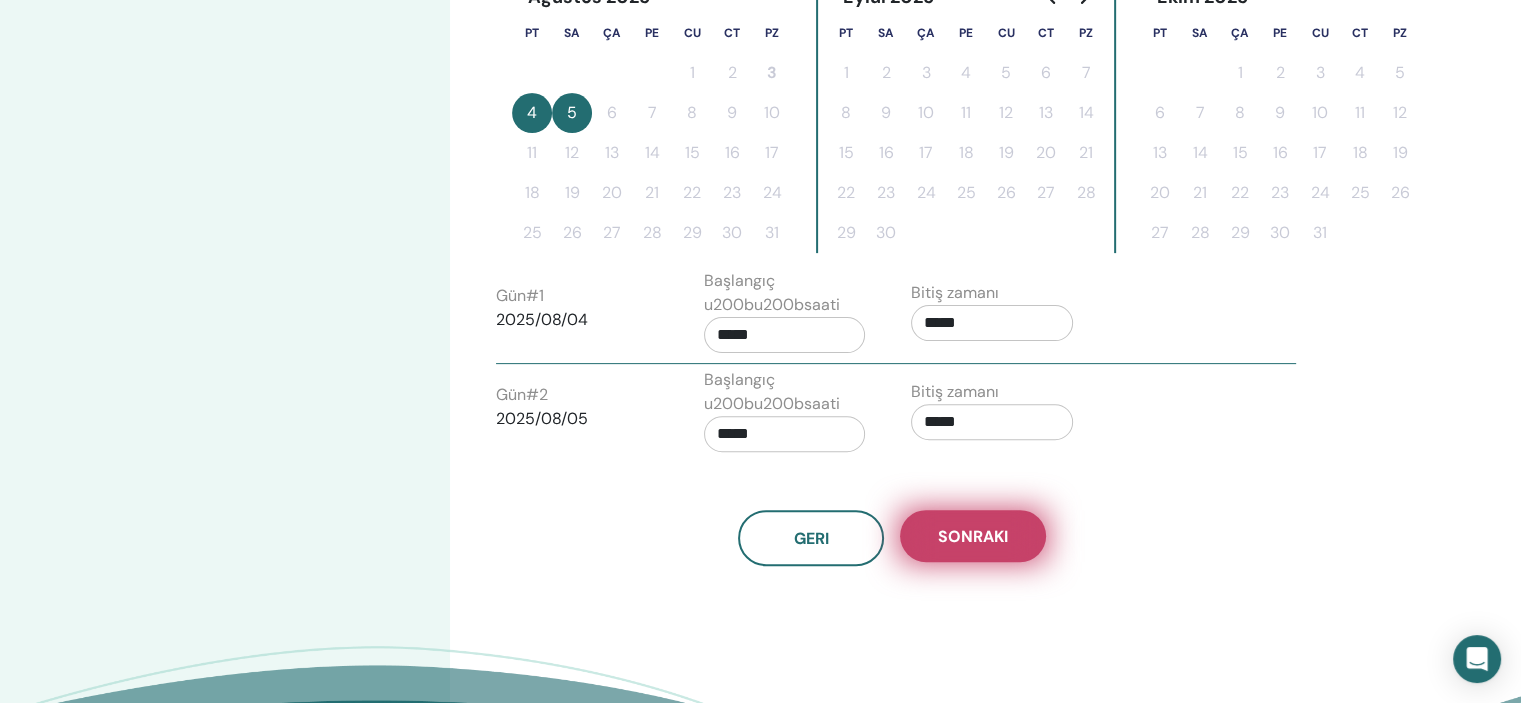 click on "Sonraki" at bounding box center (973, 536) 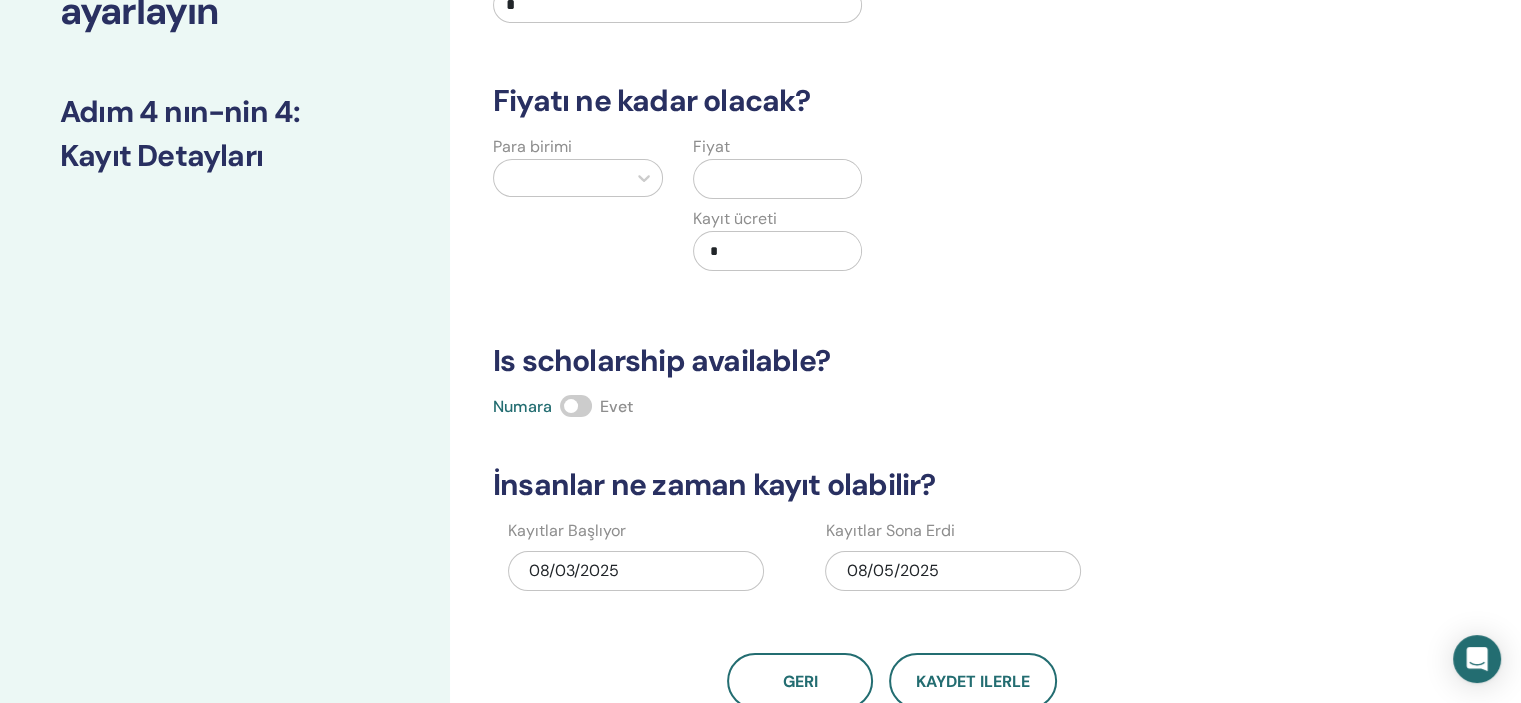scroll, scrollTop: 197, scrollLeft: 0, axis: vertical 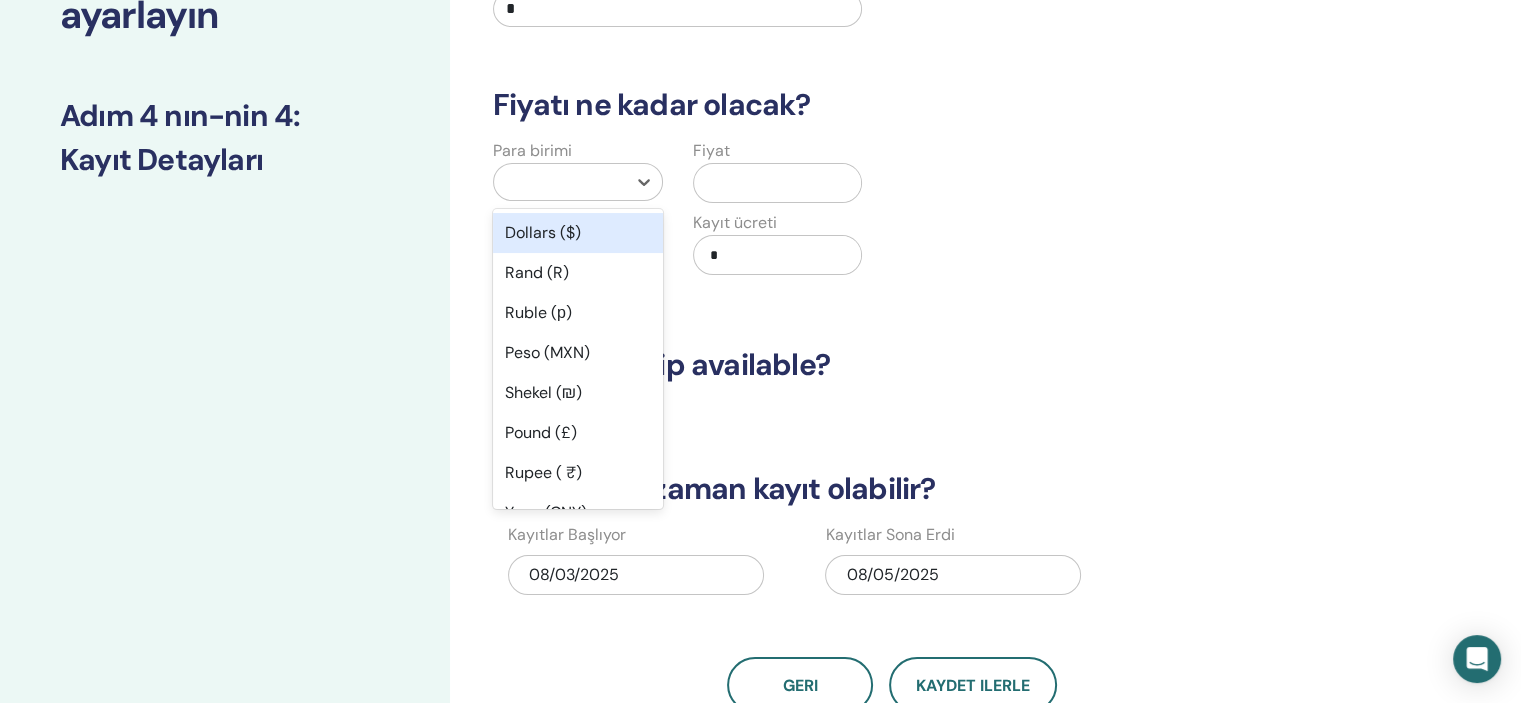 click at bounding box center [560, 182] 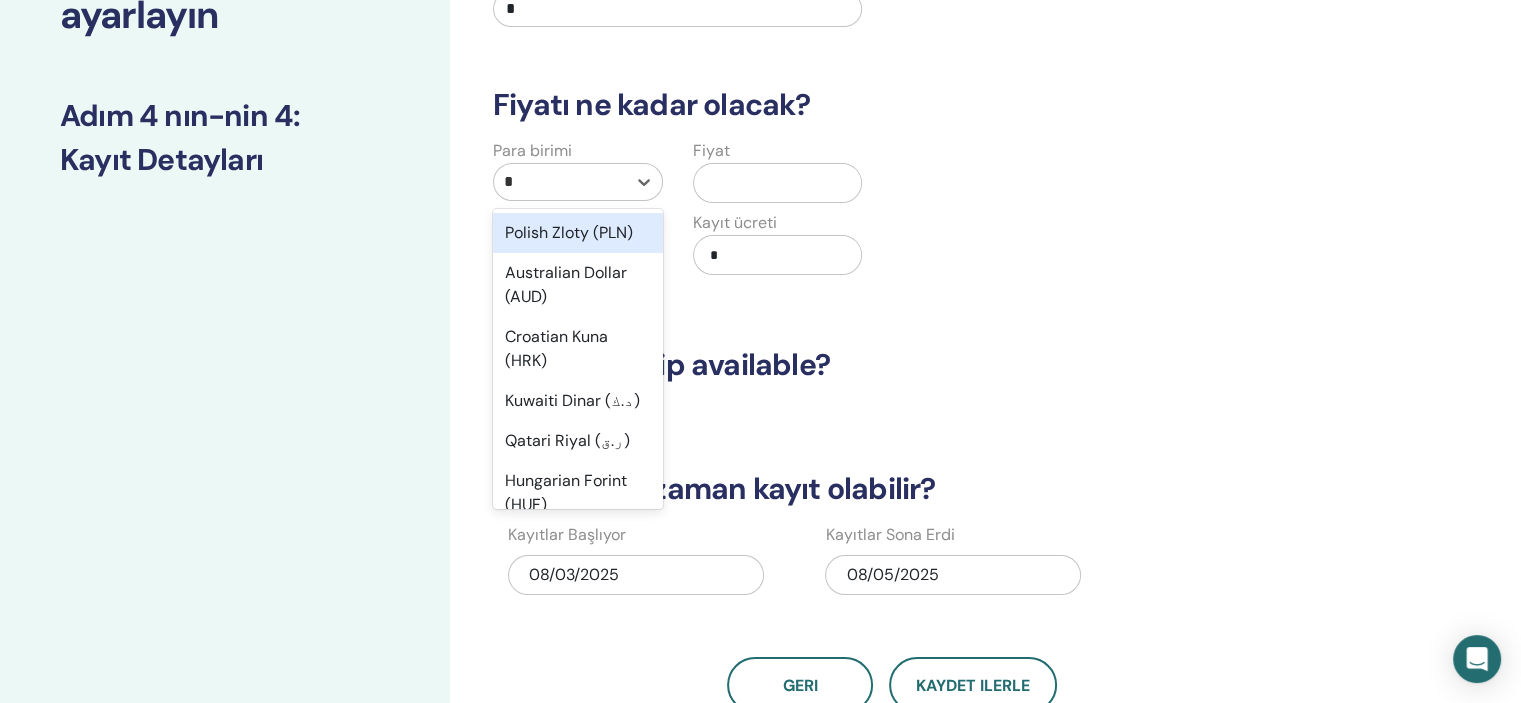 type on "**" 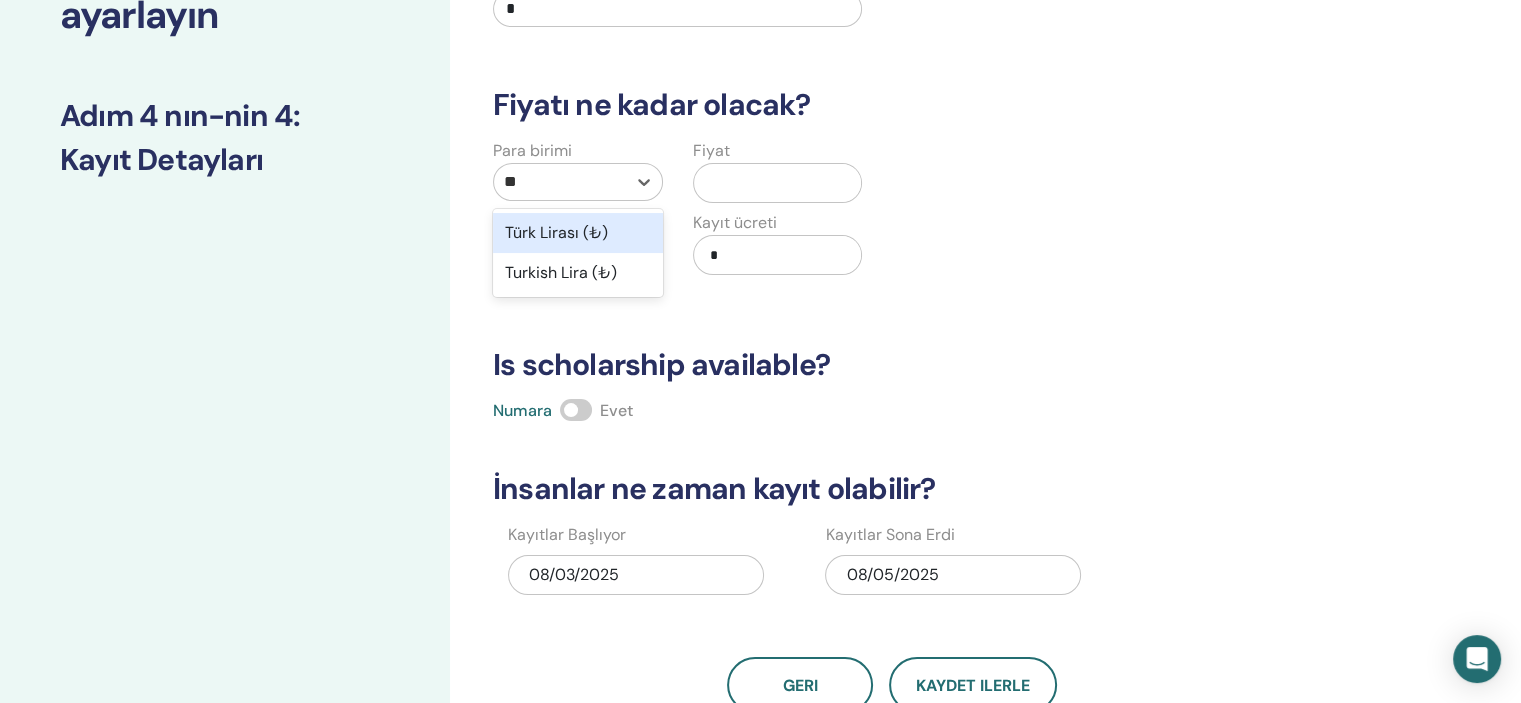 click on "Türk Lirası (₺)" at bounding box center [578, 233] 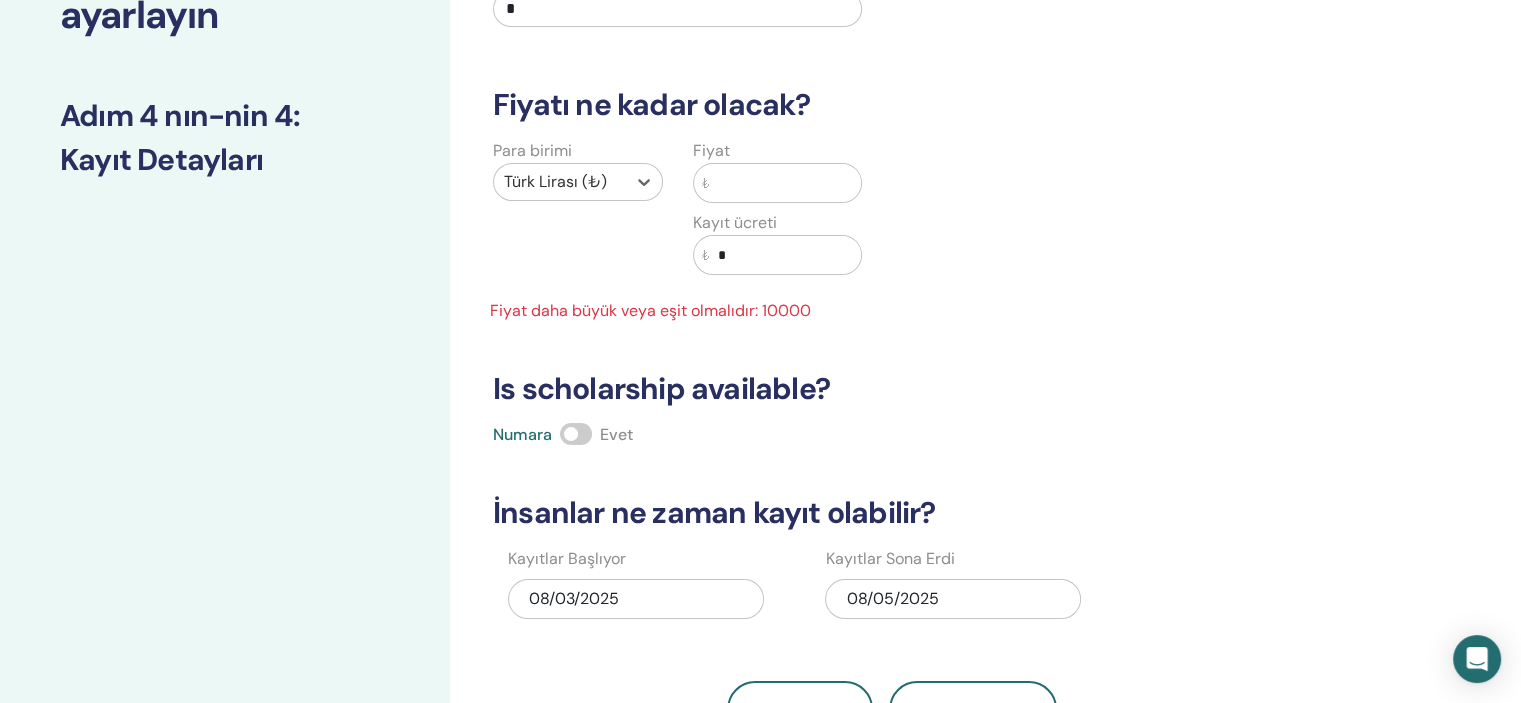 click at bounding box center [786, 183] 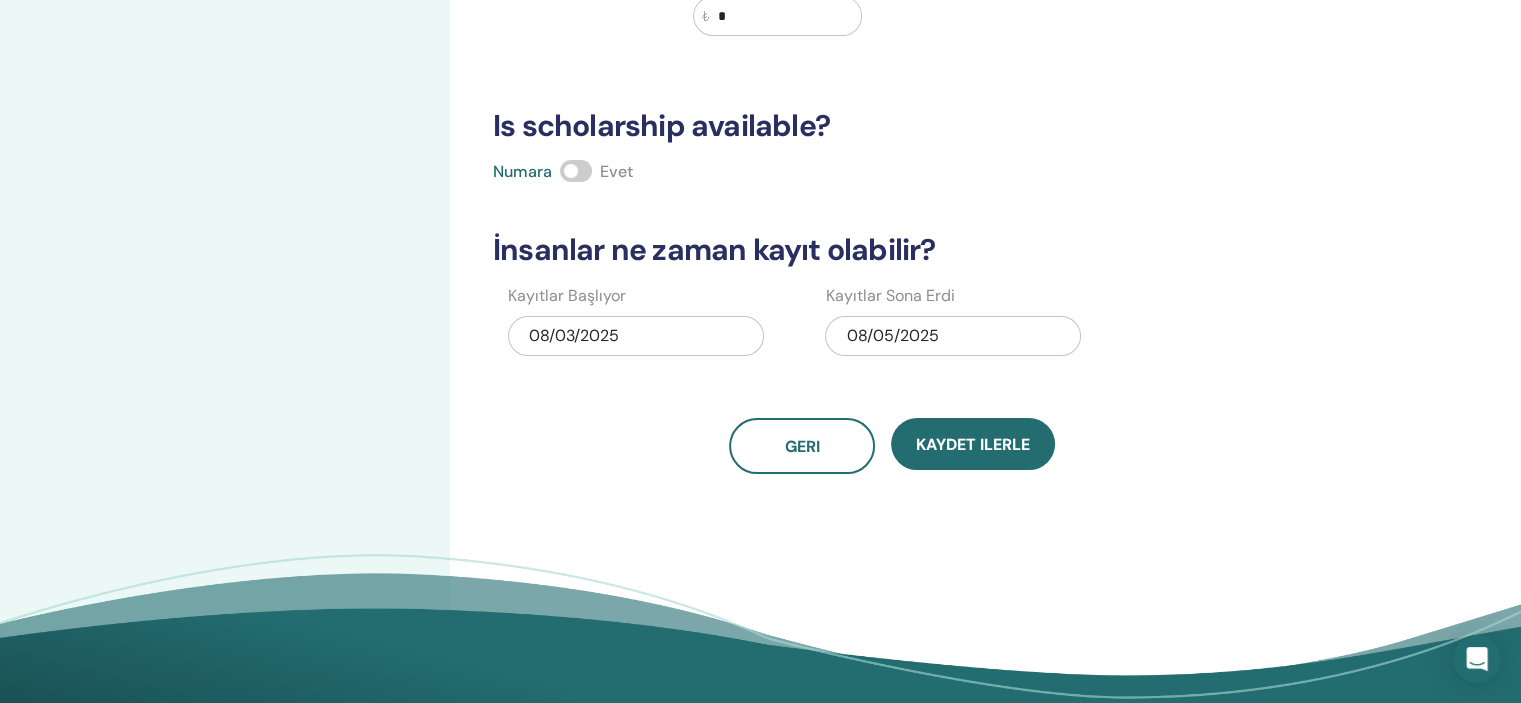 scroll, scrollTop: 441, scrollLeft: 0, axis: vertical 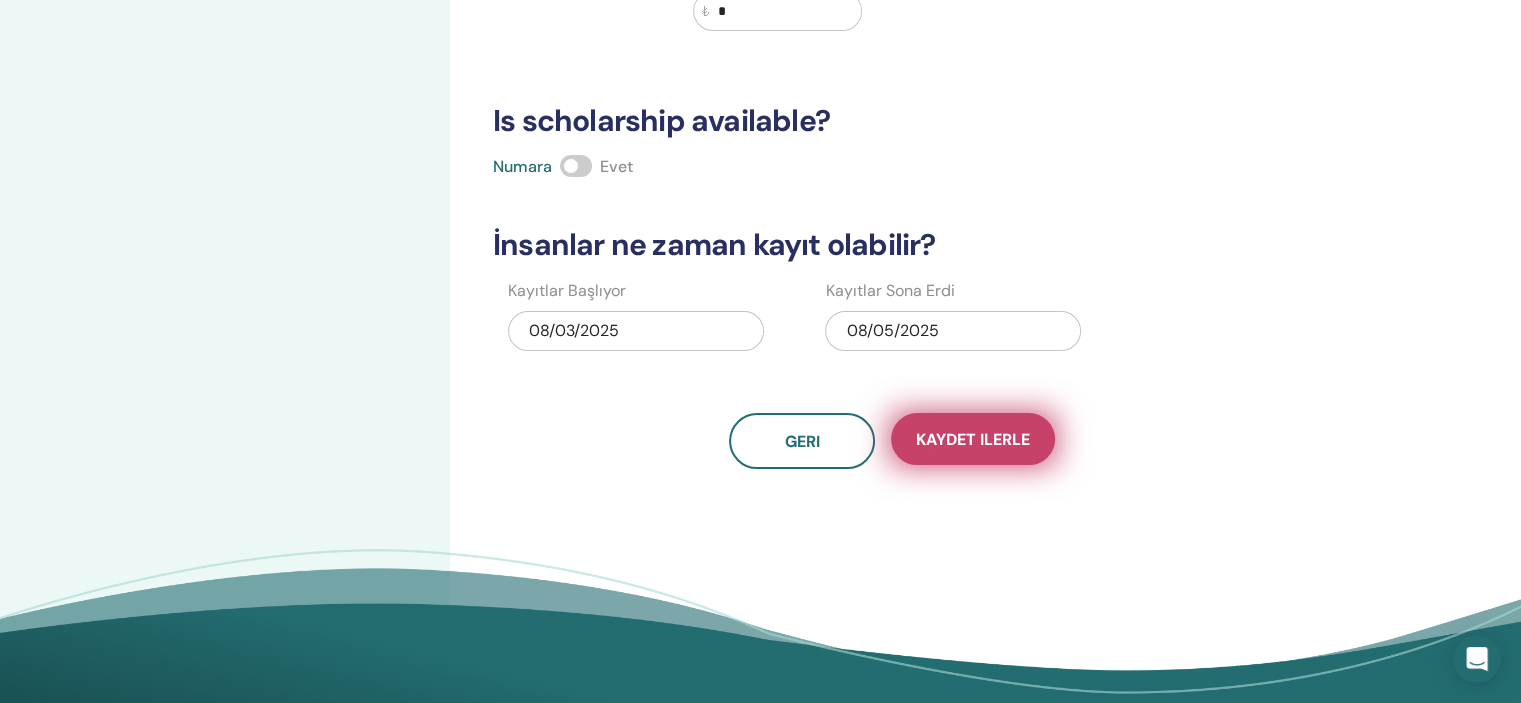 type on "*****" 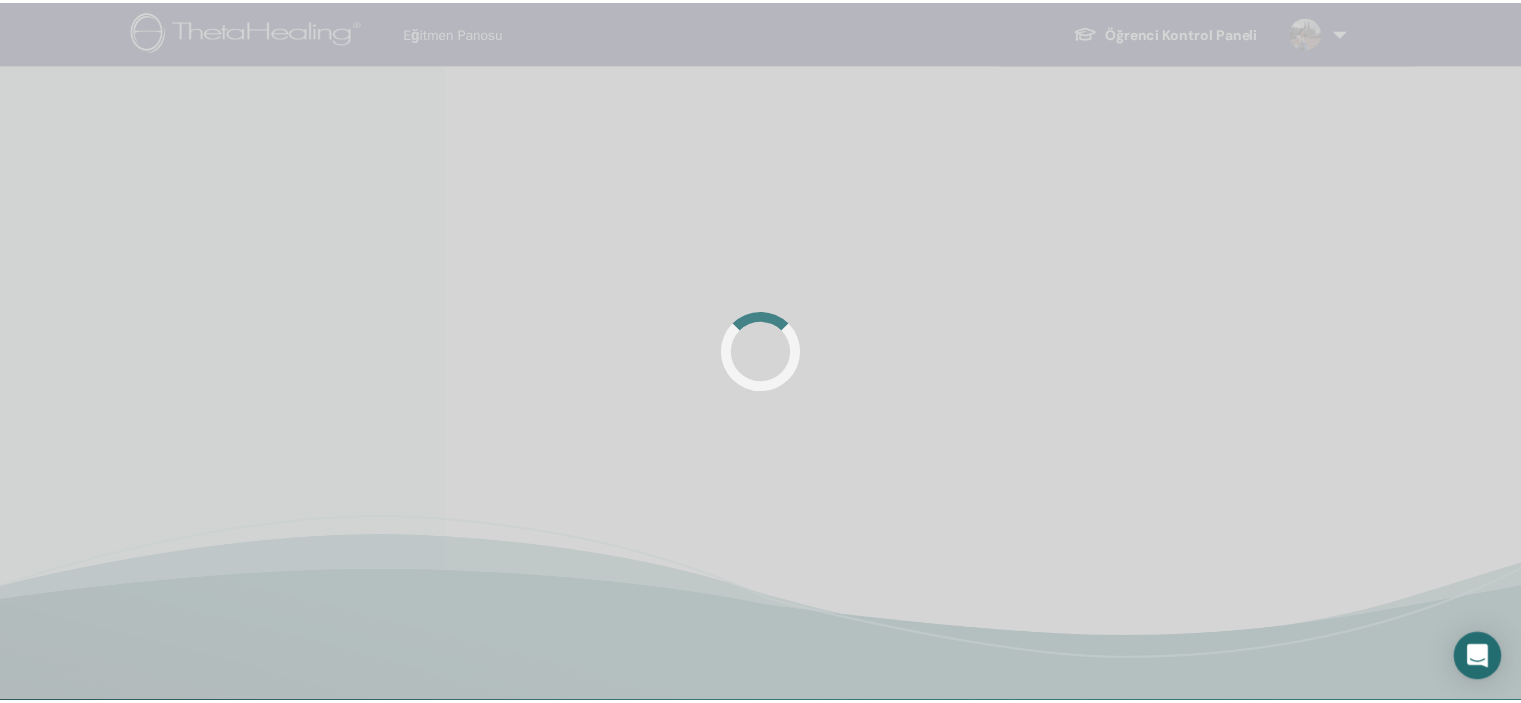 scroll, scrollTop: 0, scrollLeft: 0, axis: both 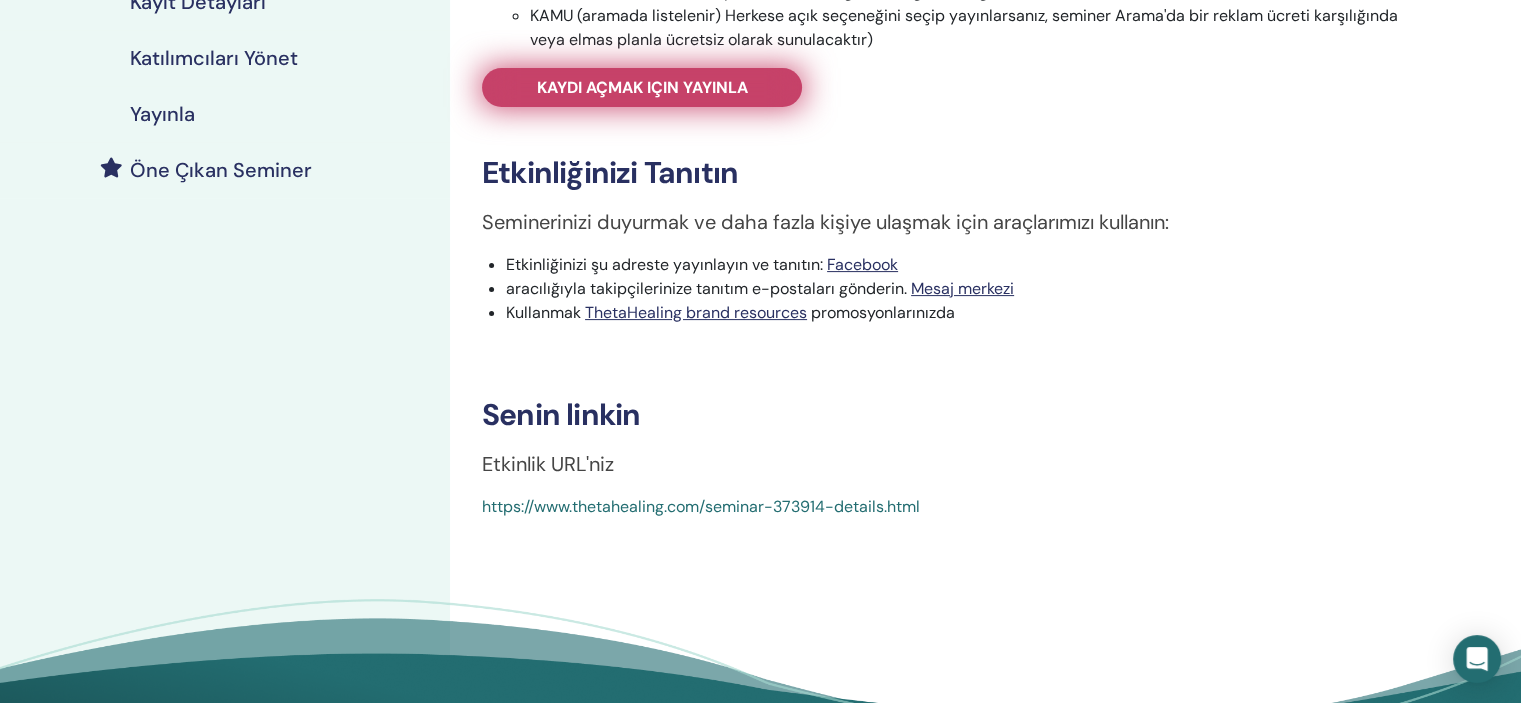 click on "Kaydı açmak için yayınla" at bounding box center (642, 87) 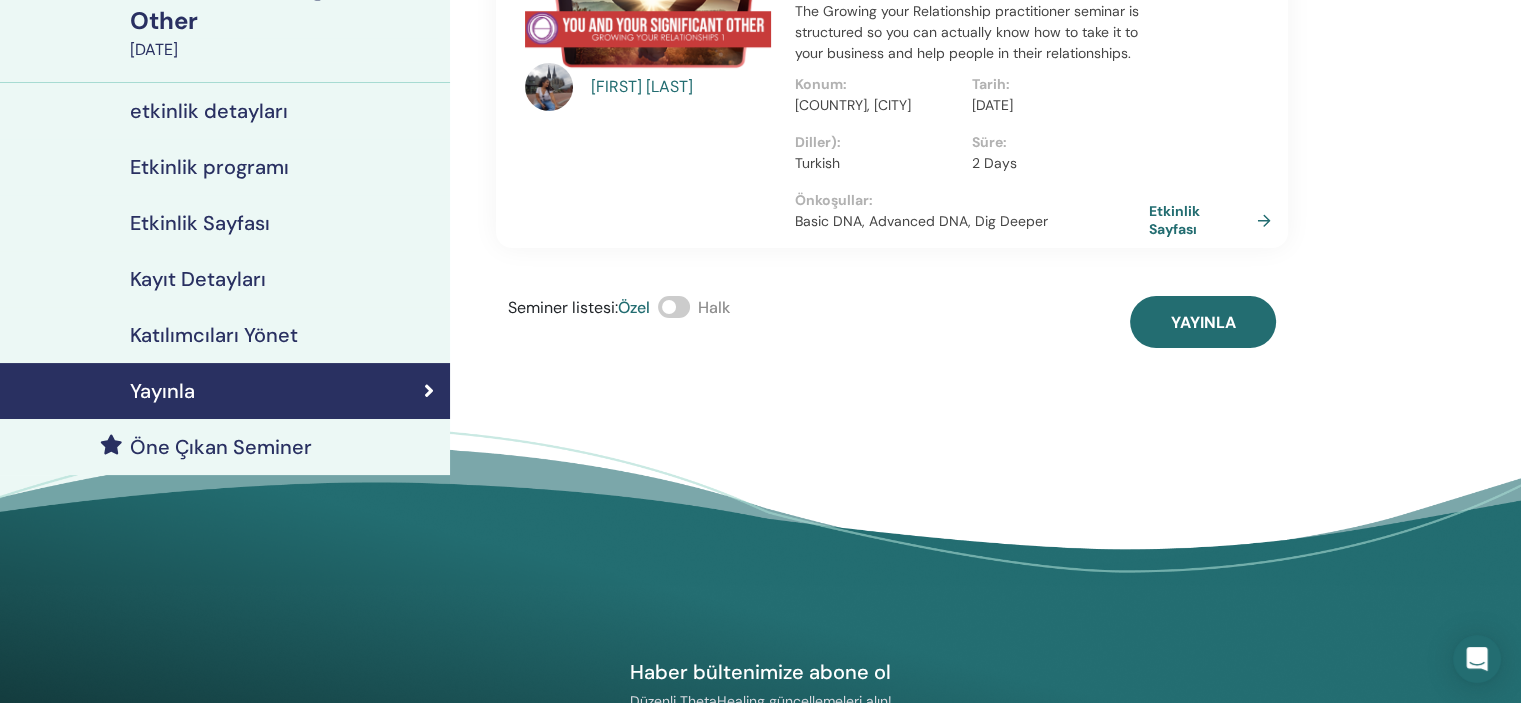 scroll, scrollTop: 183, scrollLeft: 0, axis: vertical 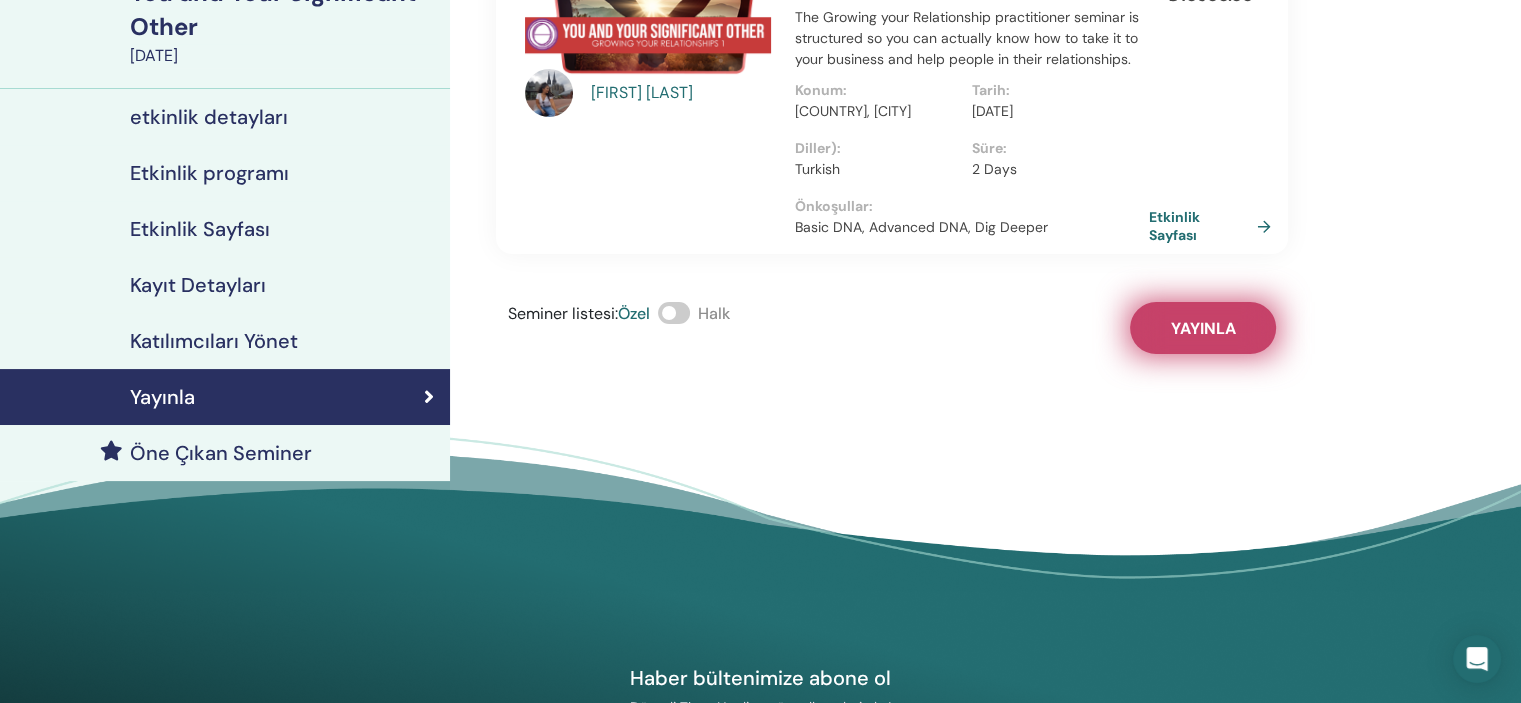 click on "Yayınla" at bounding box center [1203, 328] 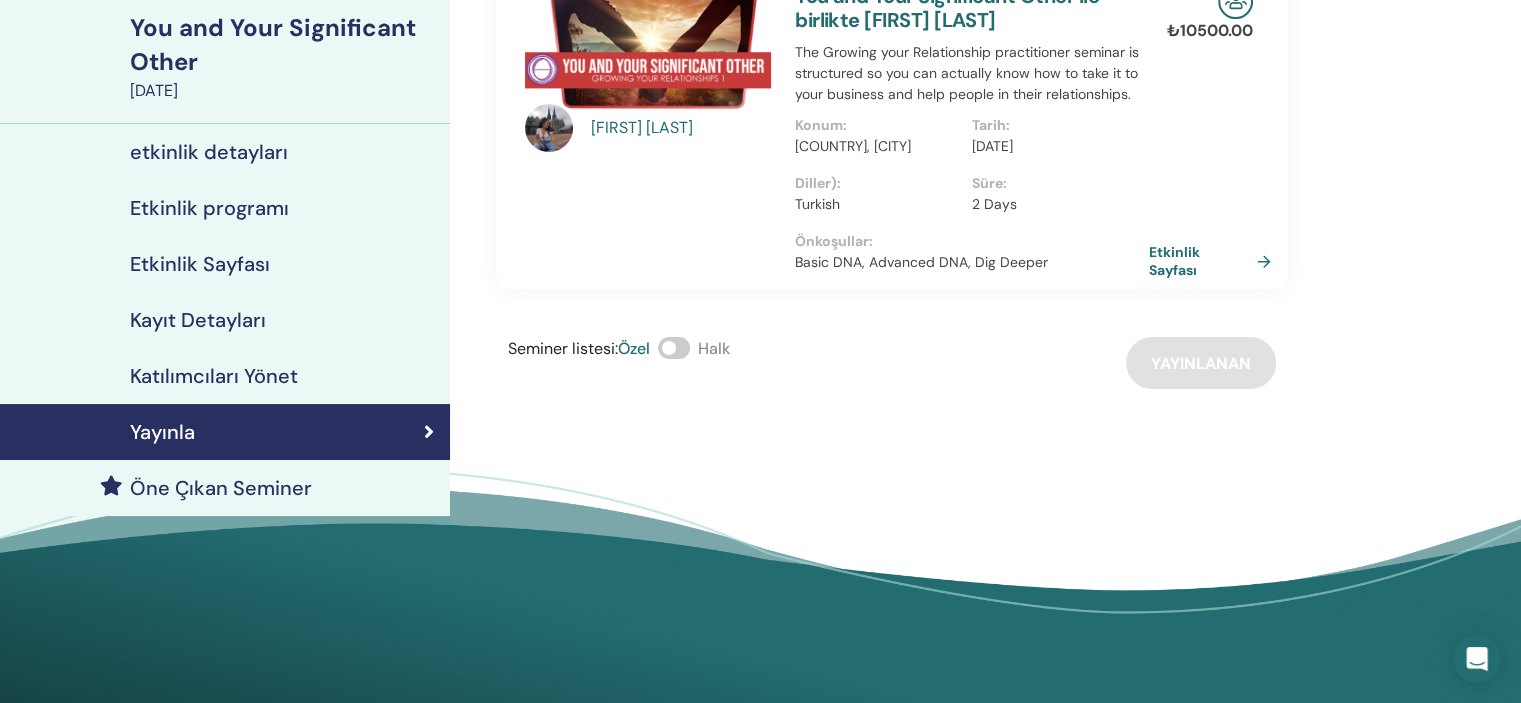 scroll, scrollTop: 0, scrollLeft: 0, axis: both 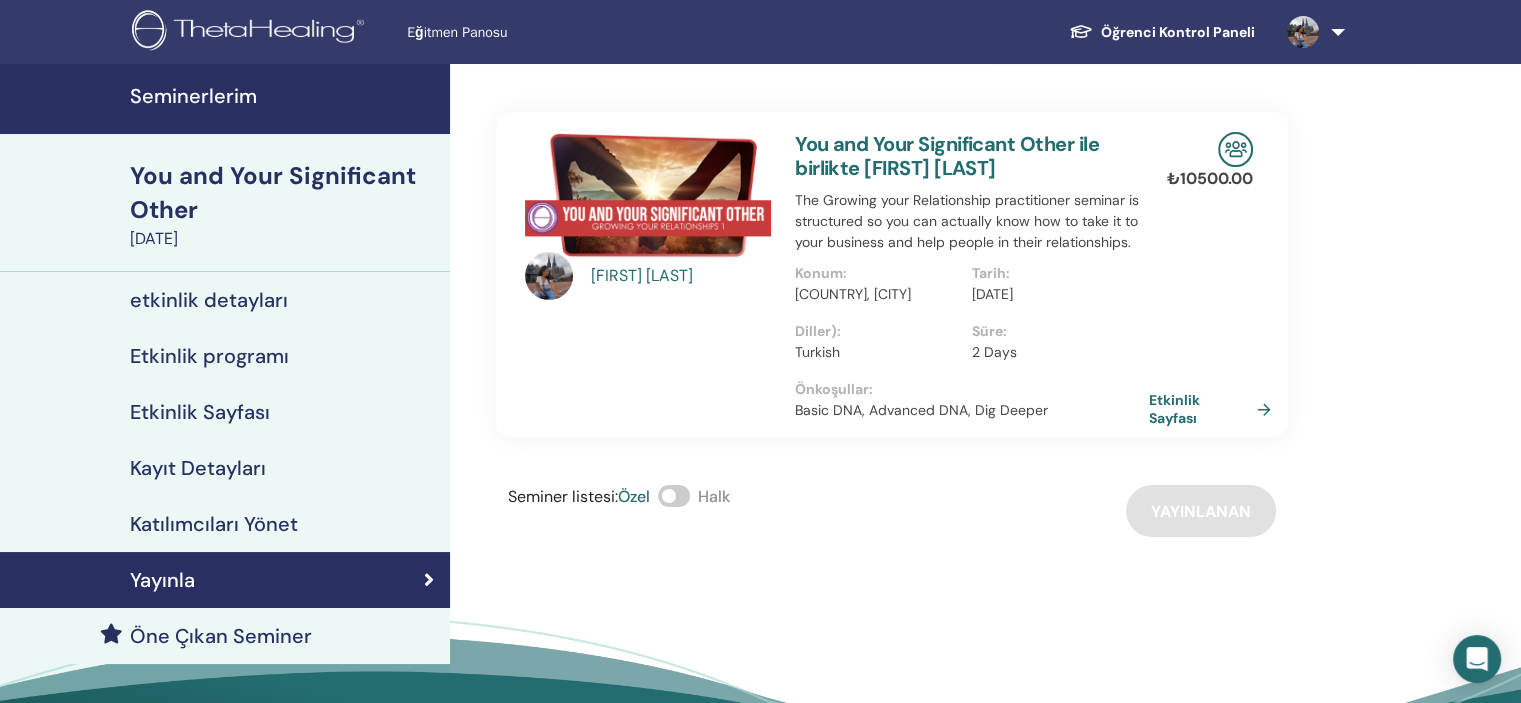 click at bounding box center [1303, 32] 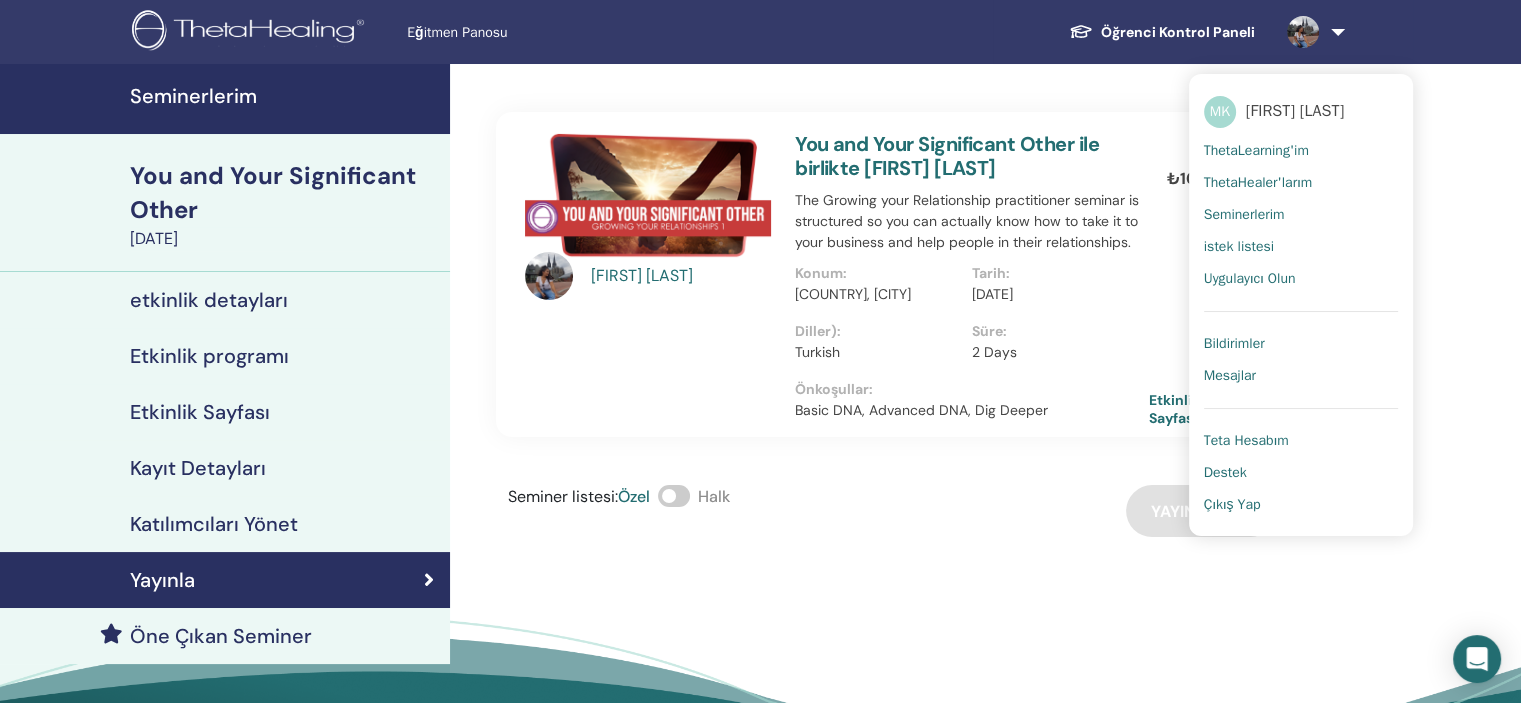 click on "Bildirimler" at bounding box center (1234, 344) 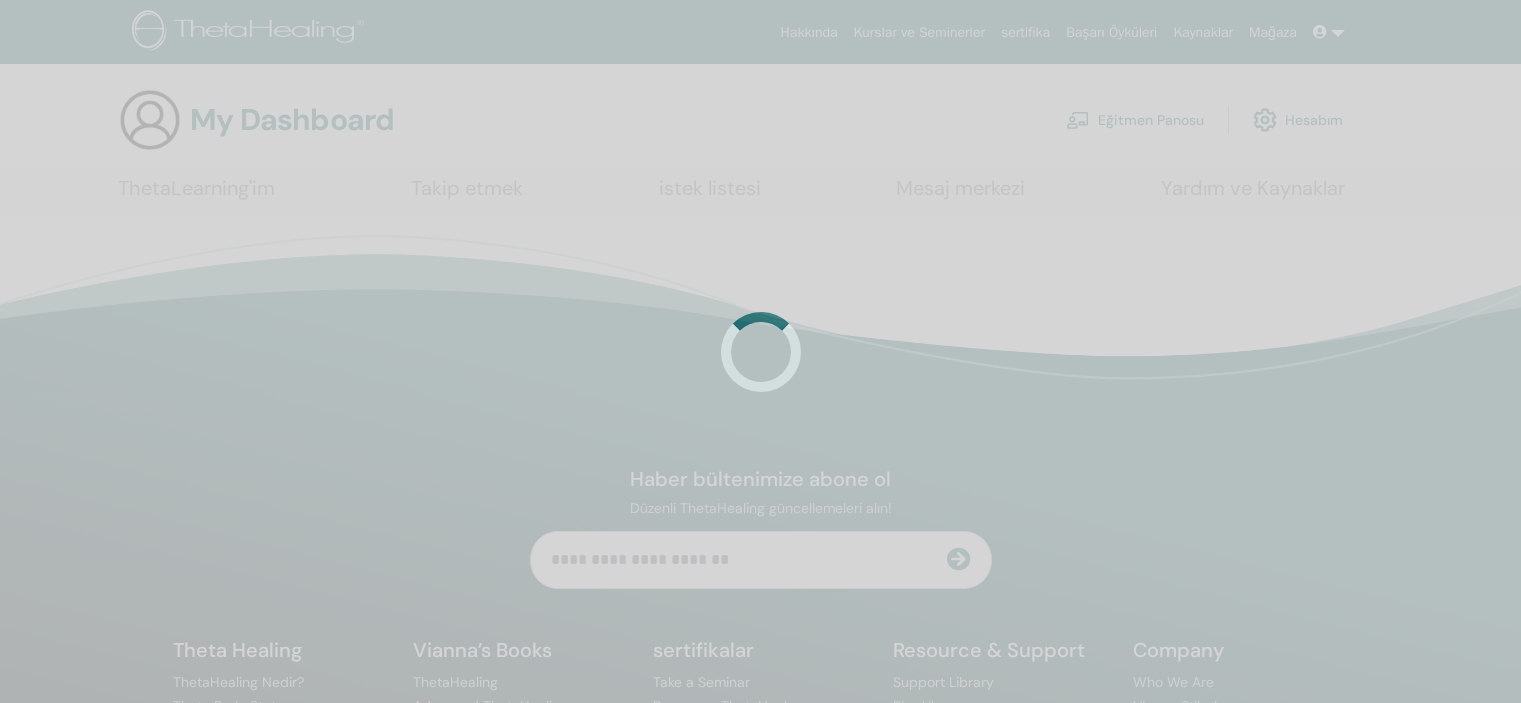 scroll, scrollTop: 0, scrollLeft: 0, axis: both 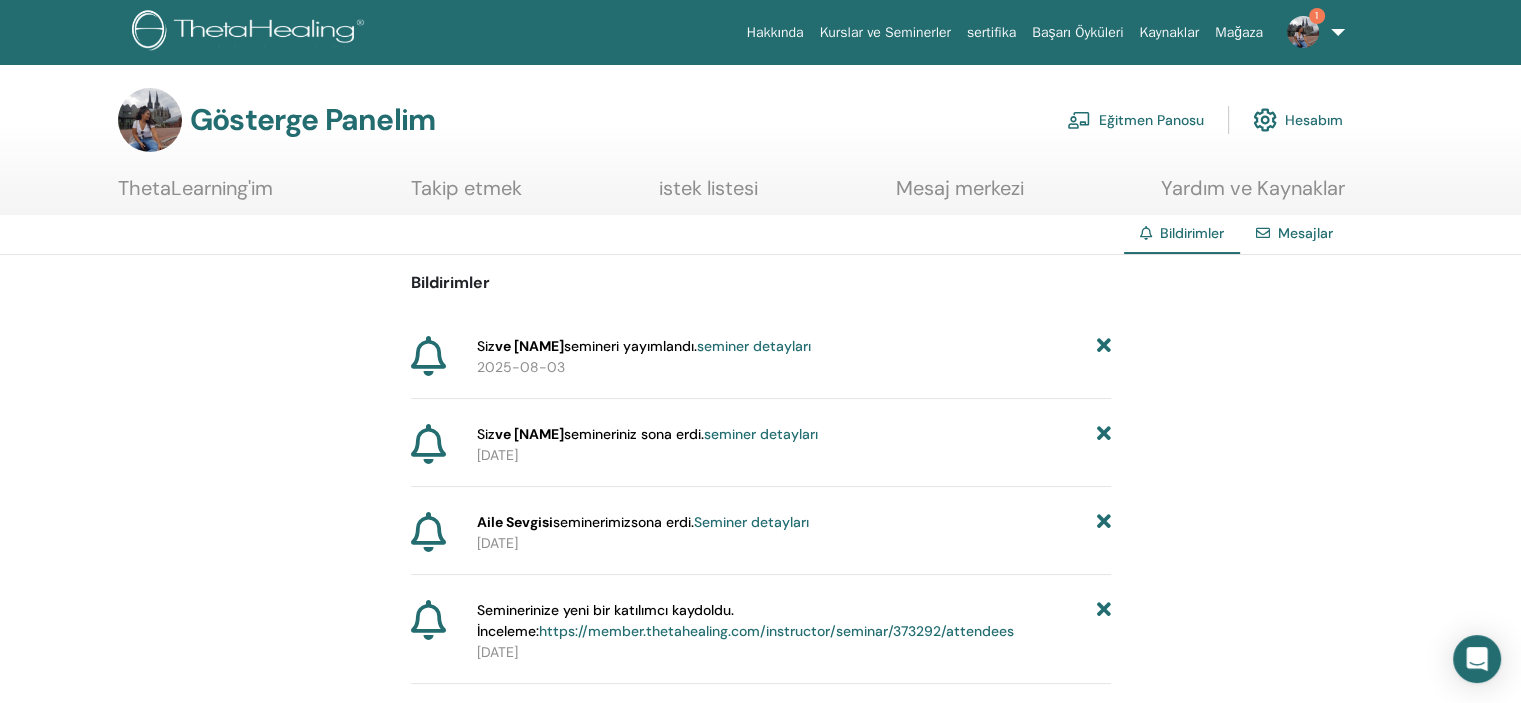 click on "Eğitmen Panosu" at bounding box center (1151, 121) 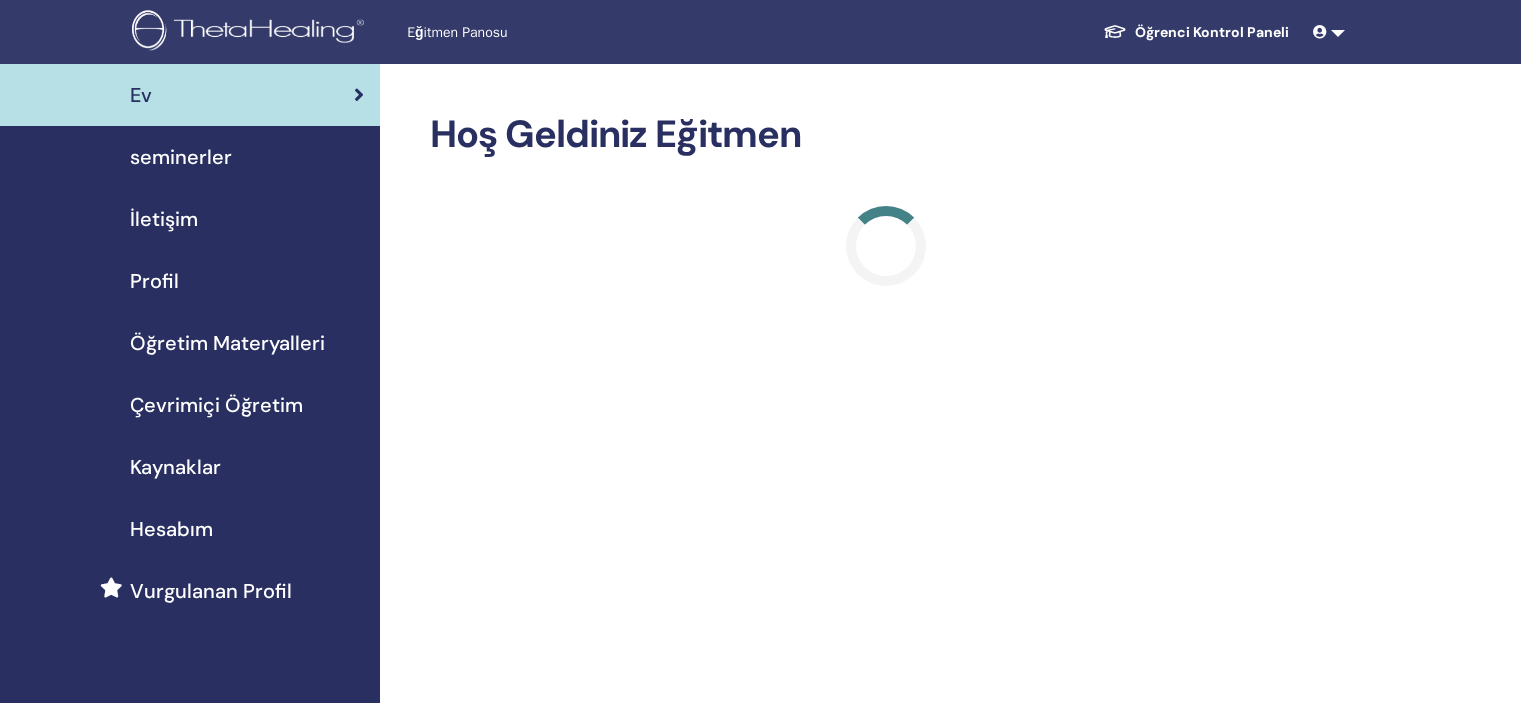 scroll, scrollTop: 0, scrollLeft: 0, axis: both 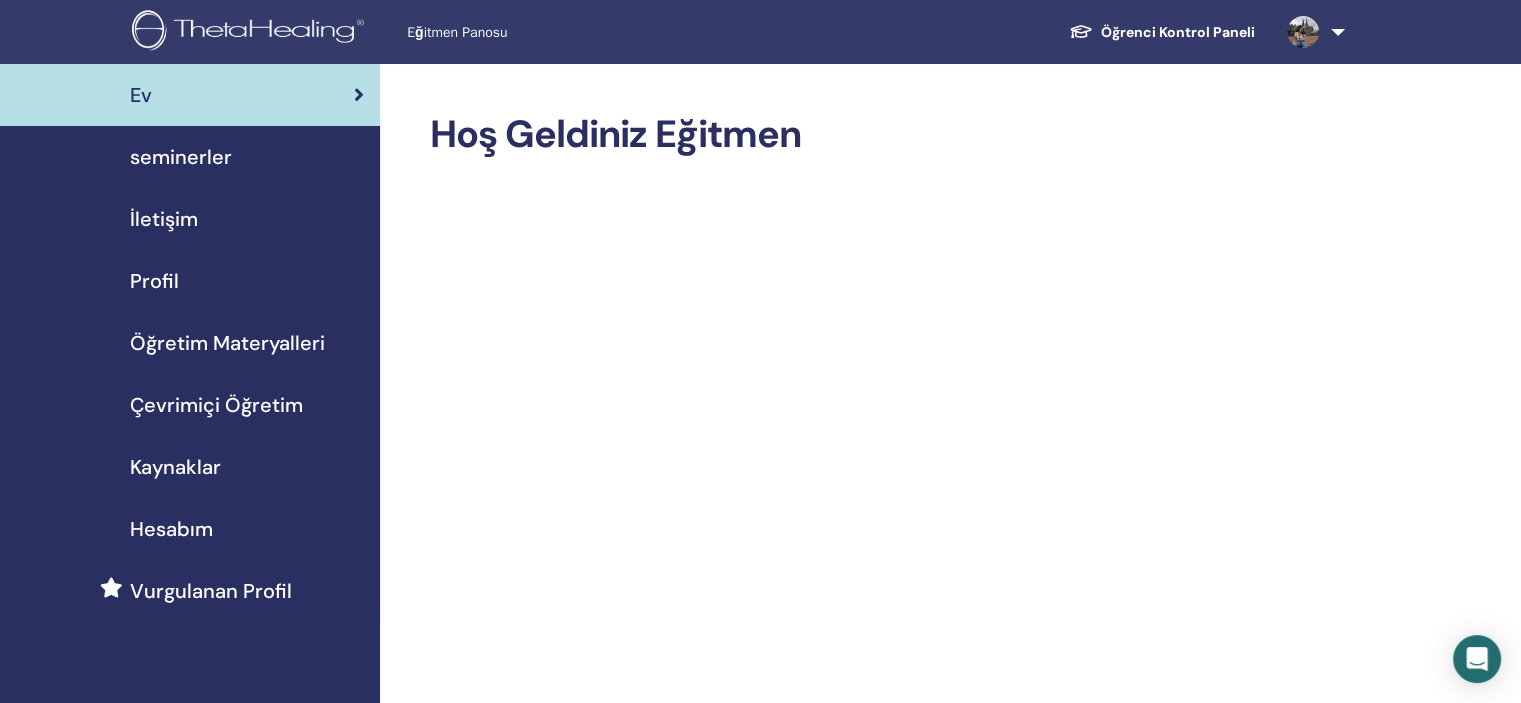 click on "Profil" at bounding box center [154, 281] 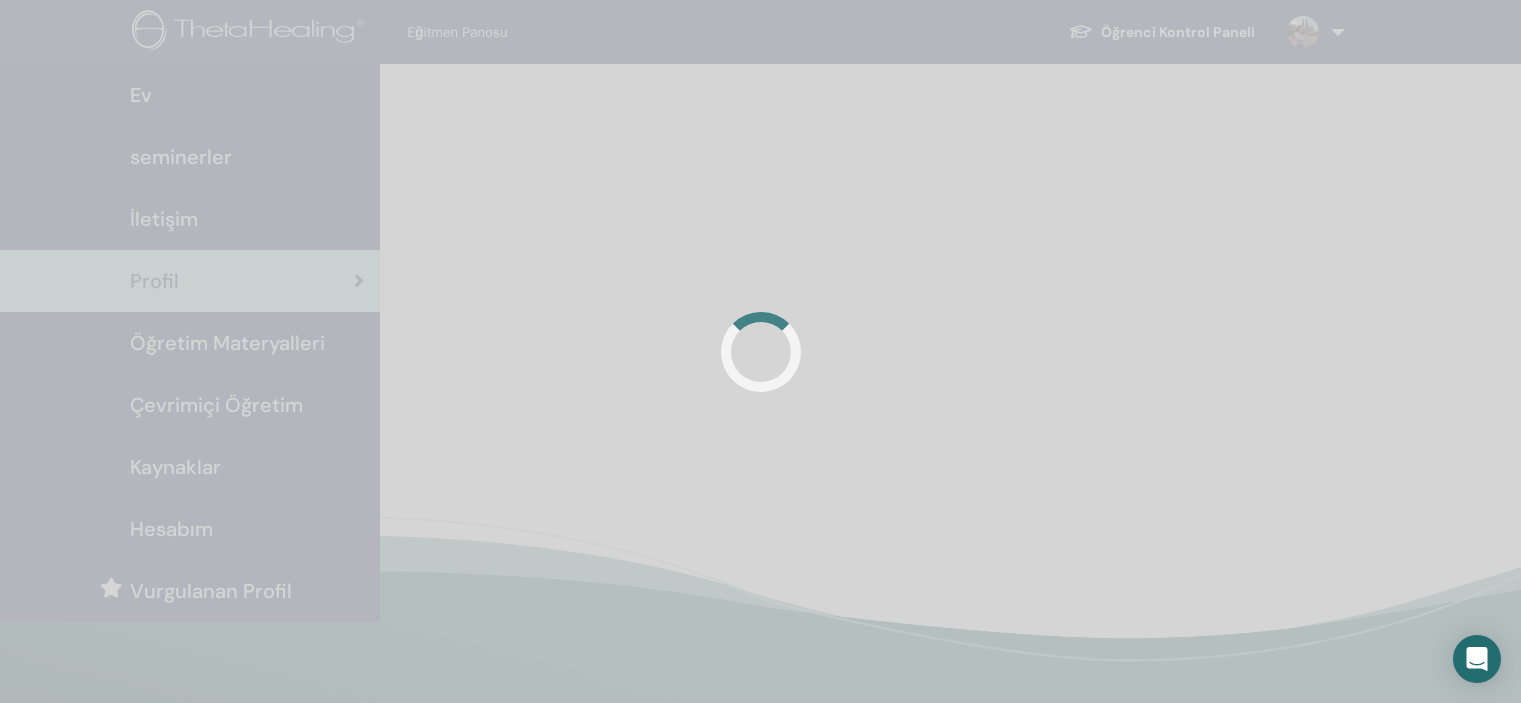 scroll, scrollTop: 0, scrollLeft: 0, axis: both 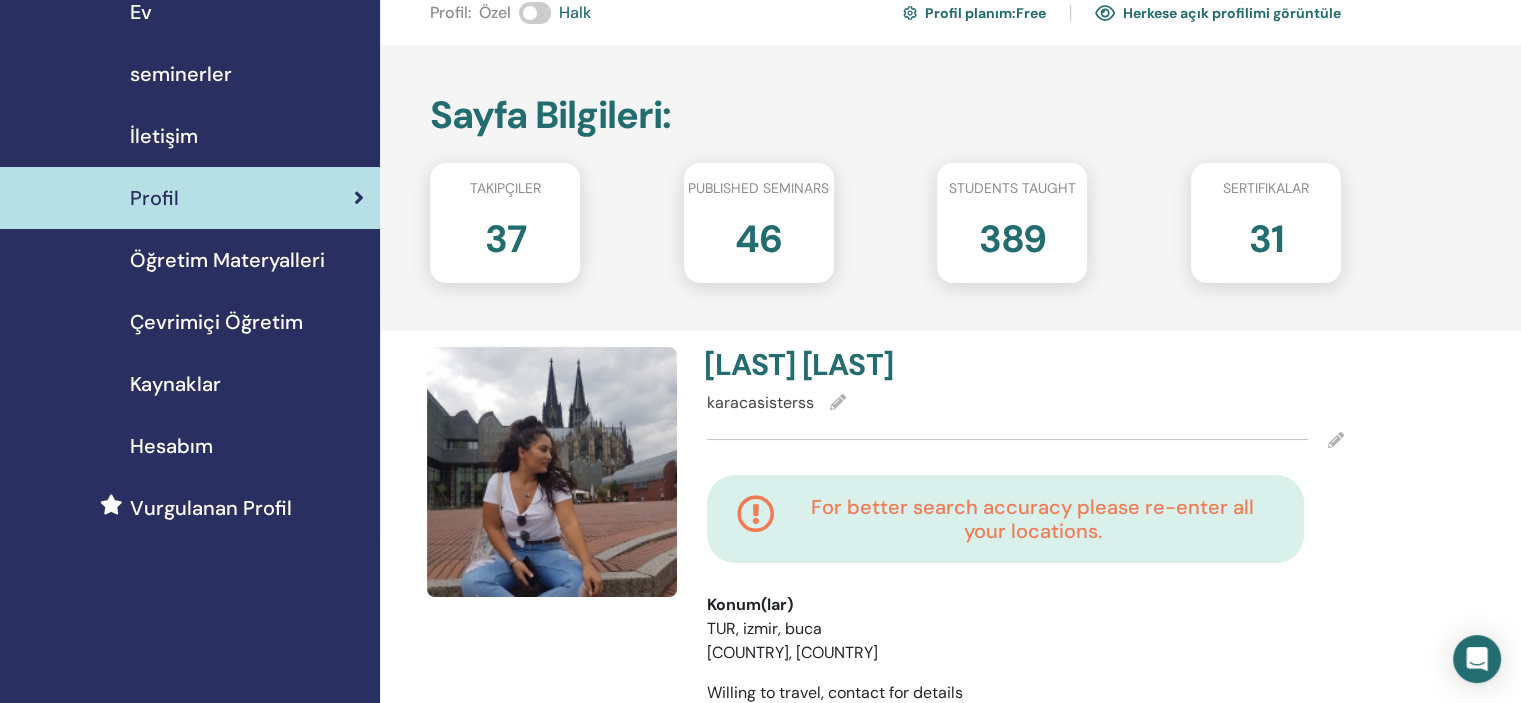 click on "Sayfa Bilgileri : Takipçiler 37 Published seminars 46 Students taught 389 sertifikalar 31" at bounding box center [950, 188] 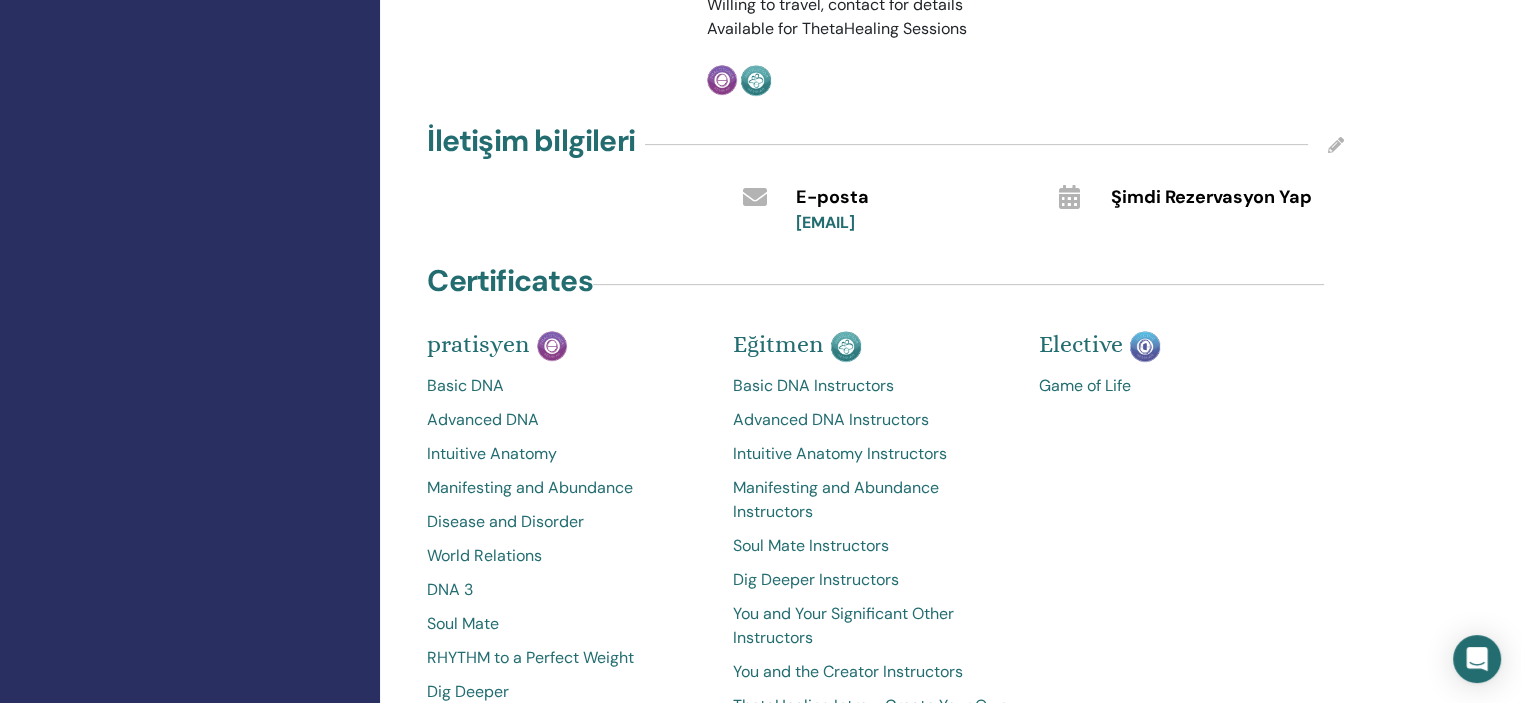 scroll, scrollTop: 768, scrollLeft: 0, axis: vertical 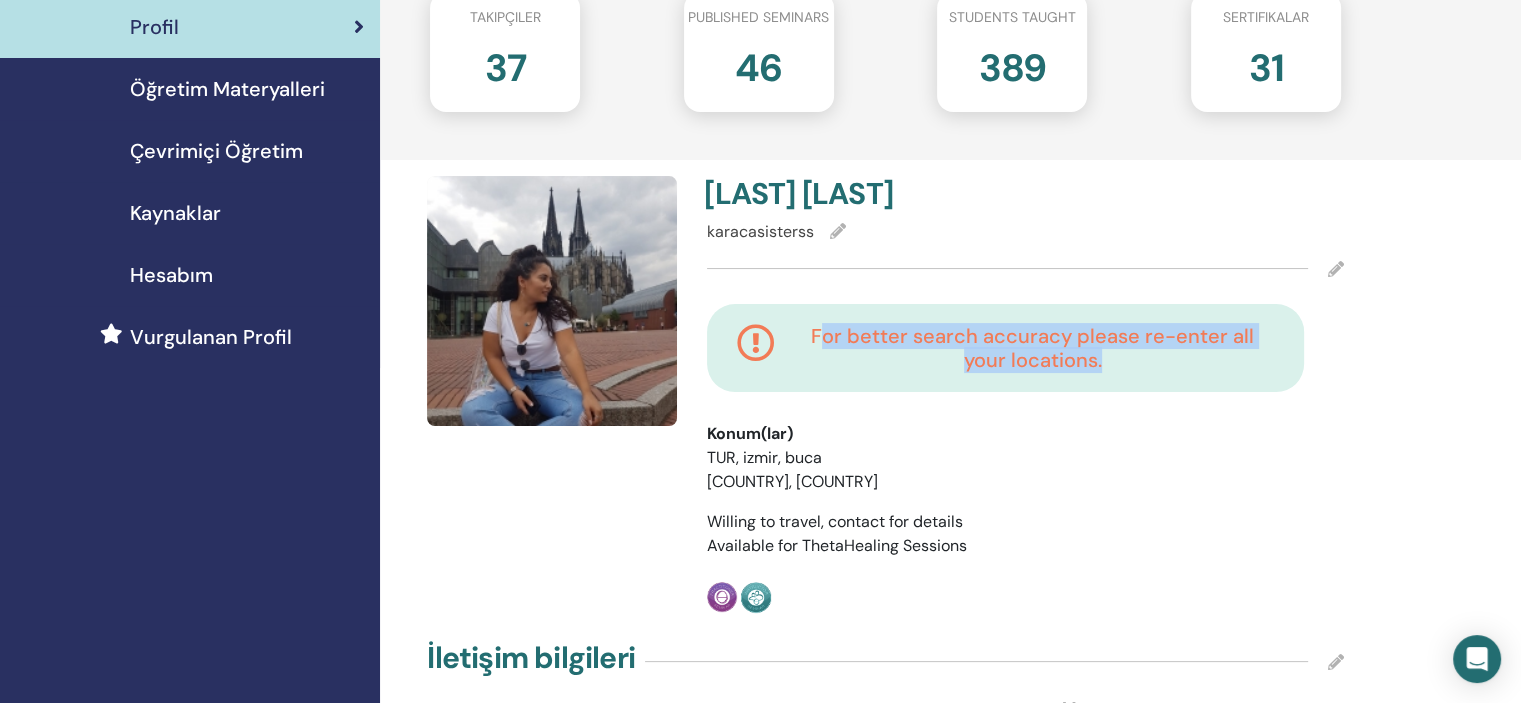 drag, startPoint x: 797, startPoint y: 332, endPoint x: 1121, endPoint y: 360, distance: 325.2076 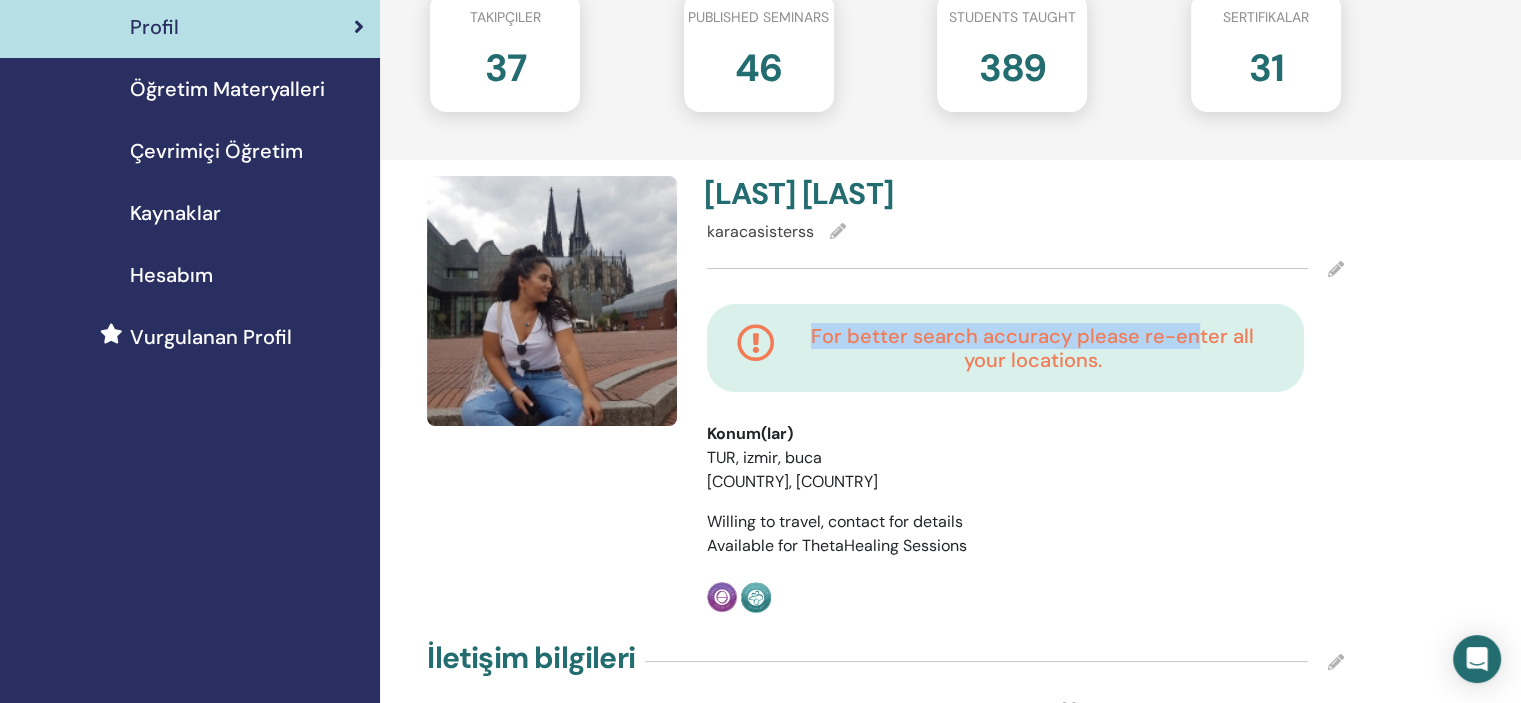 drag, startPoint x: 788, startPoint y: 327, endPoint x: 1176, endPoint y: 333, distance: 388.0464 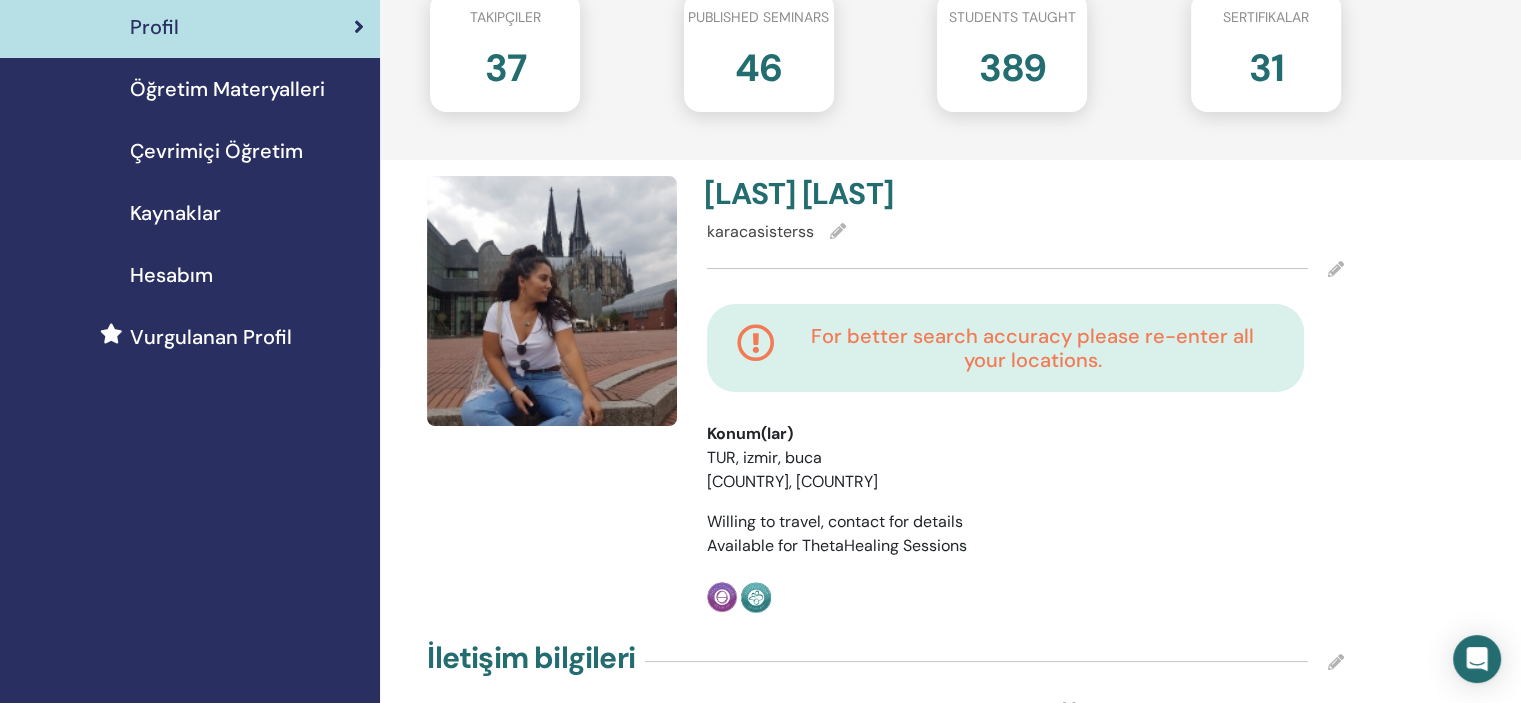 click at bounding box center (1109, 458) 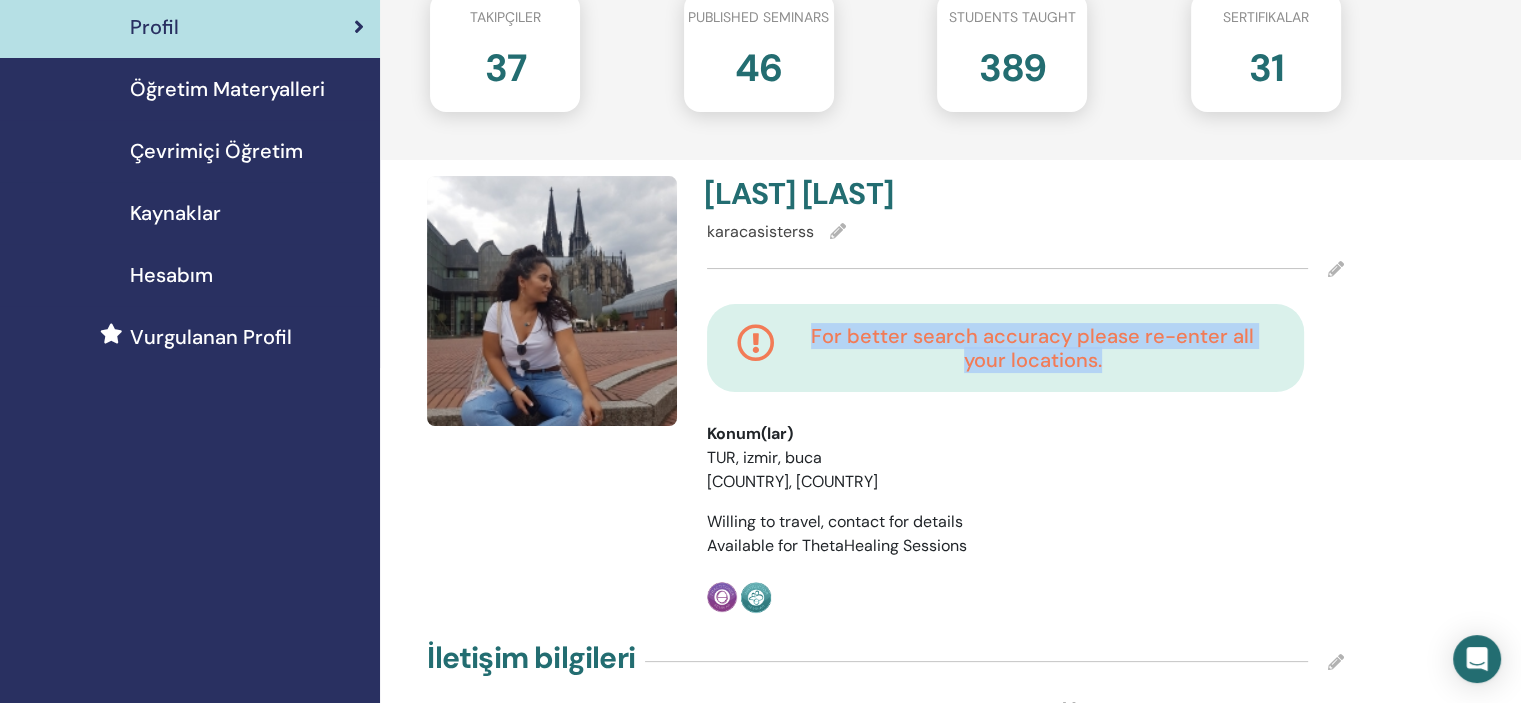 drag, startPoint x: 789, startPoint y: 328, endPoint x: 1077, endPoint y: 370, distance: 291.0464 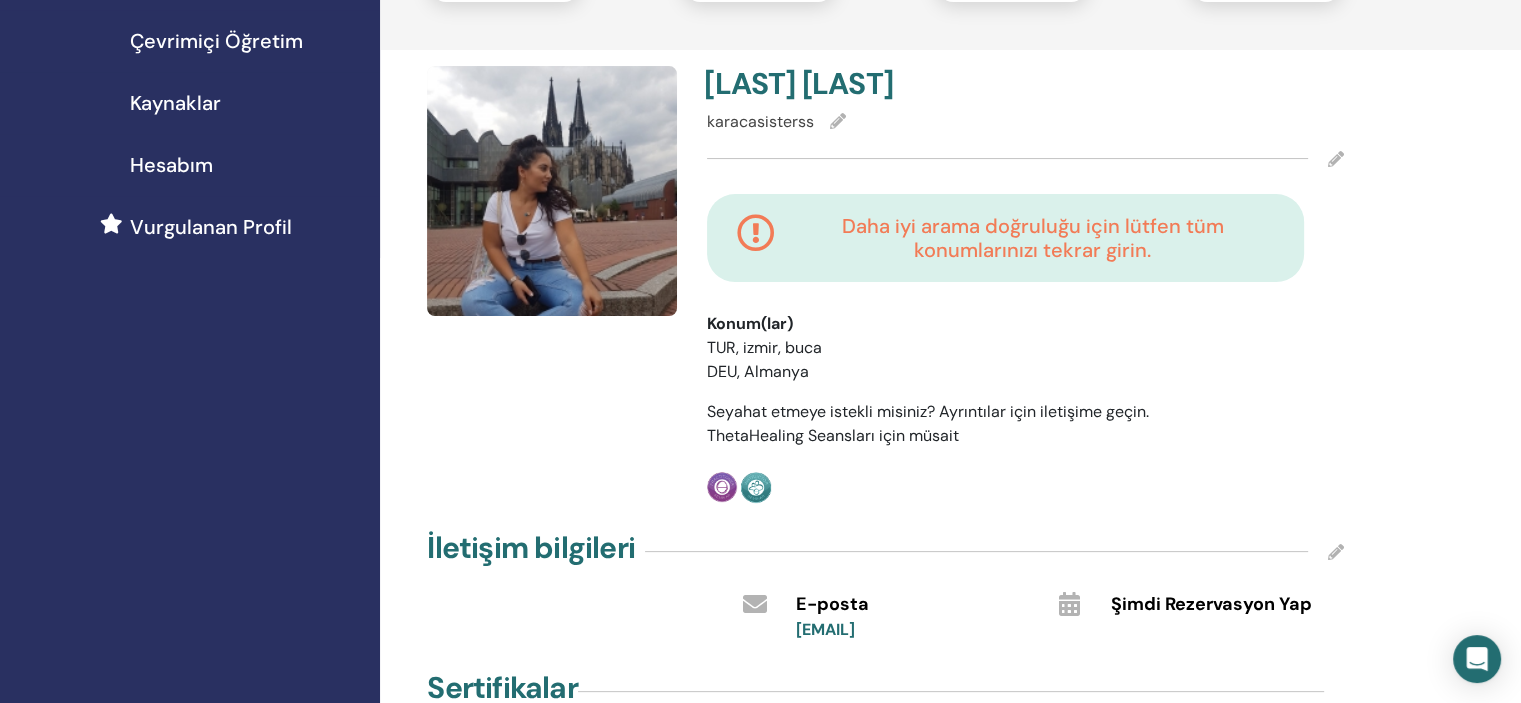 scroll, scrollTop: 309, scrollLeft: 0, axis: vertical 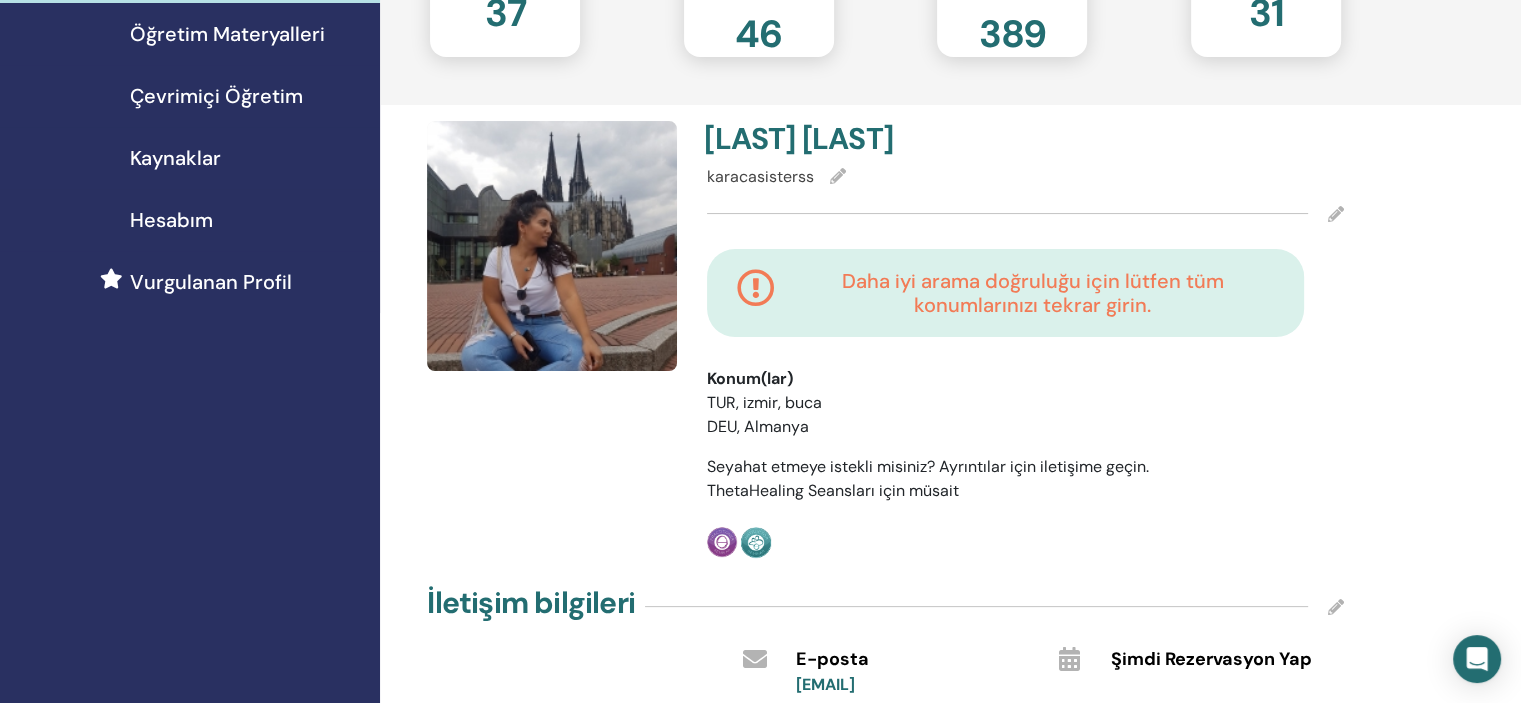 click at bounding box center [1336, 214] 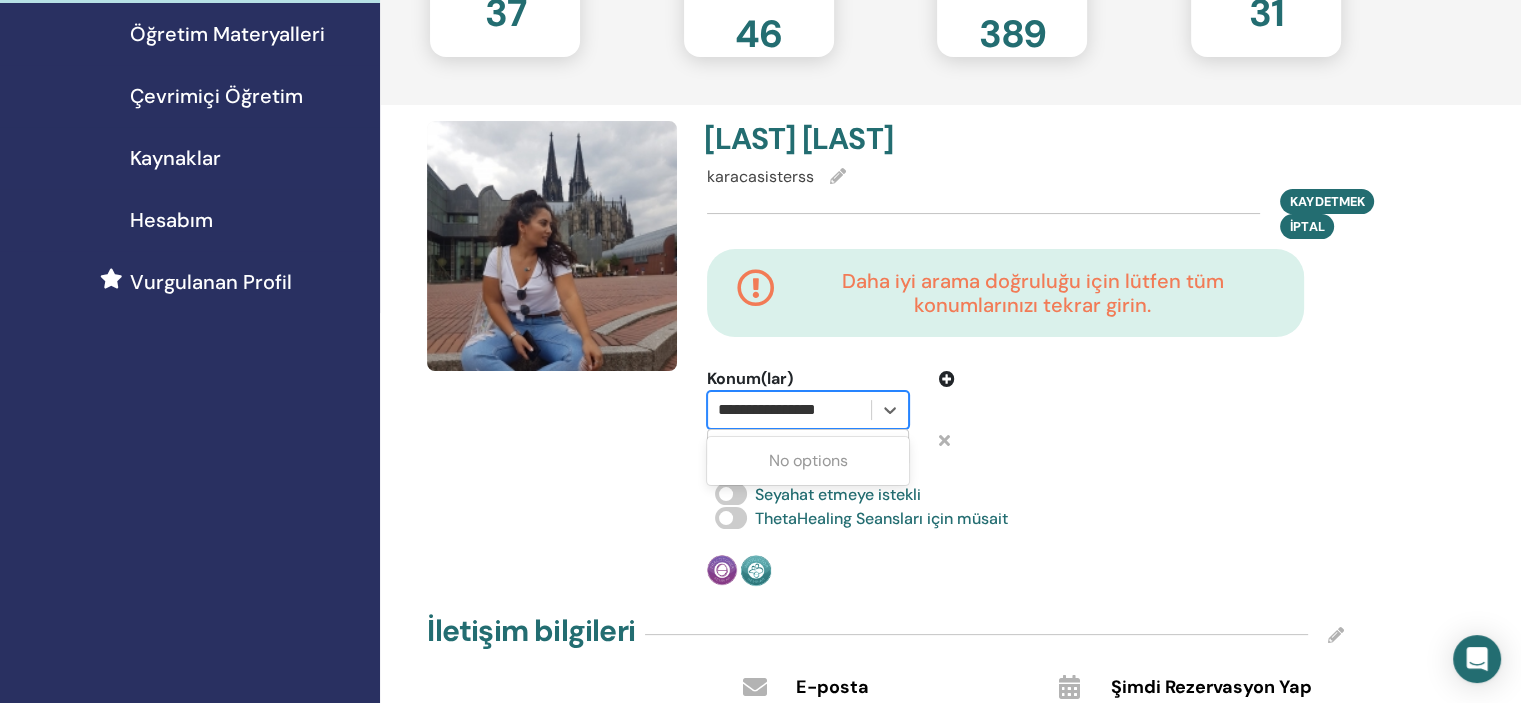 click on "**********" at bounding box center (777, 410) 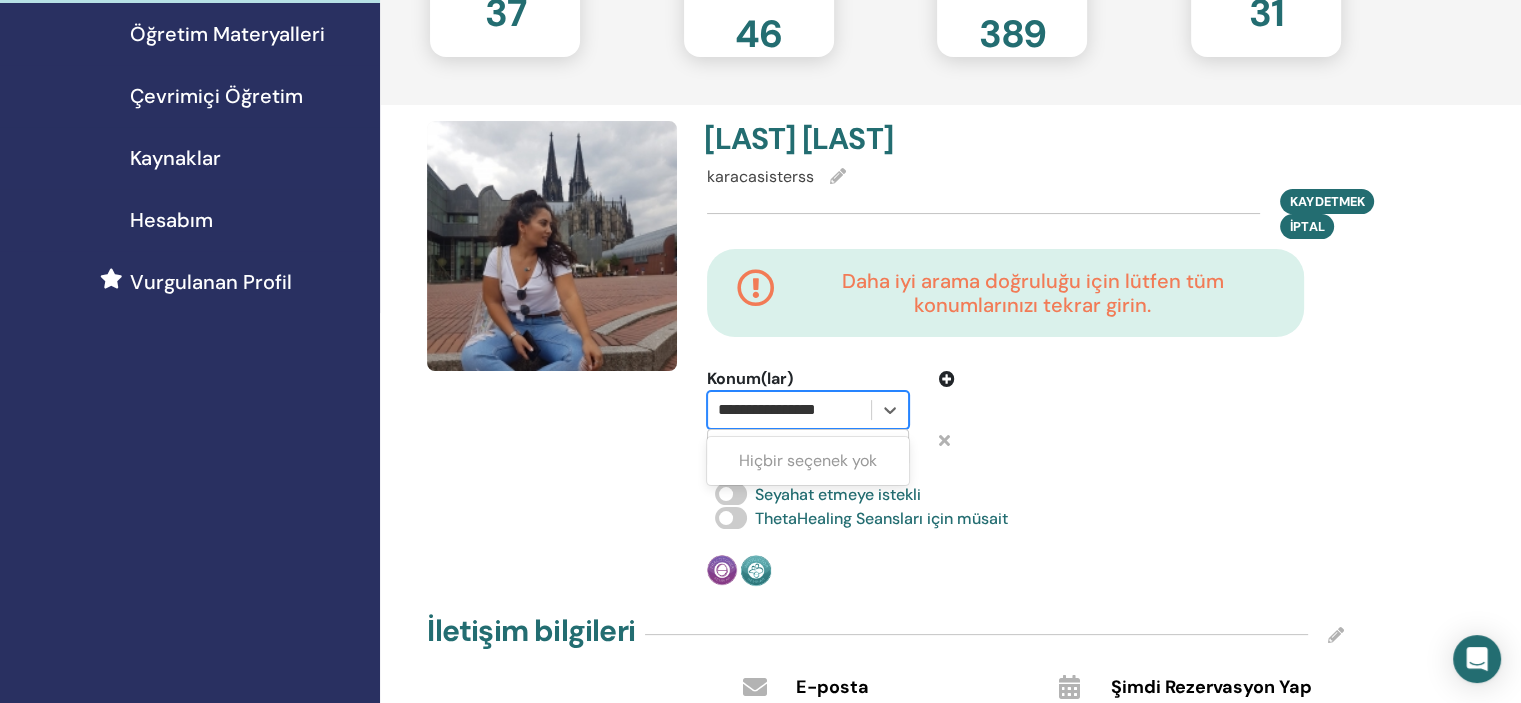 click on "**********" at bounding box center (777, 410) 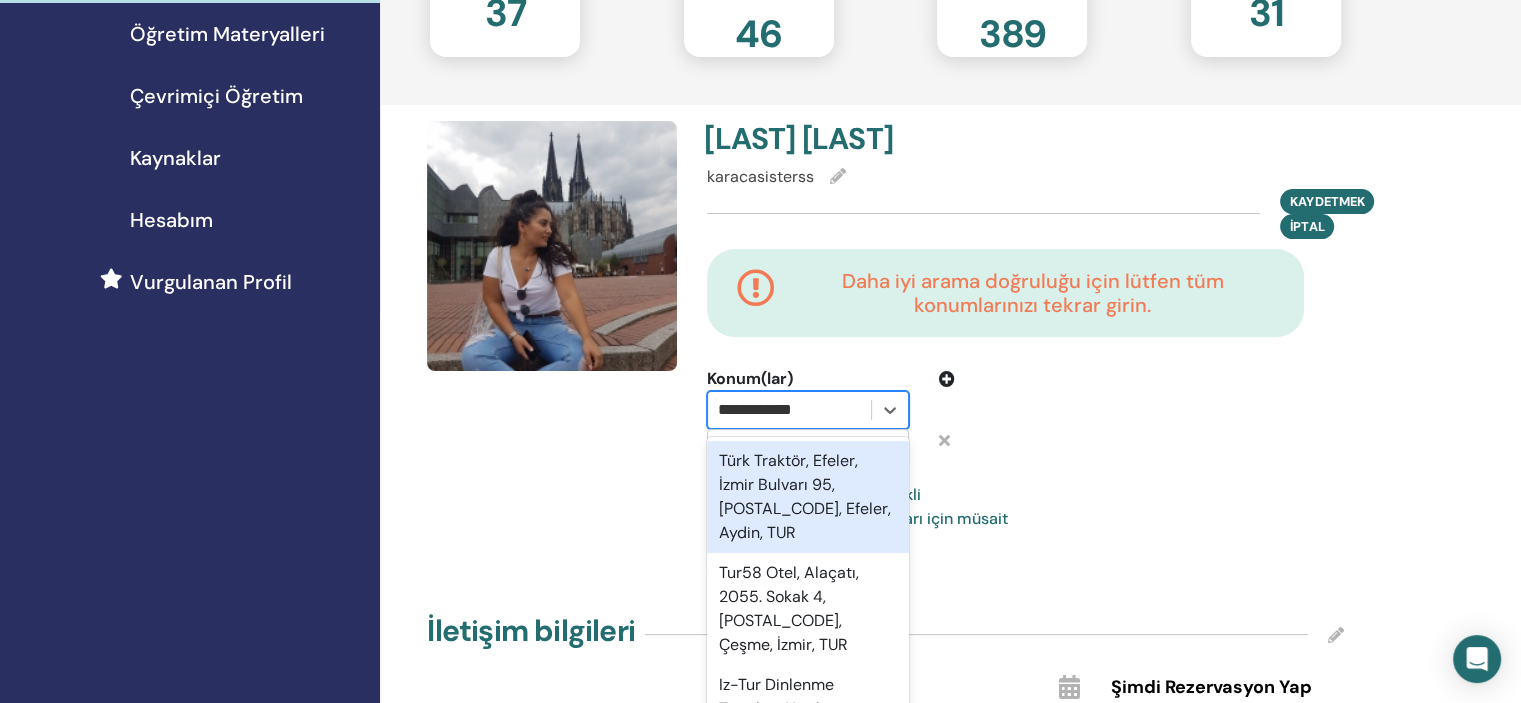 type on "**********" 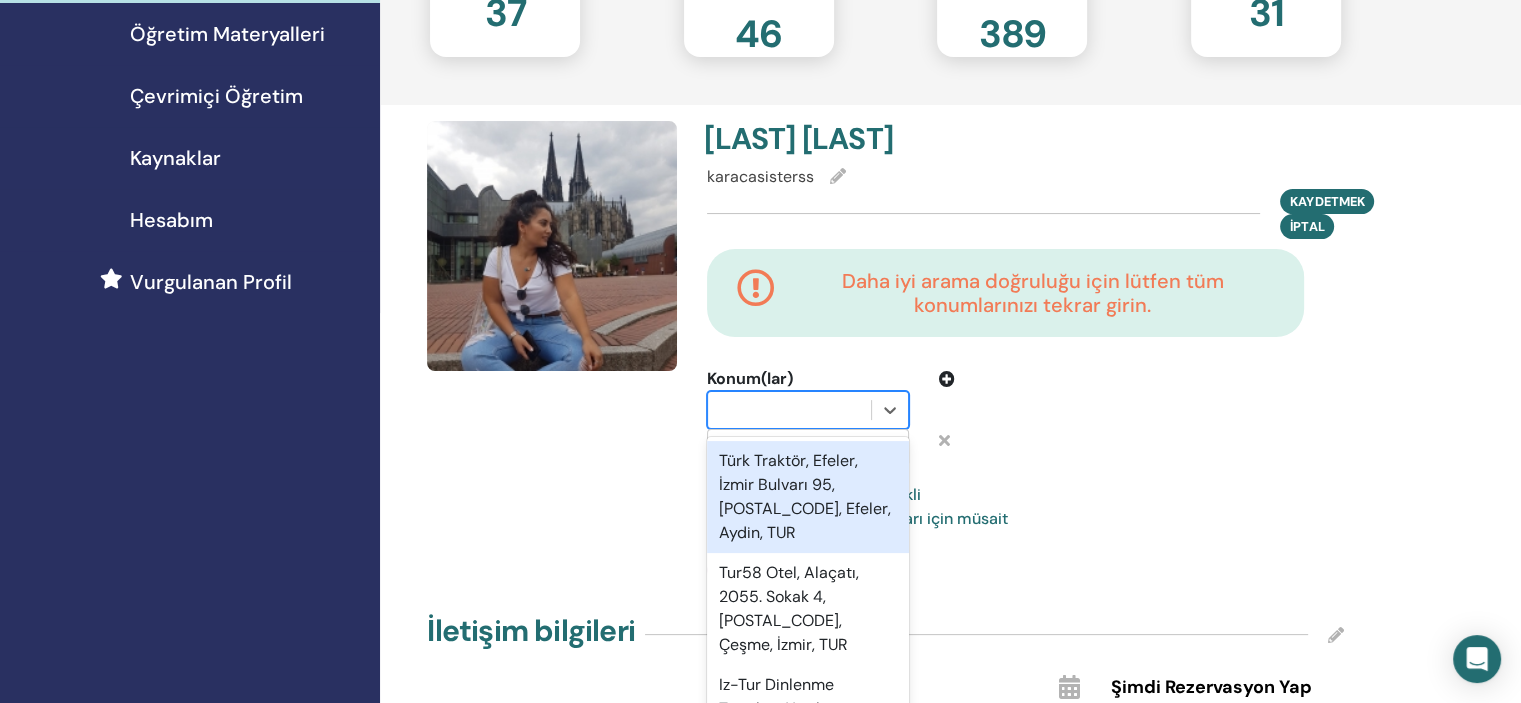 click at bounding box center (1109, 417) 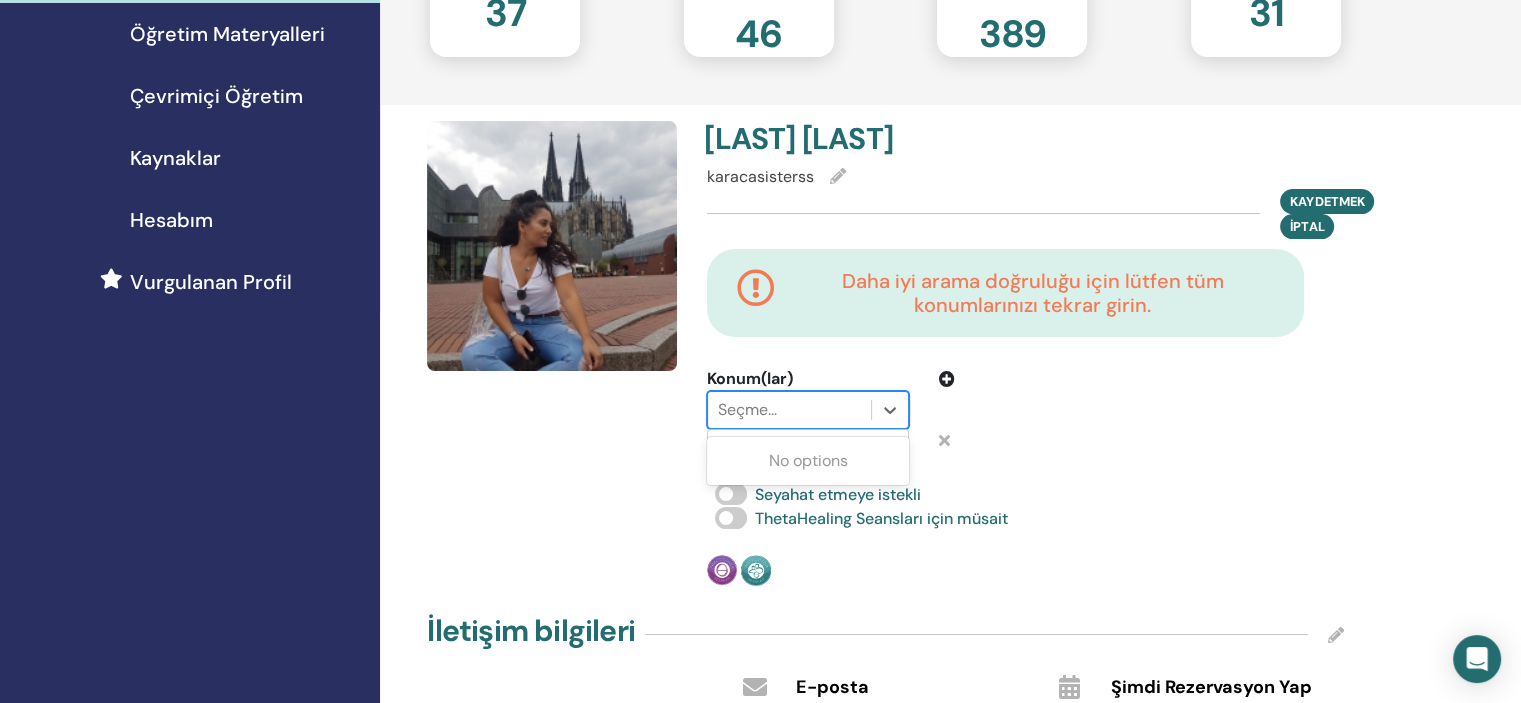click at bounding box center [789, 410] 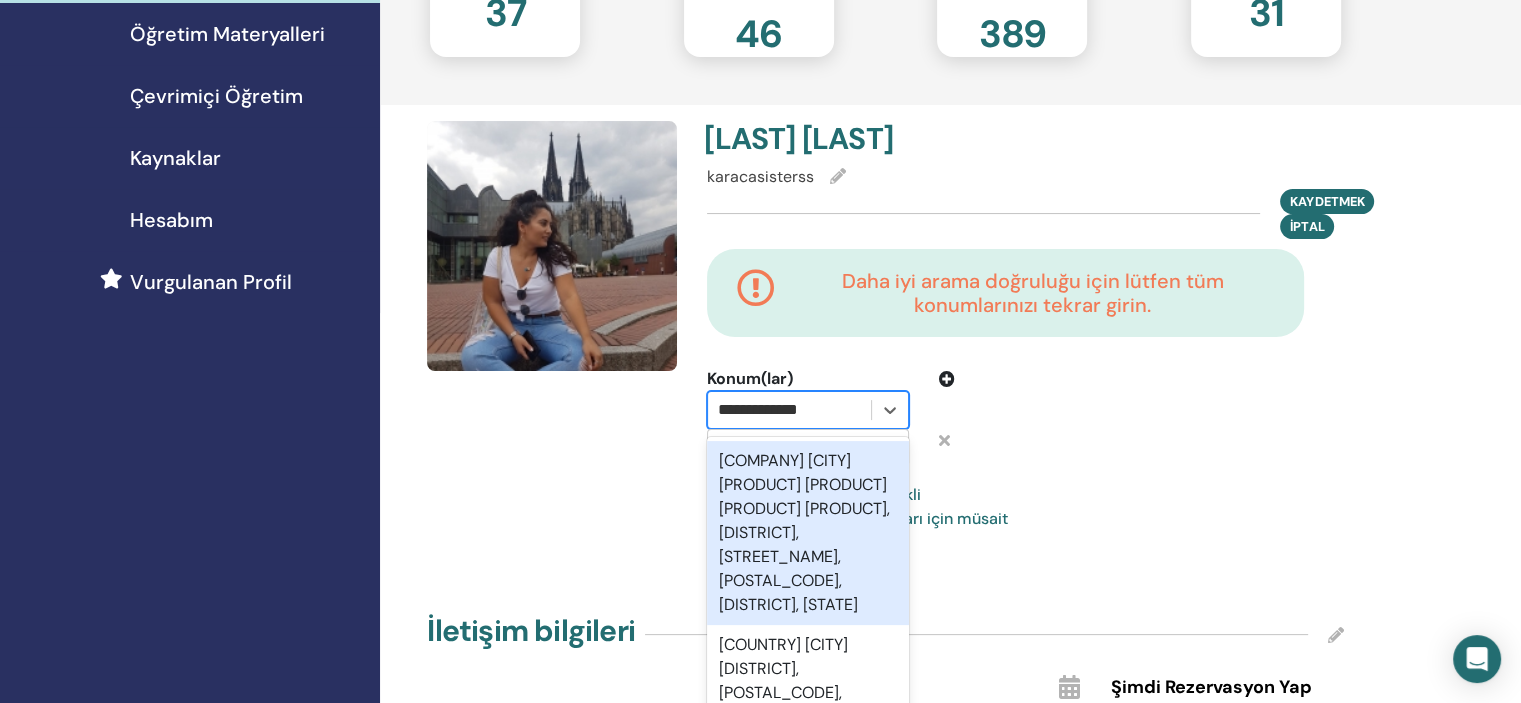 type on "**********" 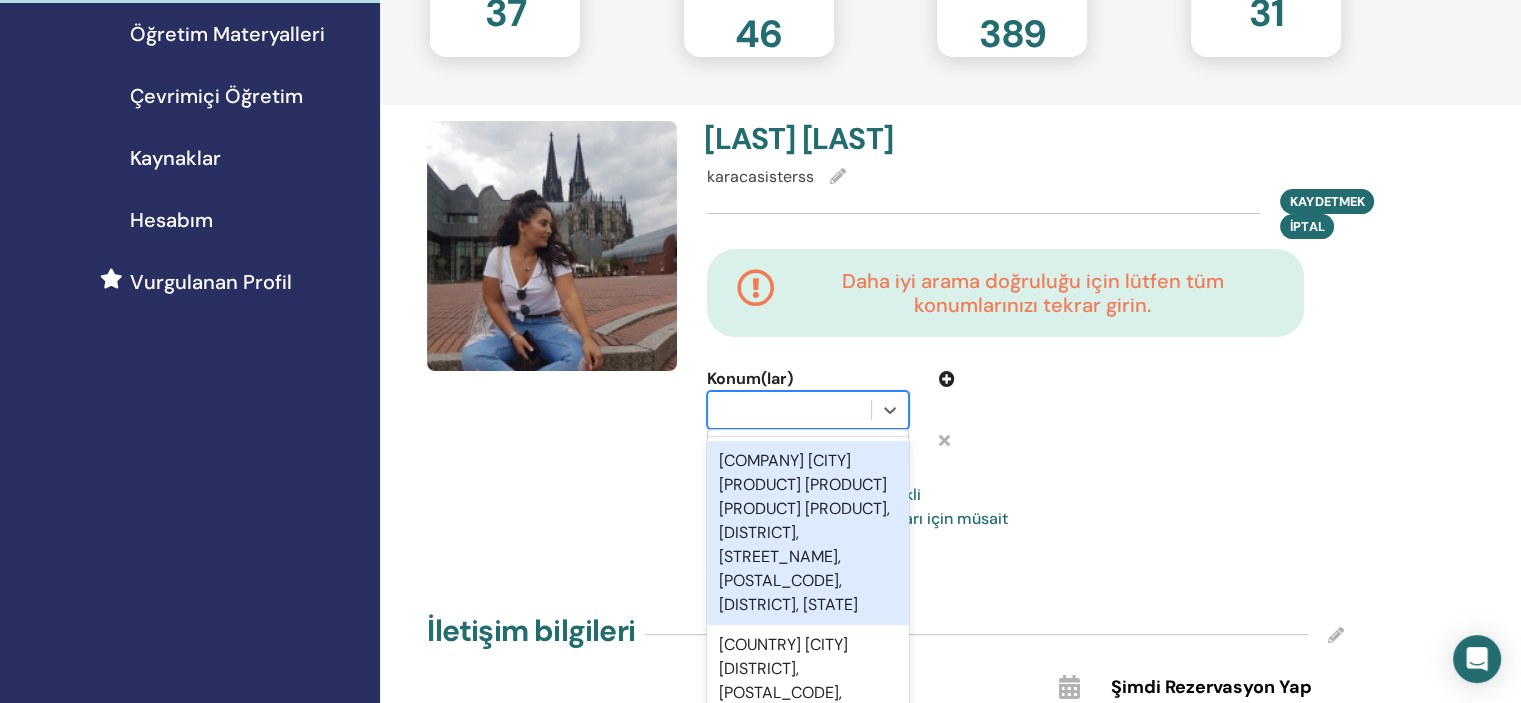 click at bounding box center [1109, 417] 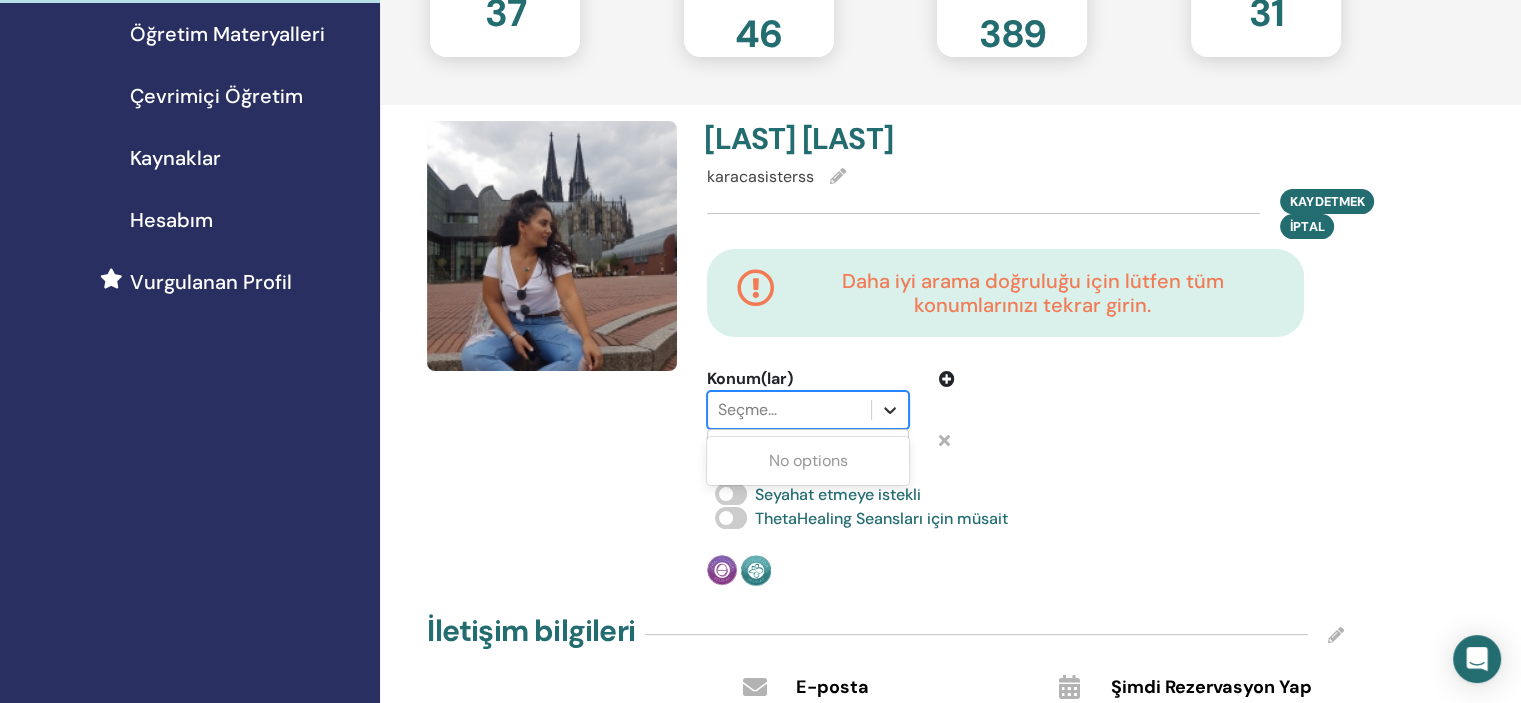 click 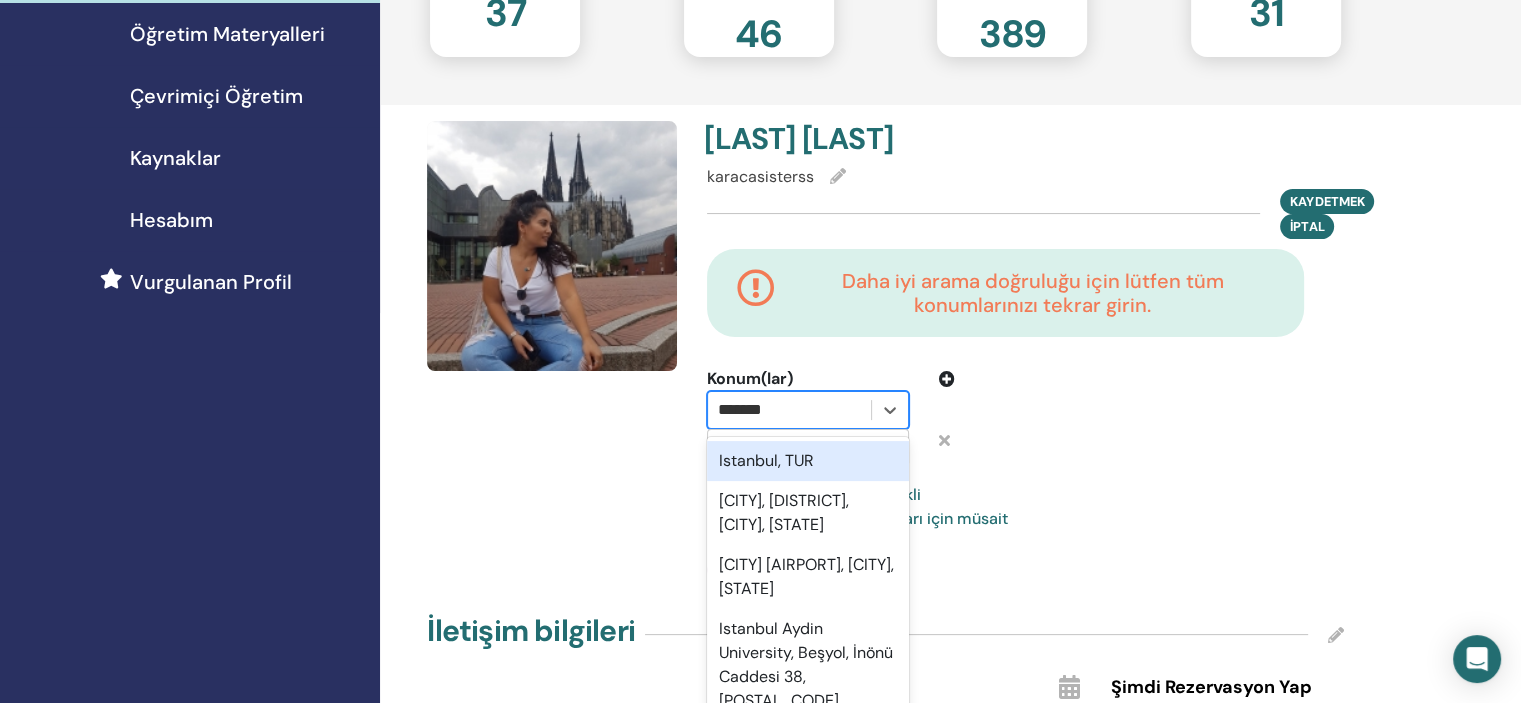 type on "********" 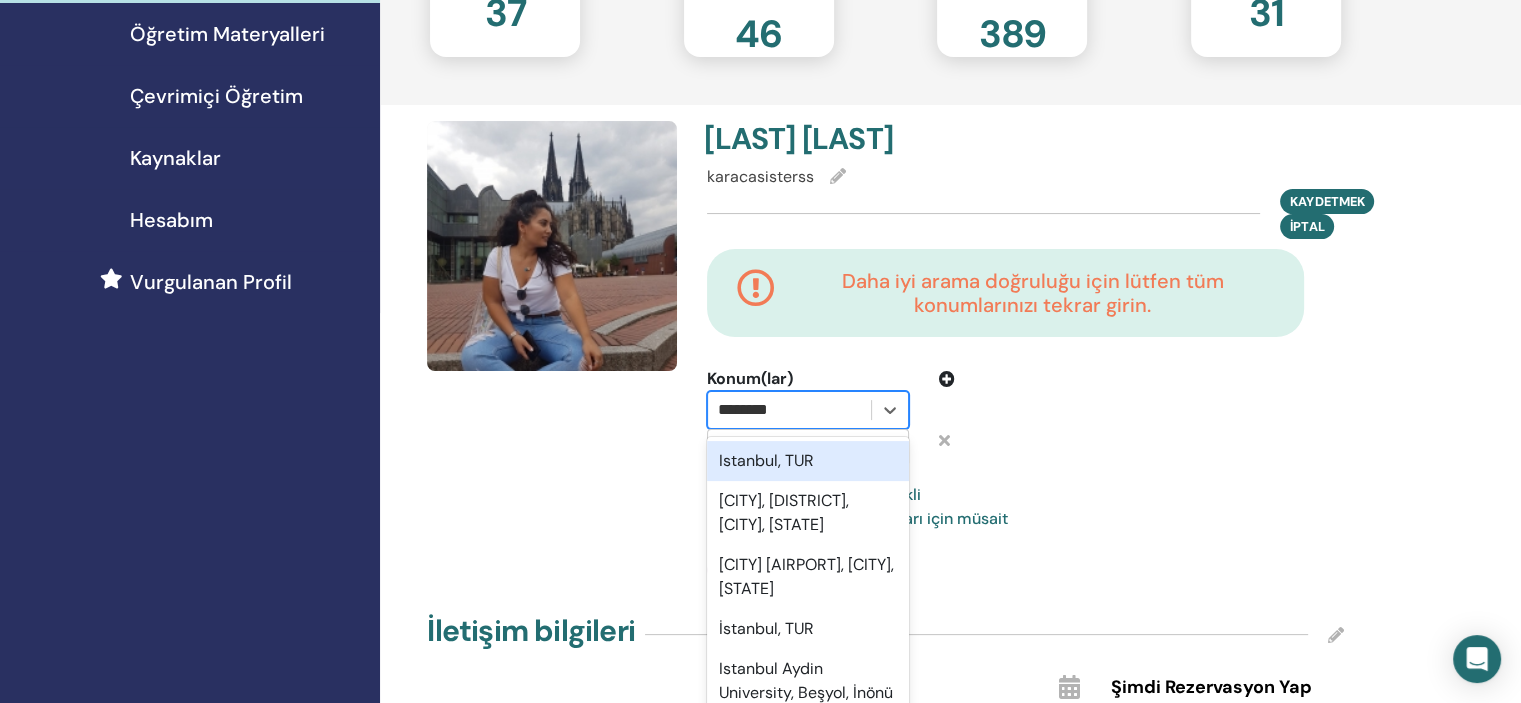 click on "Istanbul, TUR" at bounding box center (808, 461) 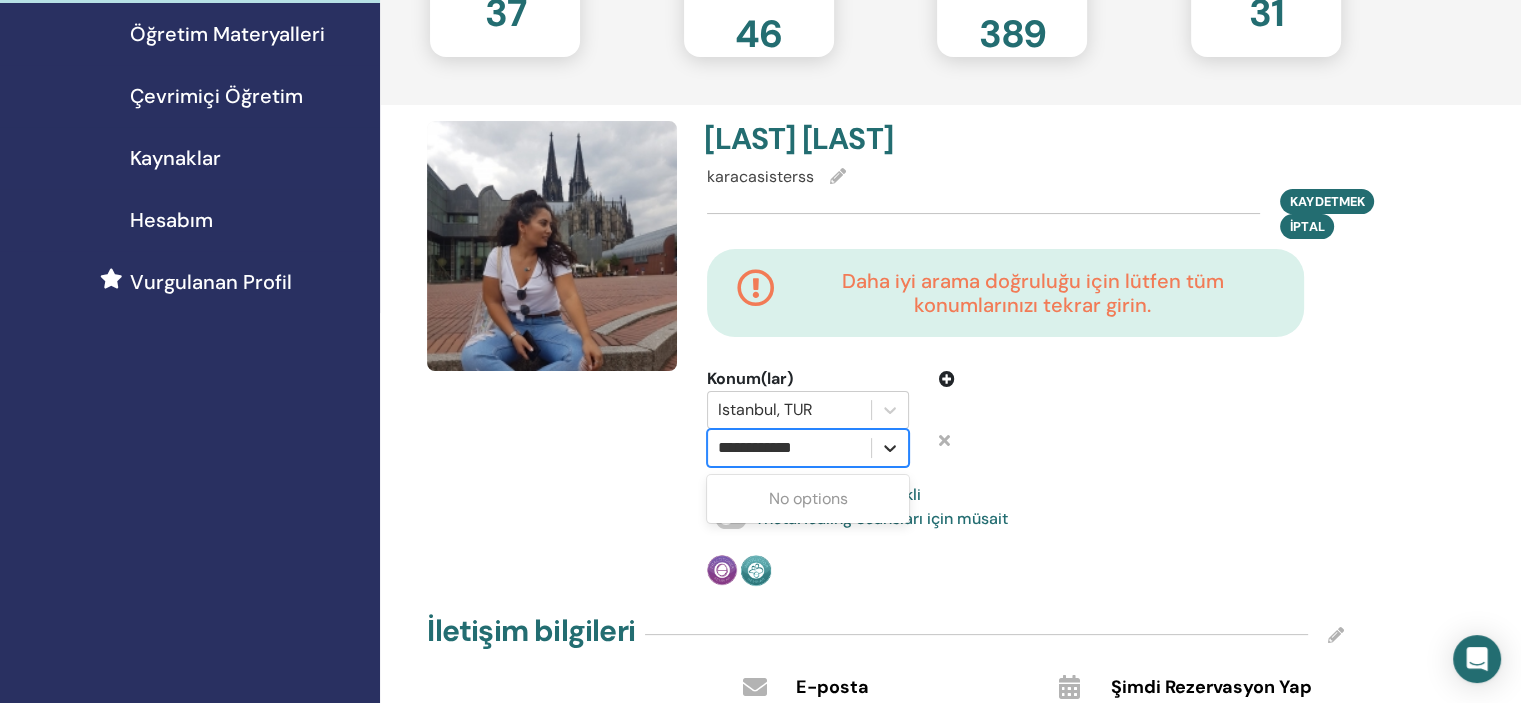 click 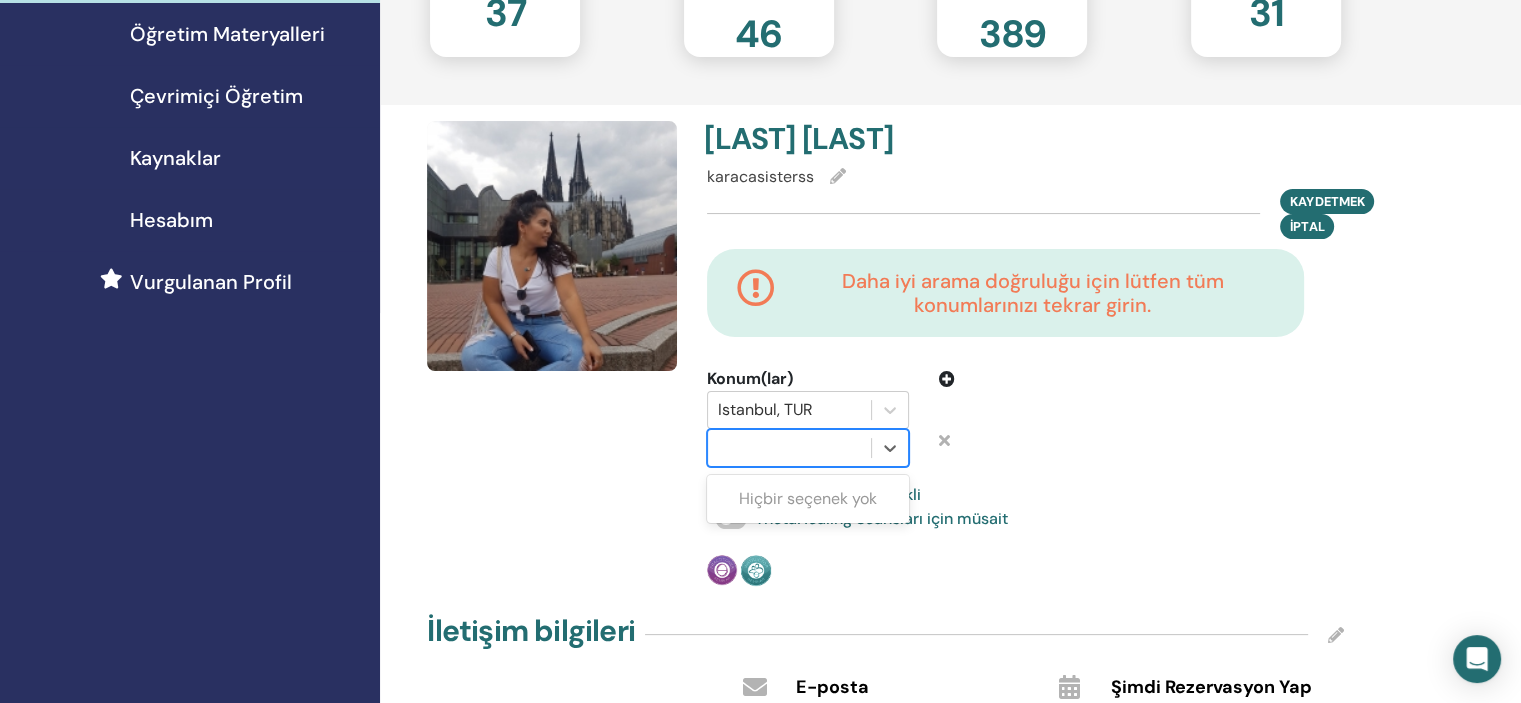click on "Merve   Karaca karacasisterss Kaydetmek İptal Daha iyi arama doğruluğu için lütfen tüm konumlarınızı tekrar girin. Konum(lar) Istanbul, TUR   Seçenekleri seçmek için Yukarı ve Aşağı tuşlarını kullanın, odaklanılan seçeneği seçmek için Enter tuşuna basın, menüden çıkmak için Escape tuşuna basın, seçeneği seçmek ve menüden çıkmak için Tab tuşuna basın. Hiçbir seçenek yok Seyahat etmeye istekli ThetaHealing Seansları için müsait Uygulayıcı Eğitmen" at bounding box center (1025, 353) 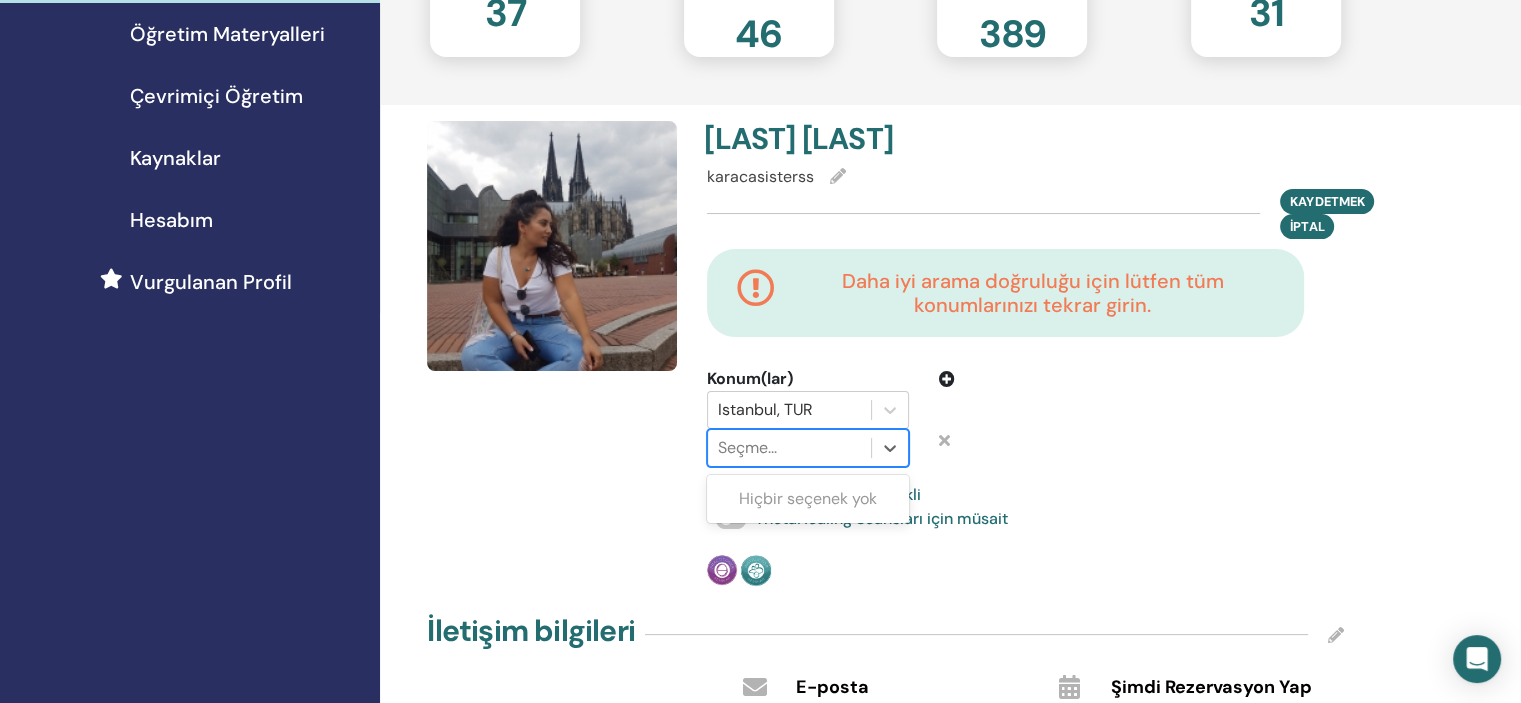 click at bounding box center [789, 448] 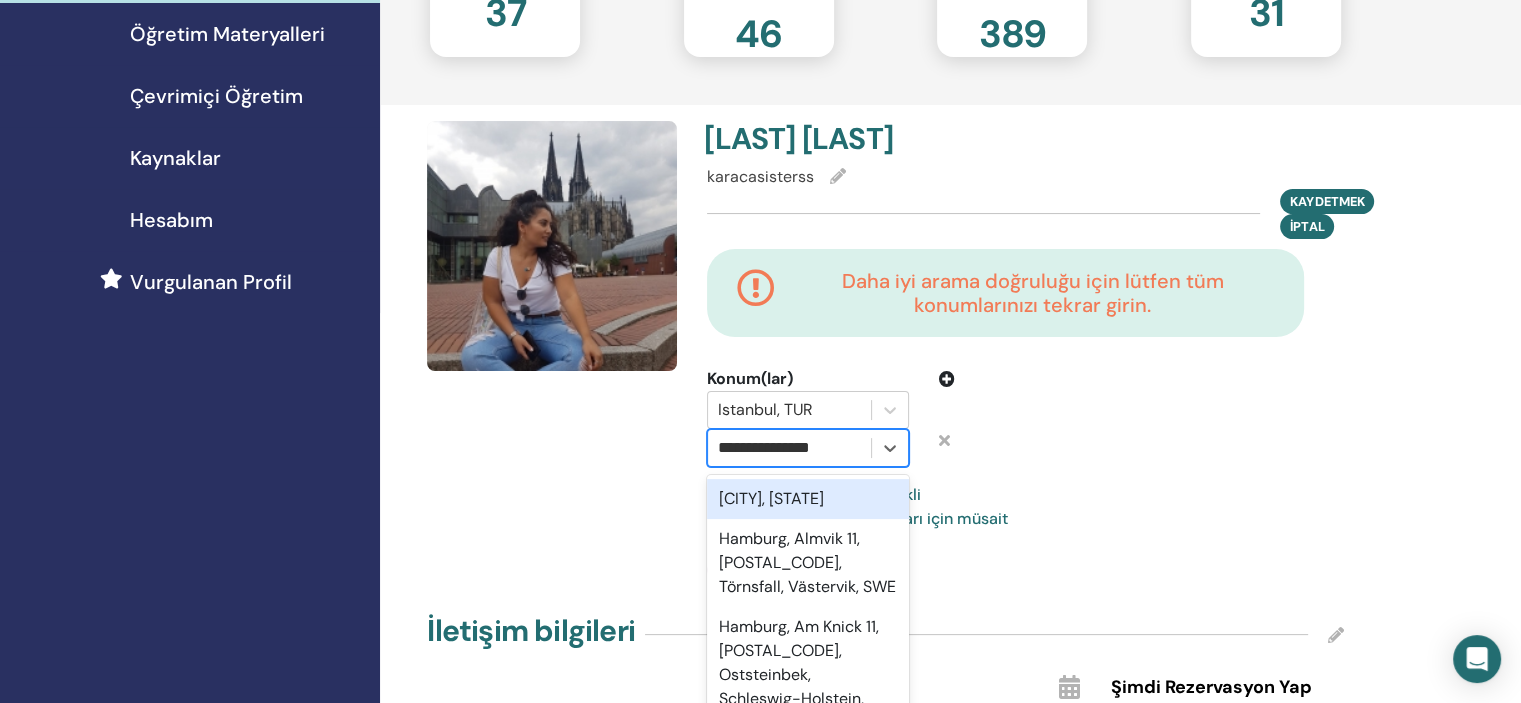 scroll, scrollTop: 0, scrollLeft: 0, axis: both 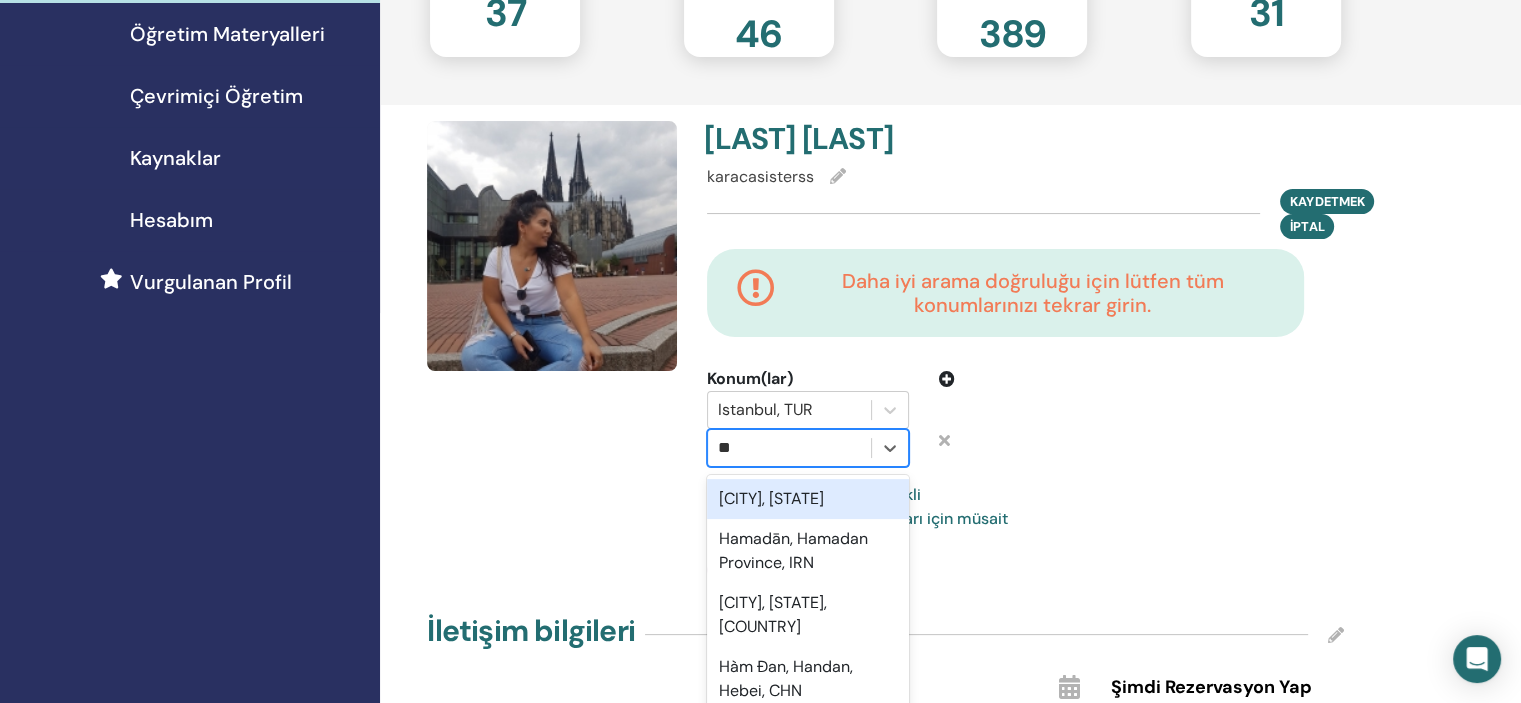 type on "*" 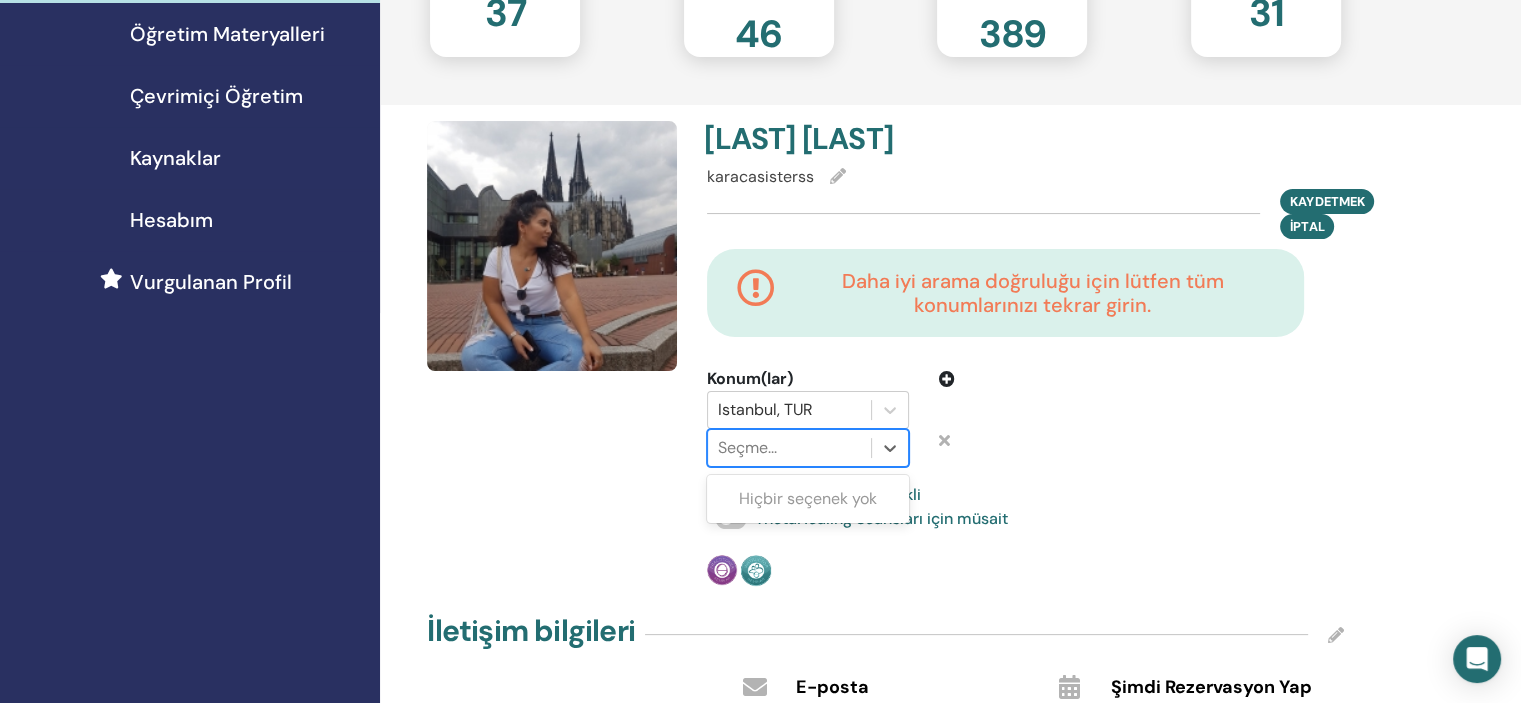 type on "*" 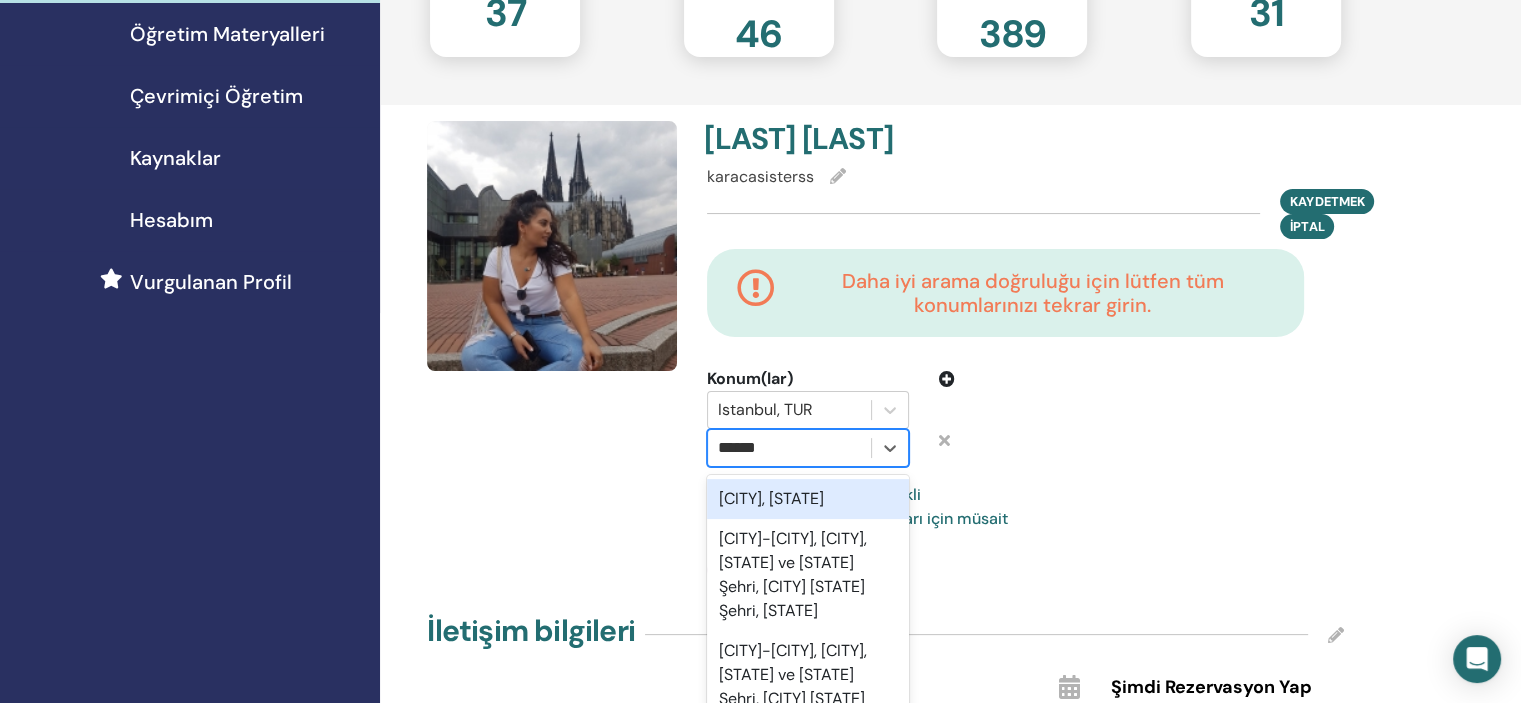 type on "*******" 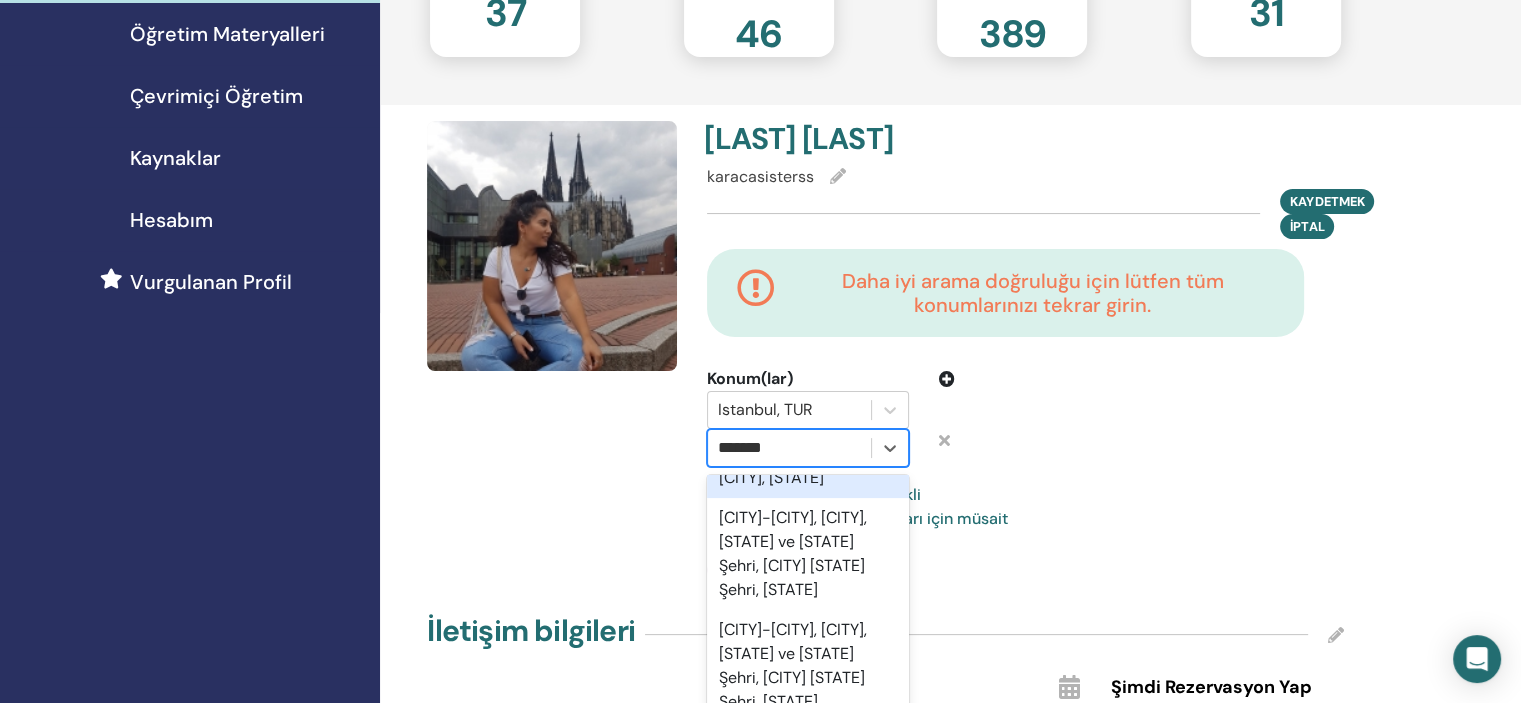 scroll, scrollTop: 0, scrollLeft: 0, axis: both 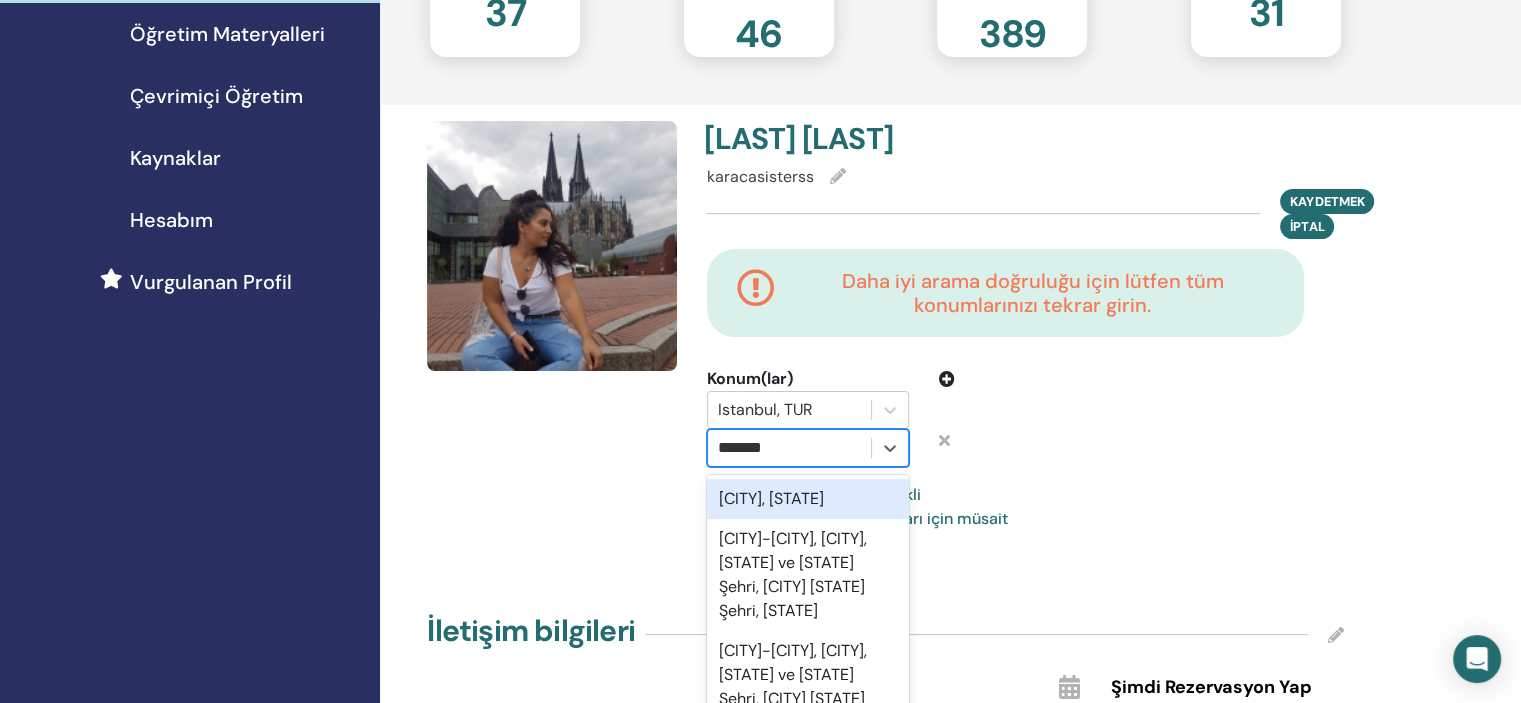 click on "Hamburg, DEÜ" at bounding box center (808, 499) 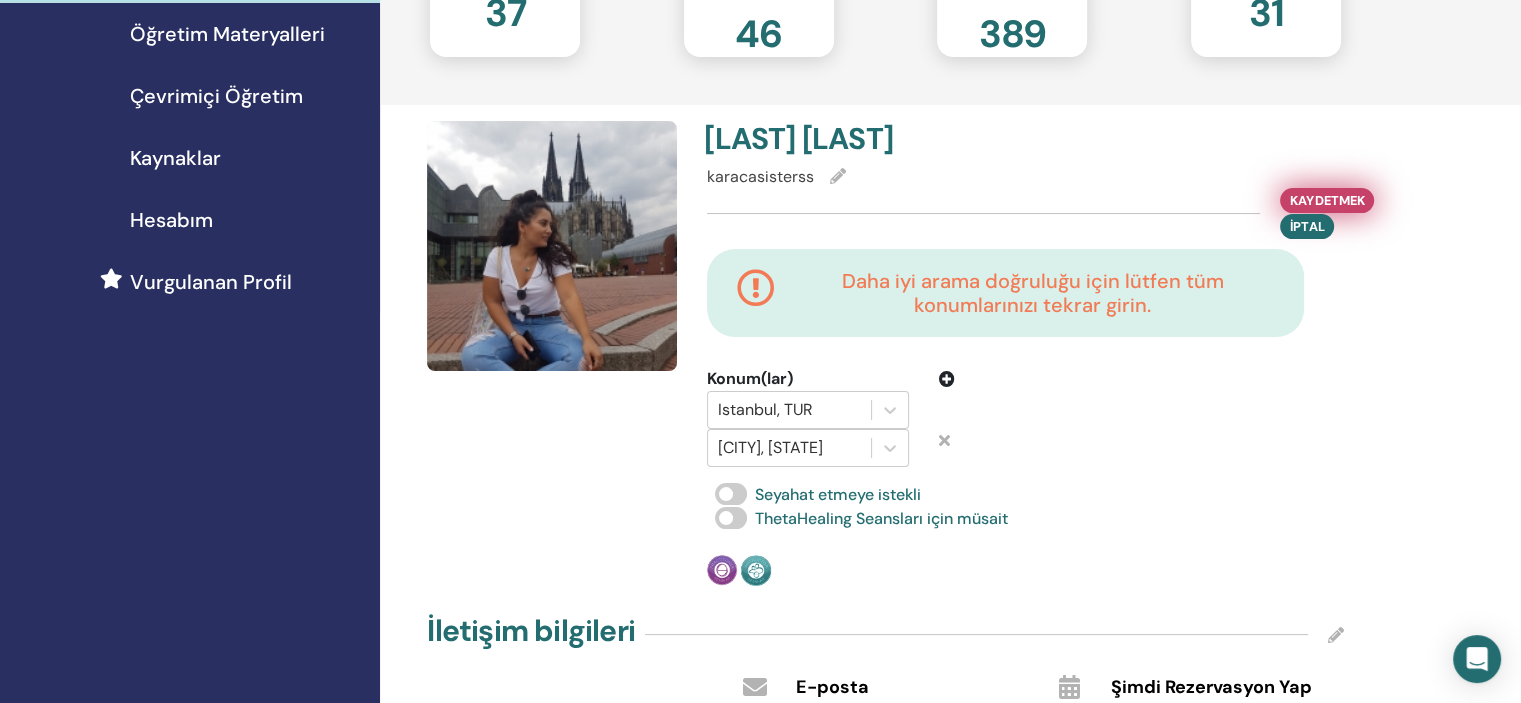 click on "Kaydetmek" at bounding box center (1327, 200) 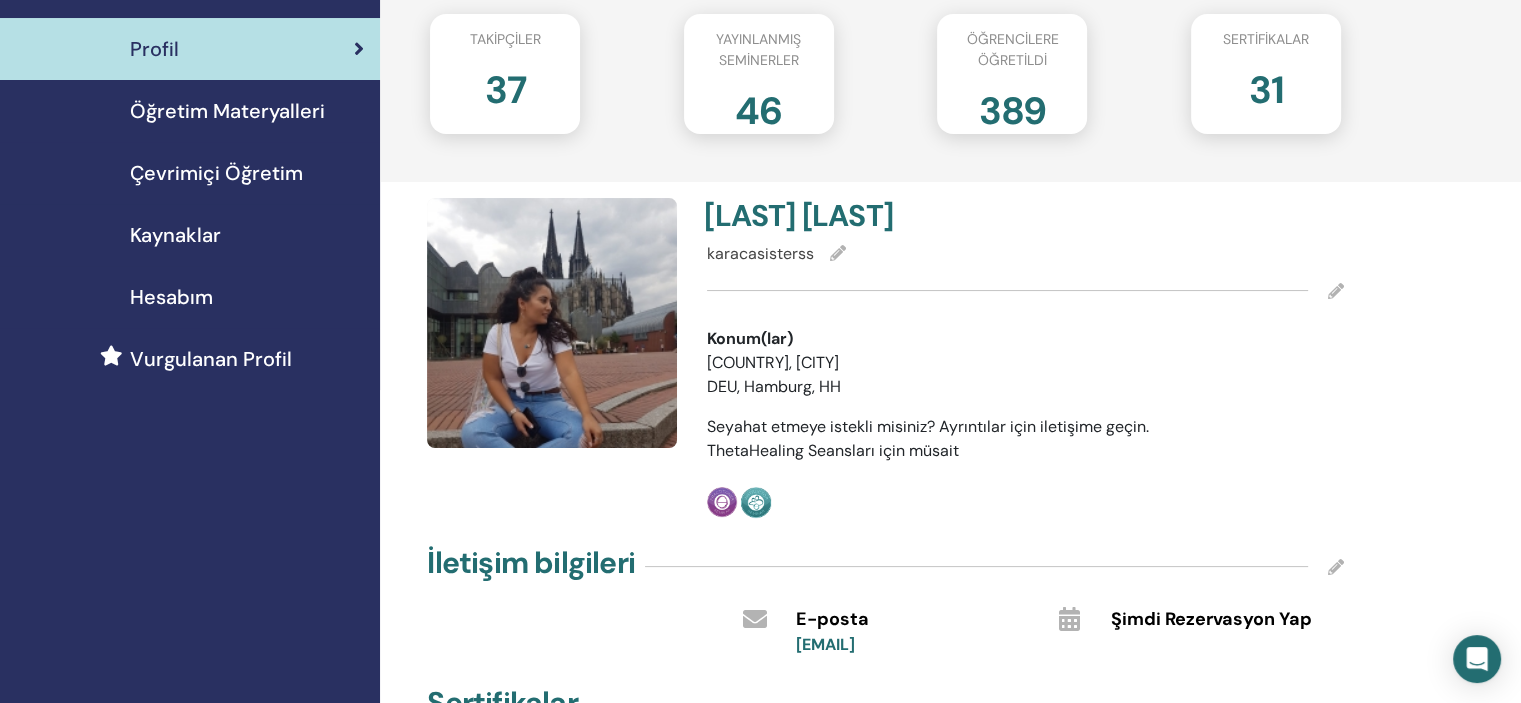 scroll, scrollTop: 235, scrollLeft: 0, axis: vertical 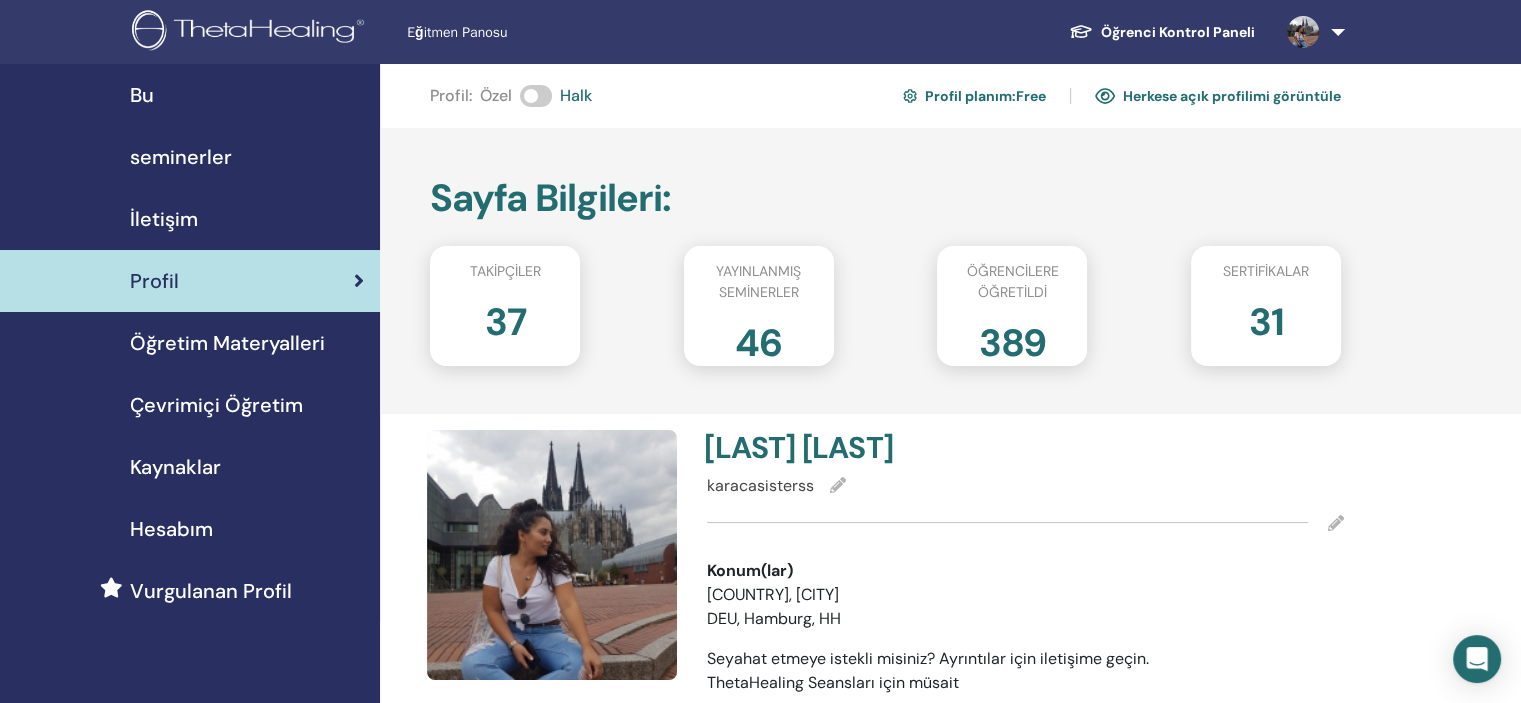 click at bounding box center (1303, 32) 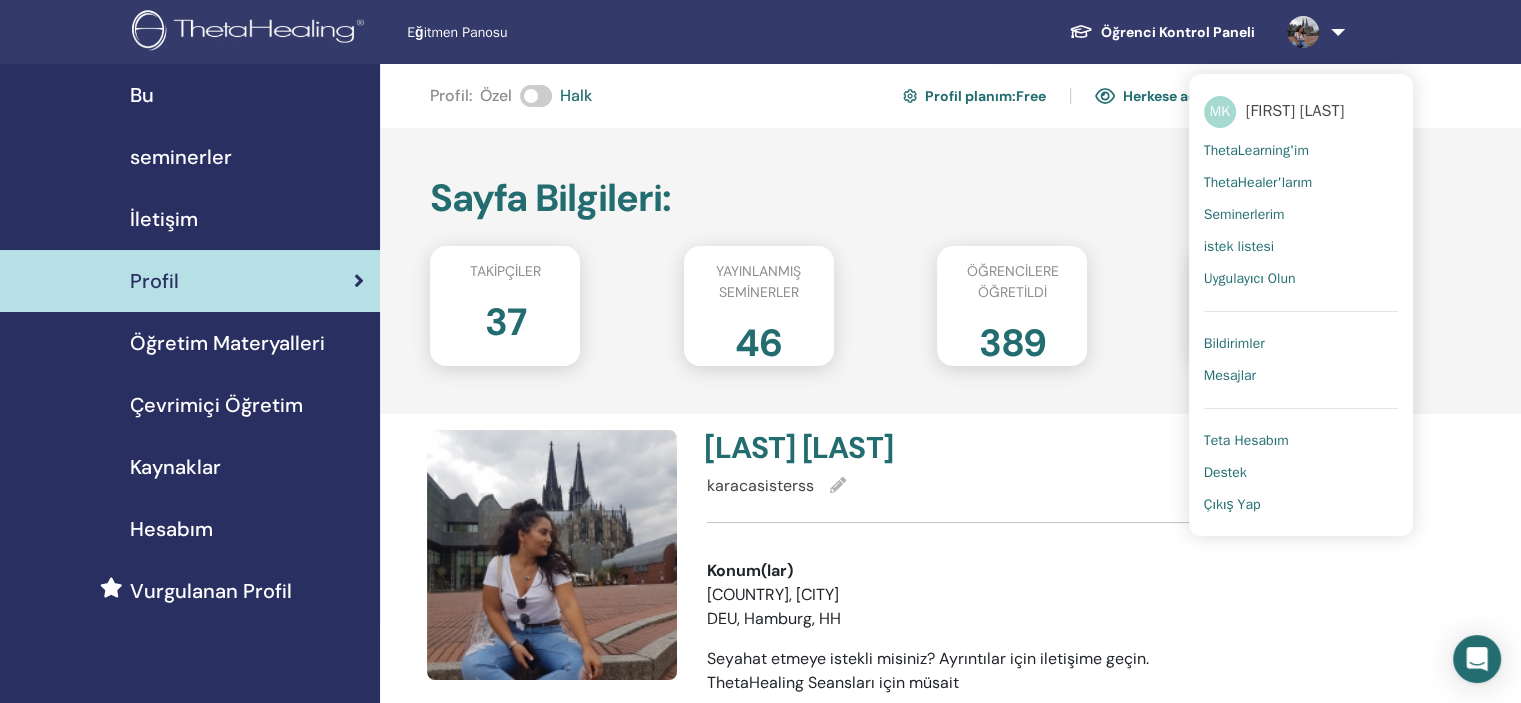 click on "Çıkış Yap" at bounding box center (1301, 505) 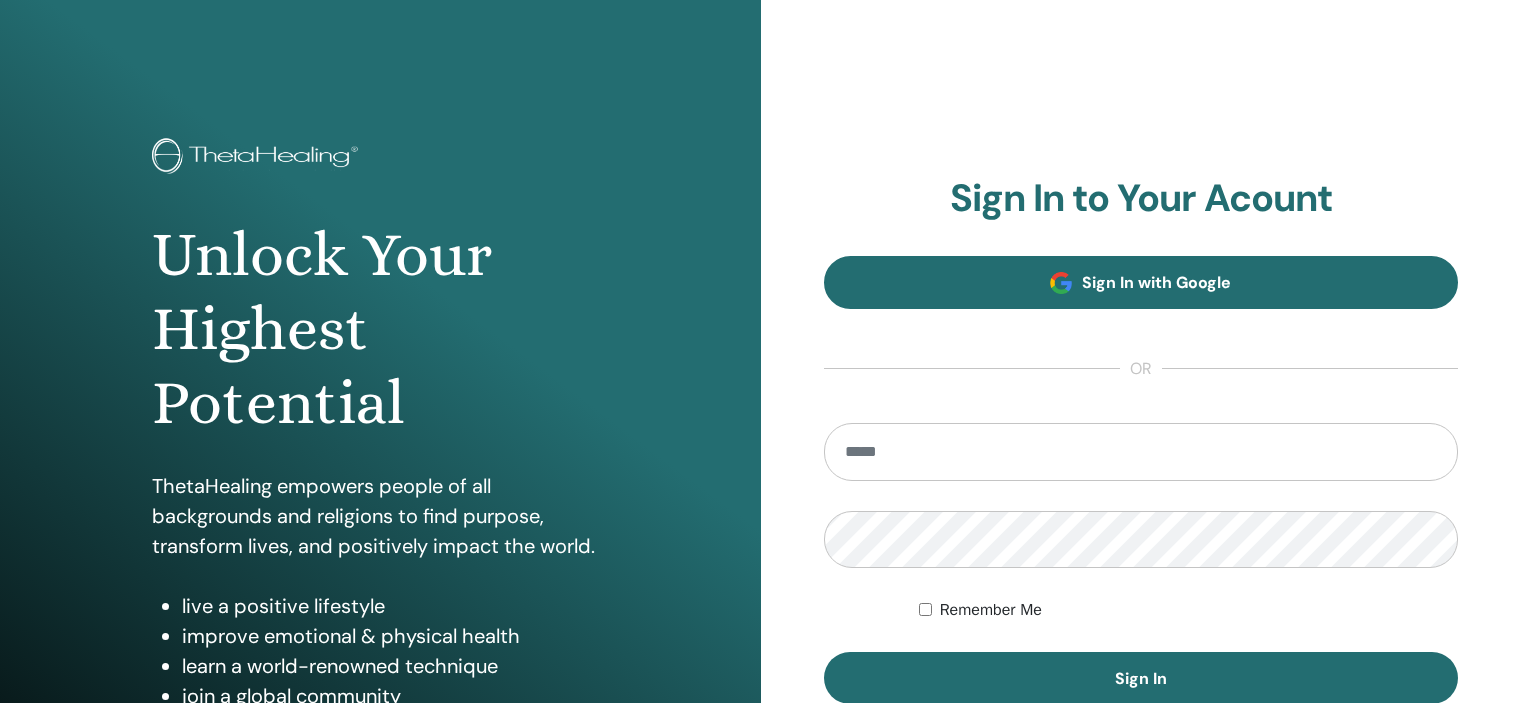 scroll, scrollTop: 0, scrollLeft: 0, axis: both 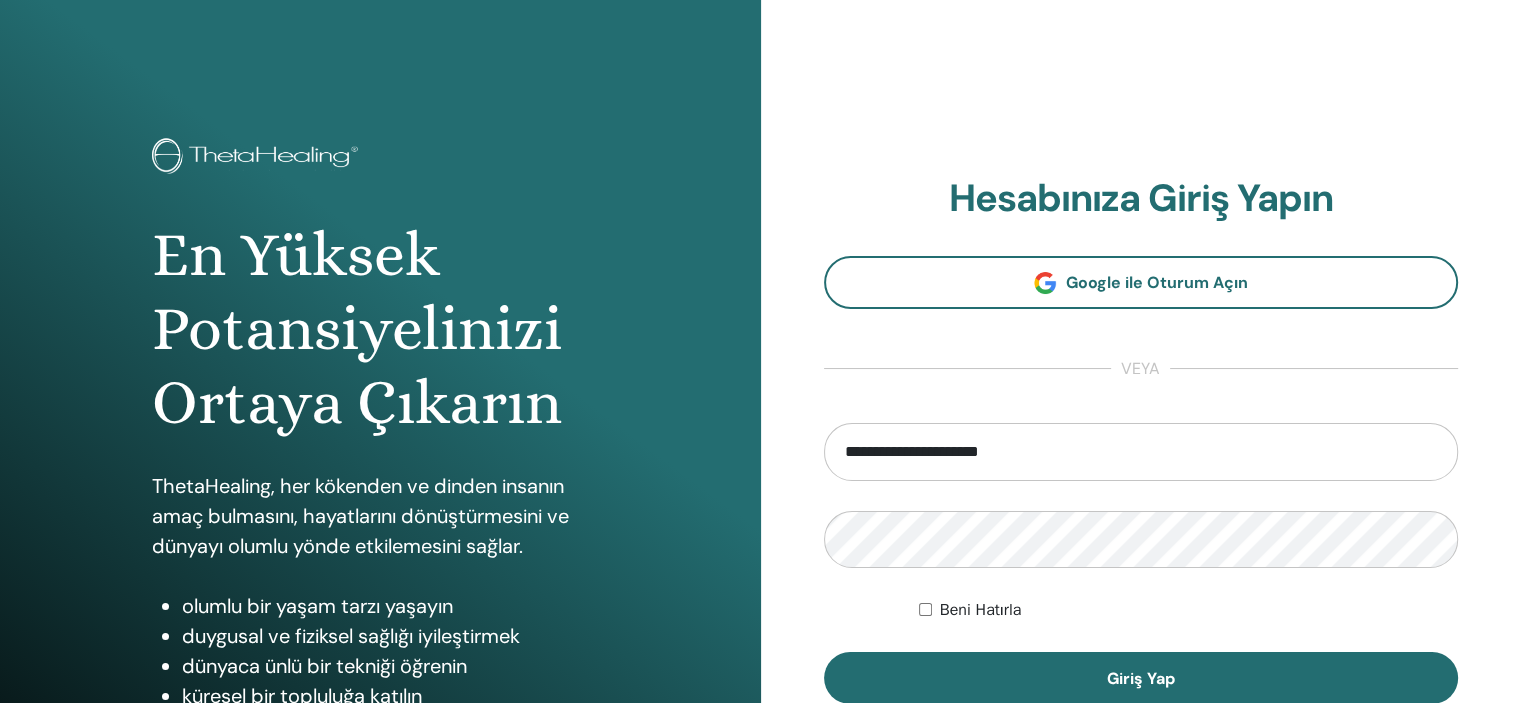 click on "**********" at bounding box center (1141, 452) 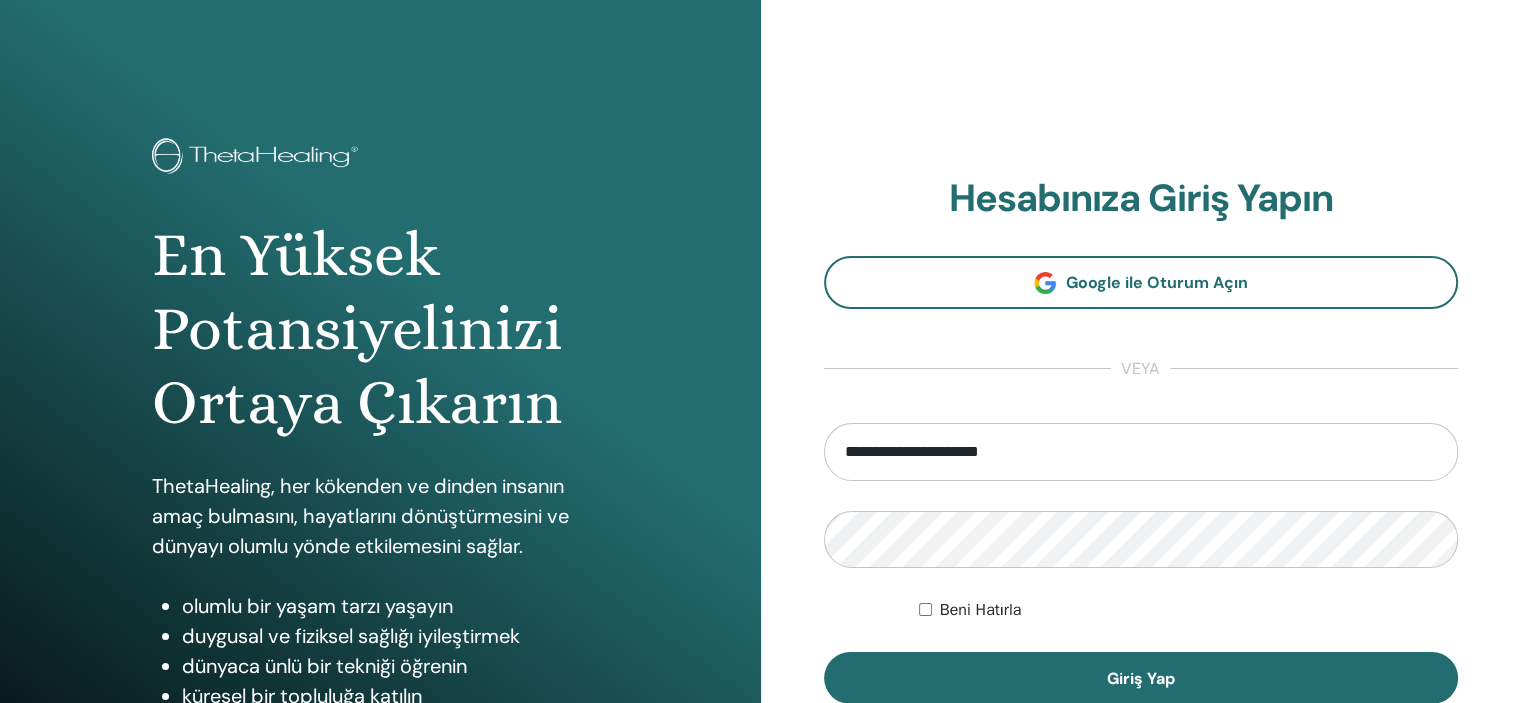 type on "**********" 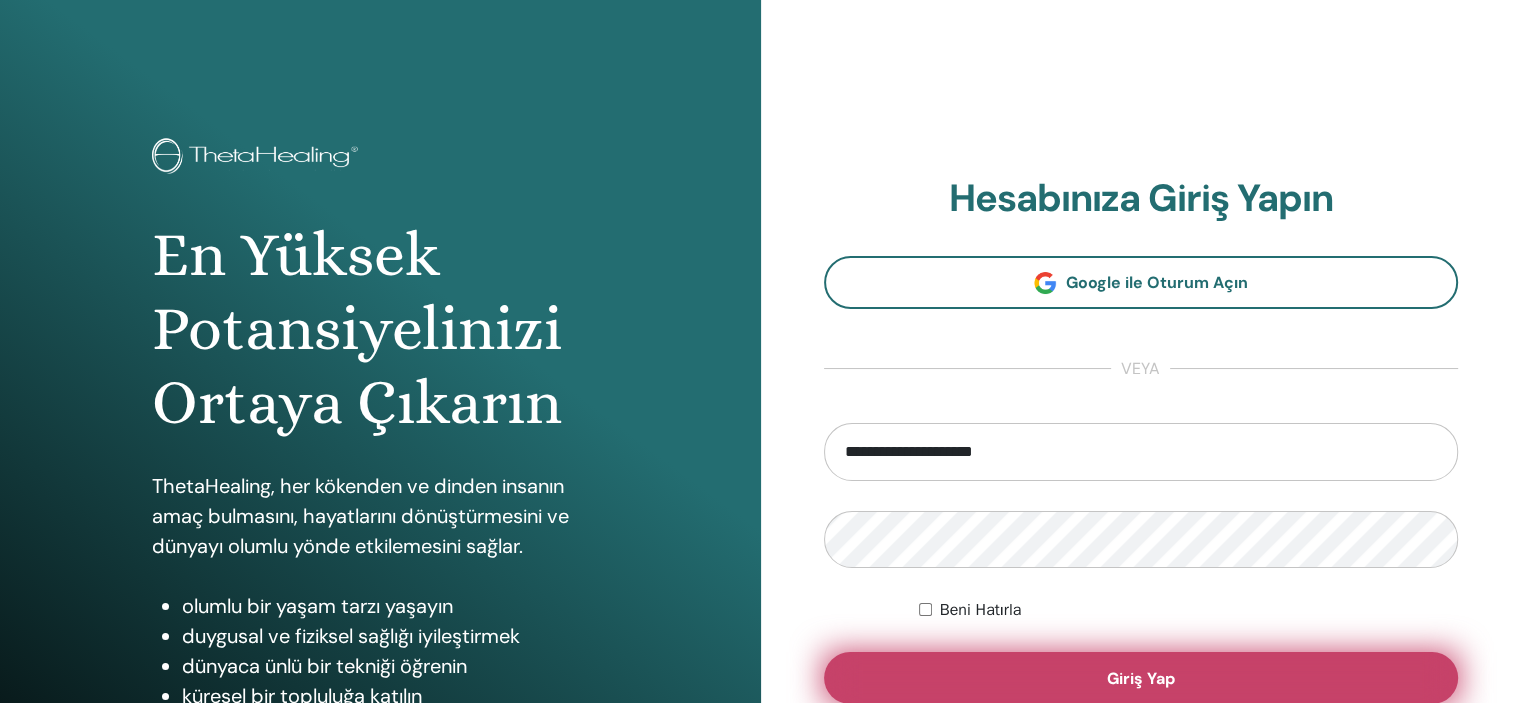 click on "Giriş Yap" at bounding box center [1141, 678] 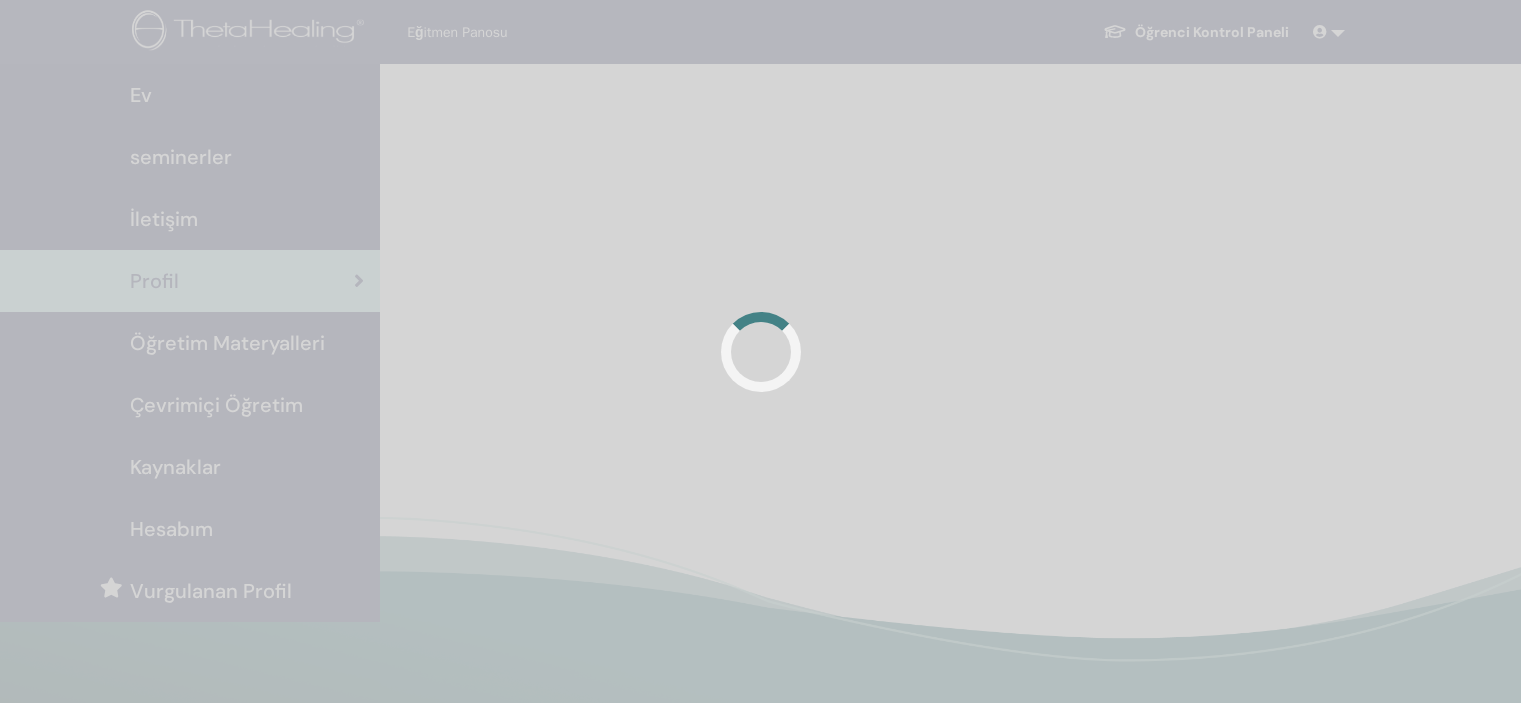 scroll, scrollTop: 0, scrollLeft: 0, axis: both 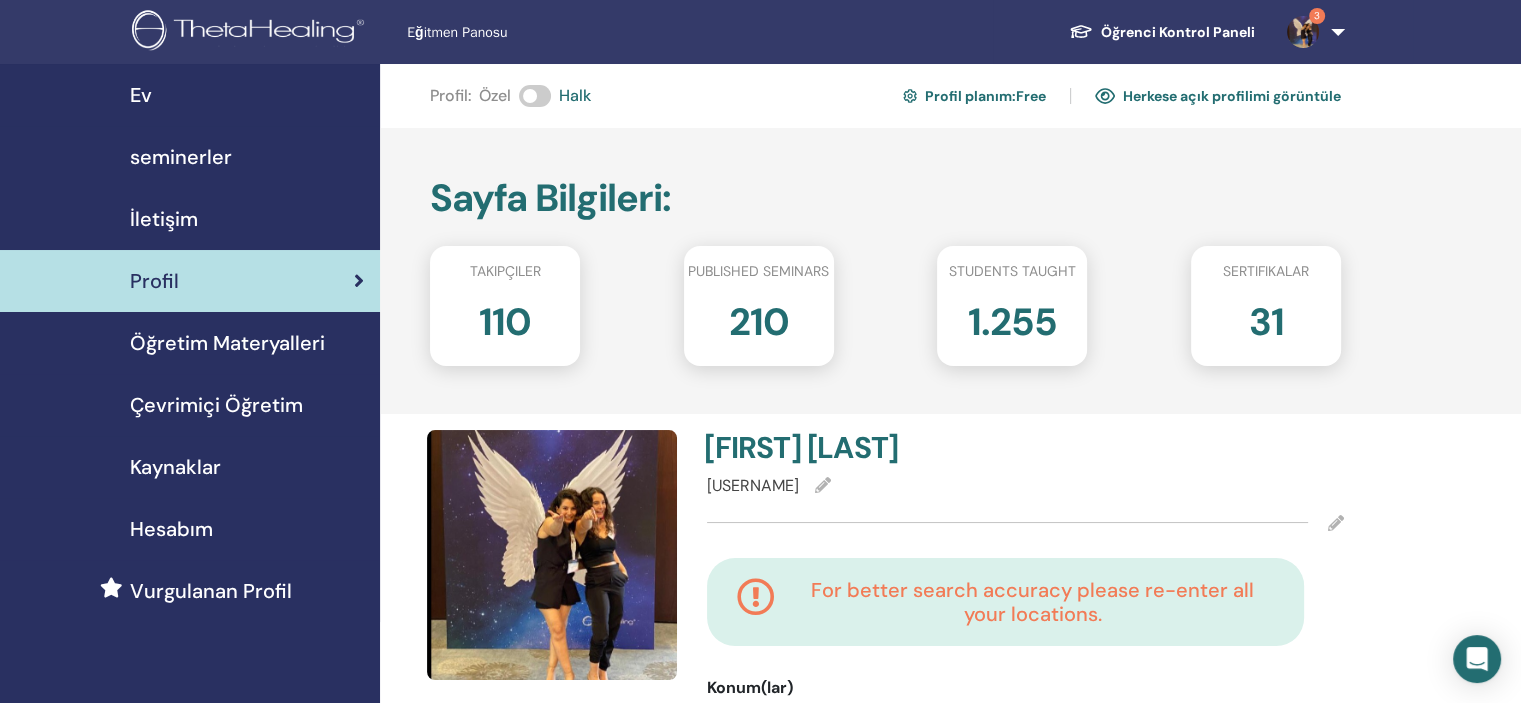 click at bounding box center [1303, 32] 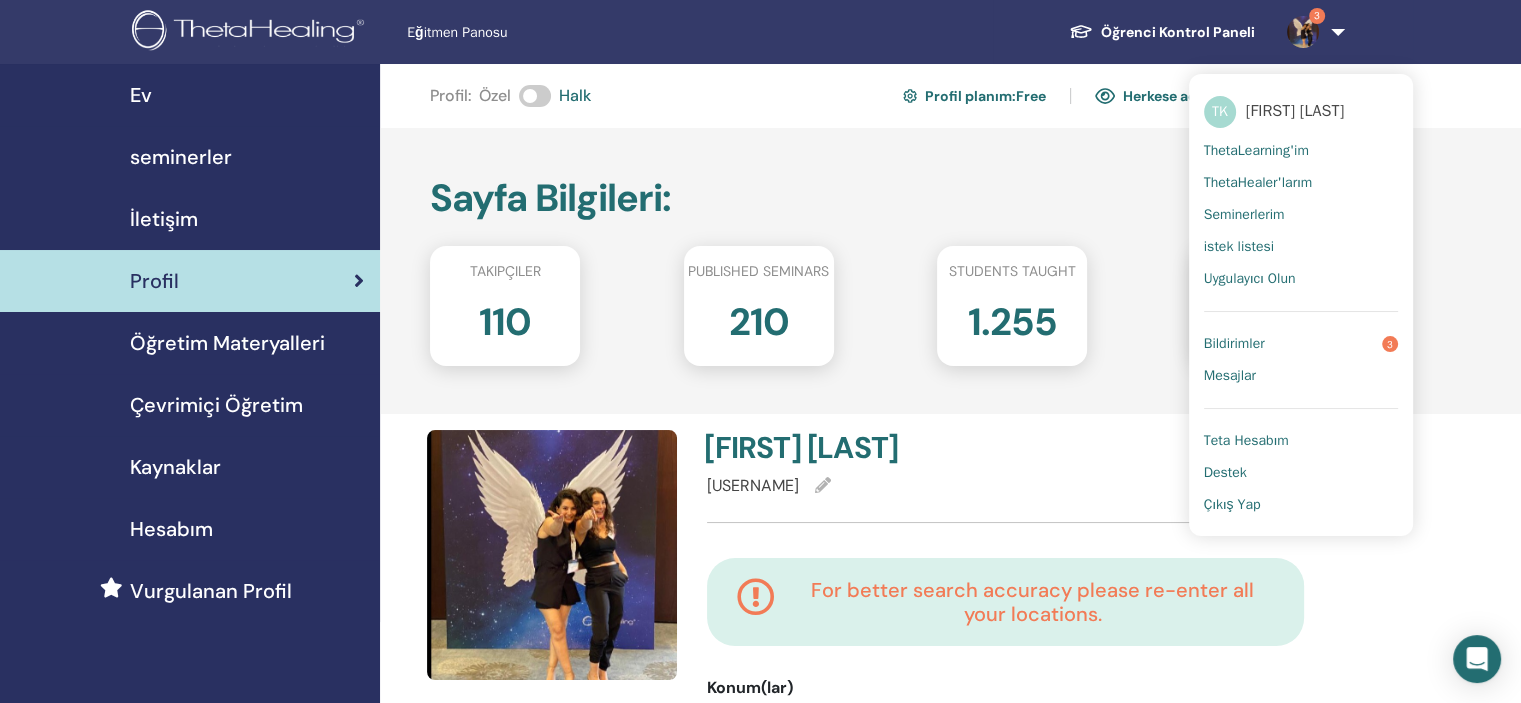 click on "Bildirimler 3" at bounding box center (1301, 344) 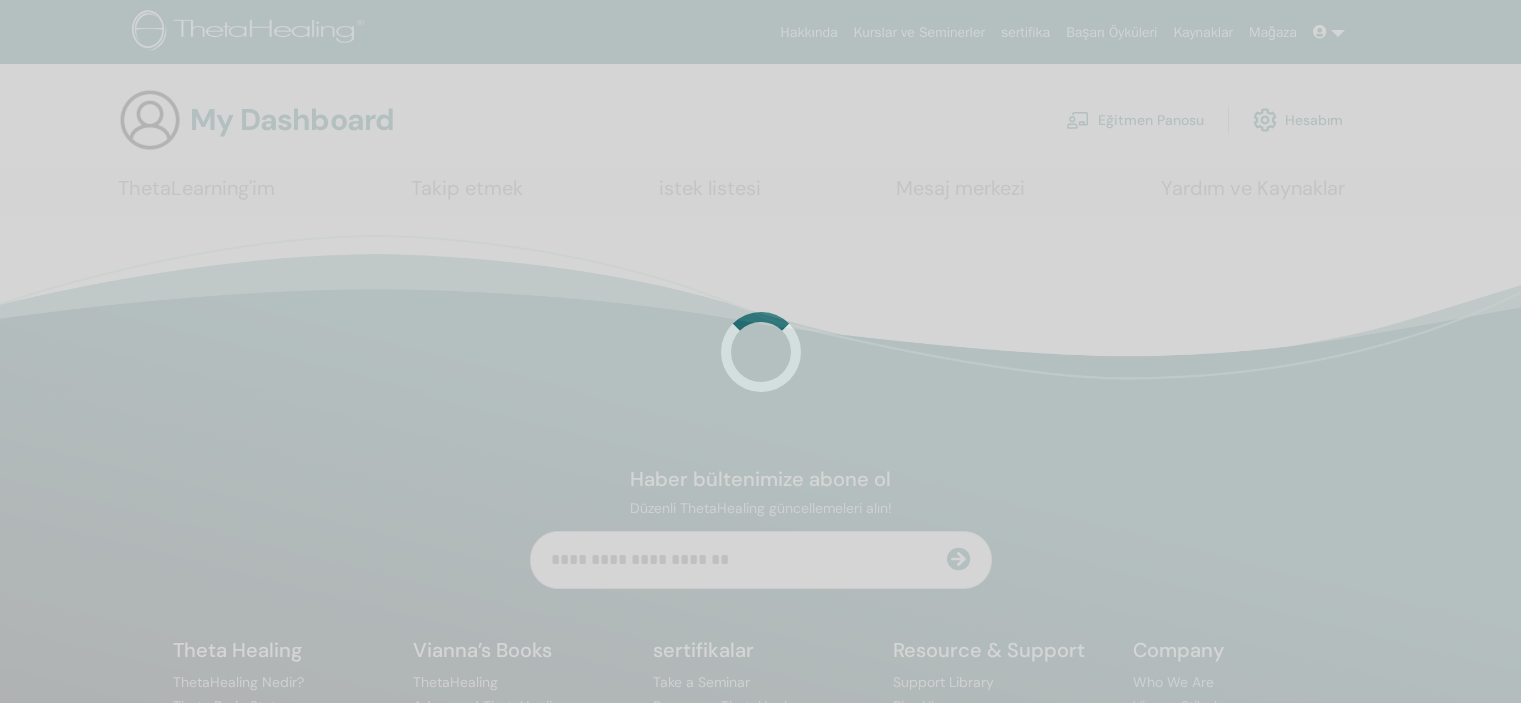scroll, scrollTop: 0, scrollLeft: 0, axis: both 